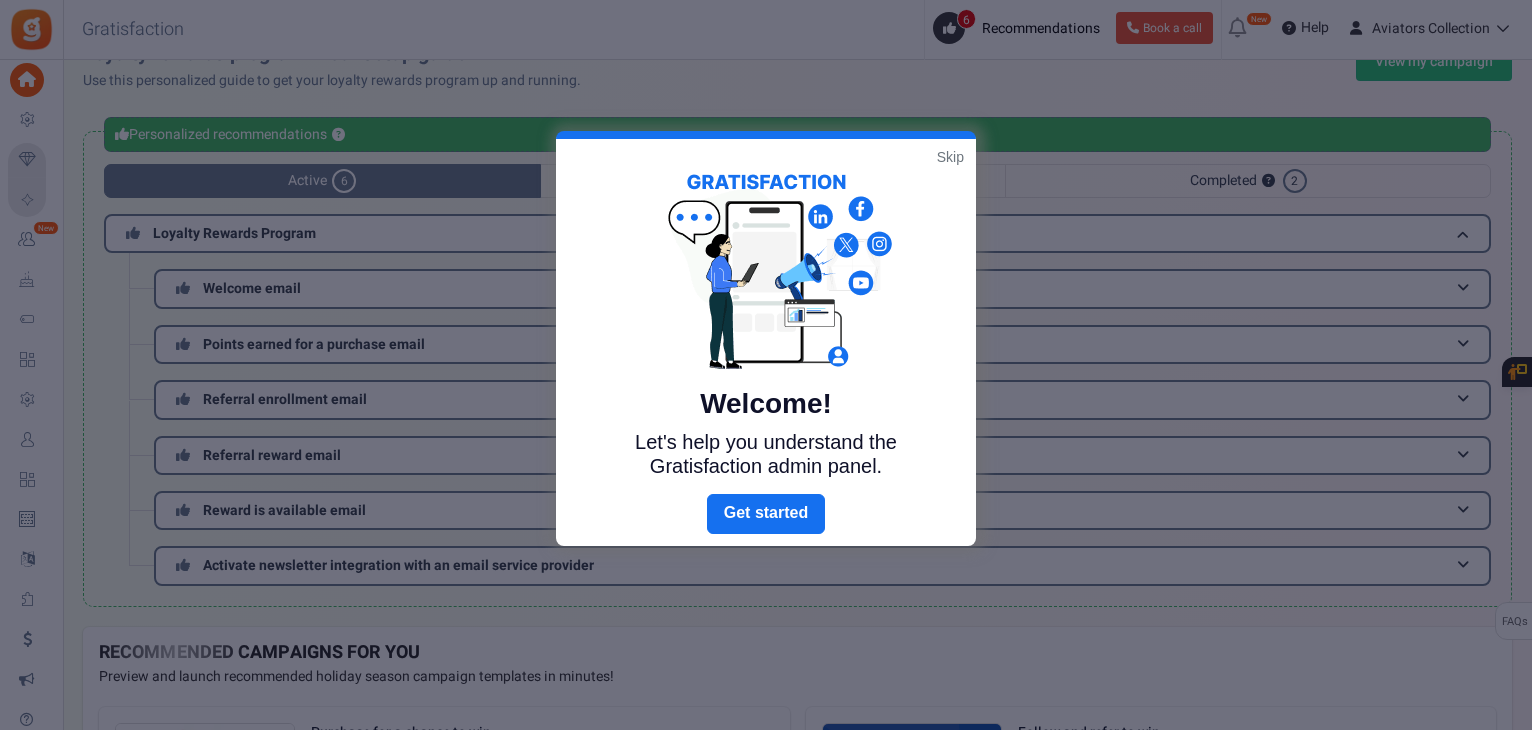 scroll, scrollTop: 37, scrollLeft: 0, axis: vertical 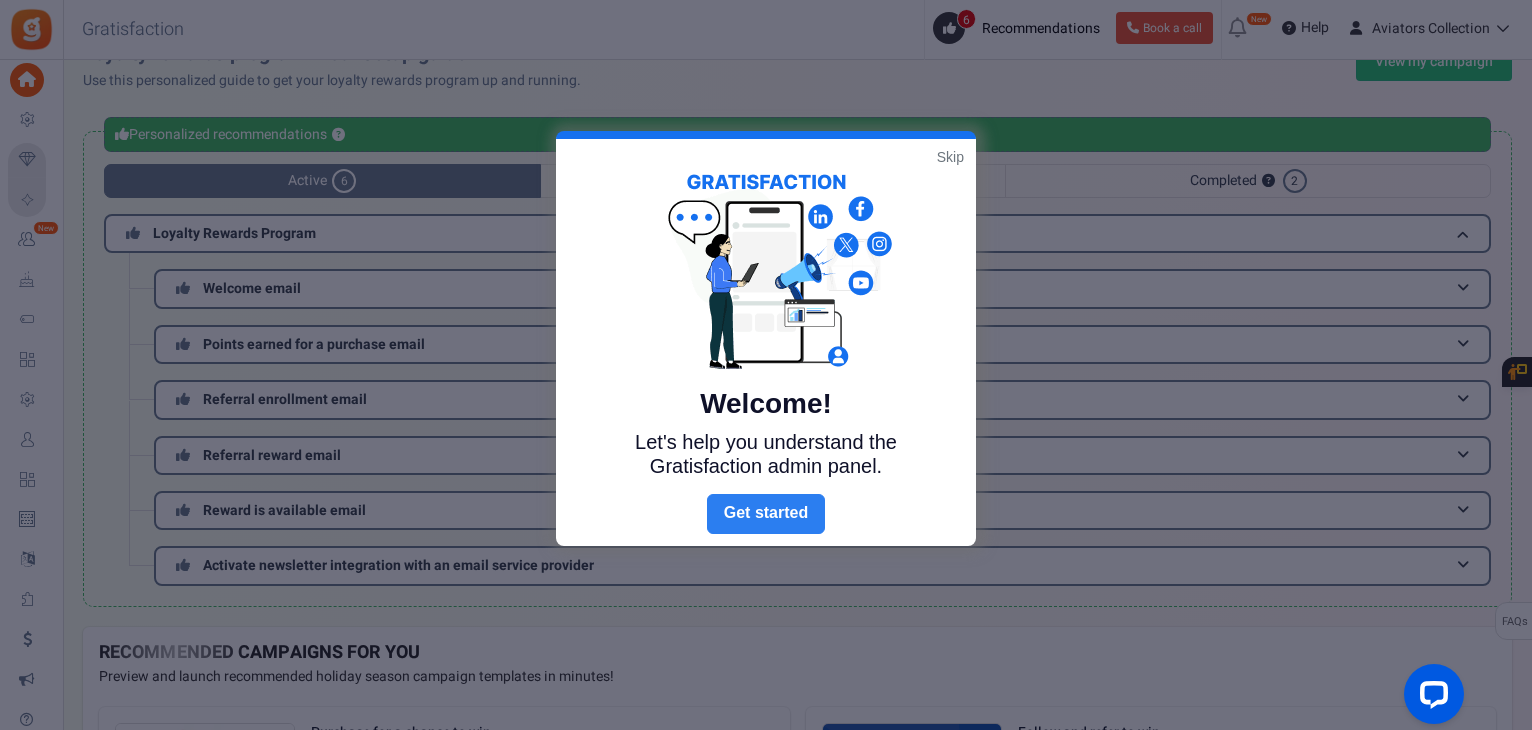click on "Next" at bounding box center [766, 514] 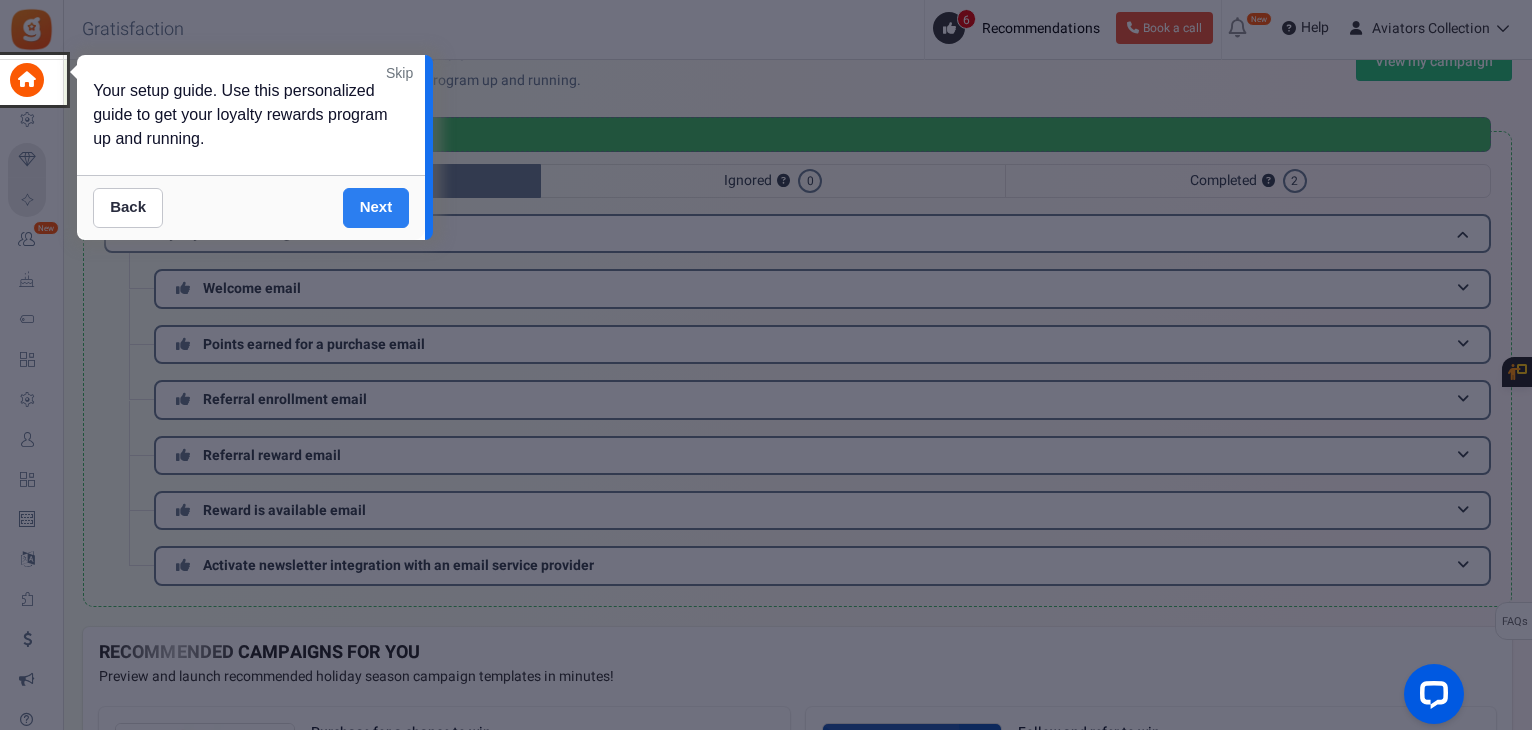 click on "Next" at bounding box center [376, 208] 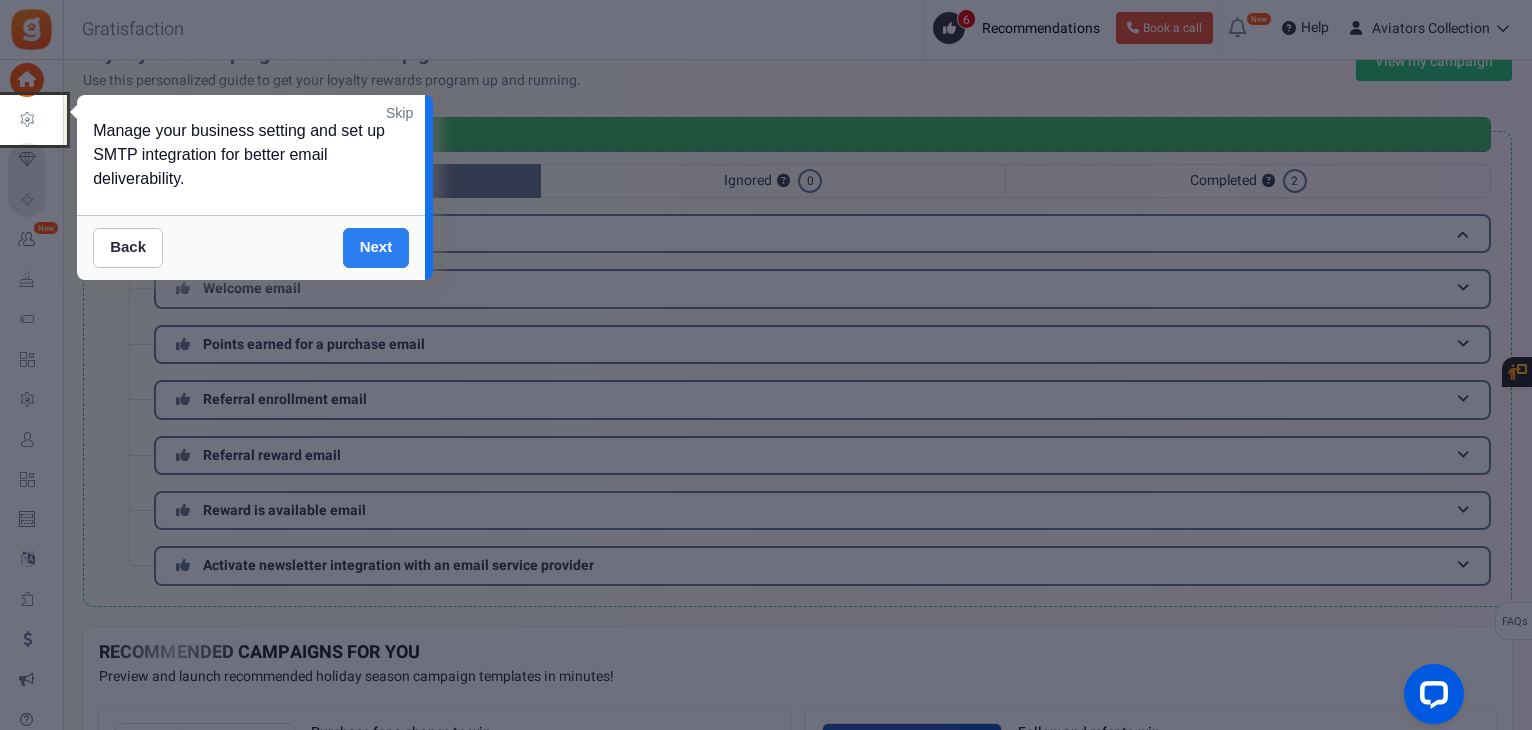 click on "Next" at bounding box center [376, 248] 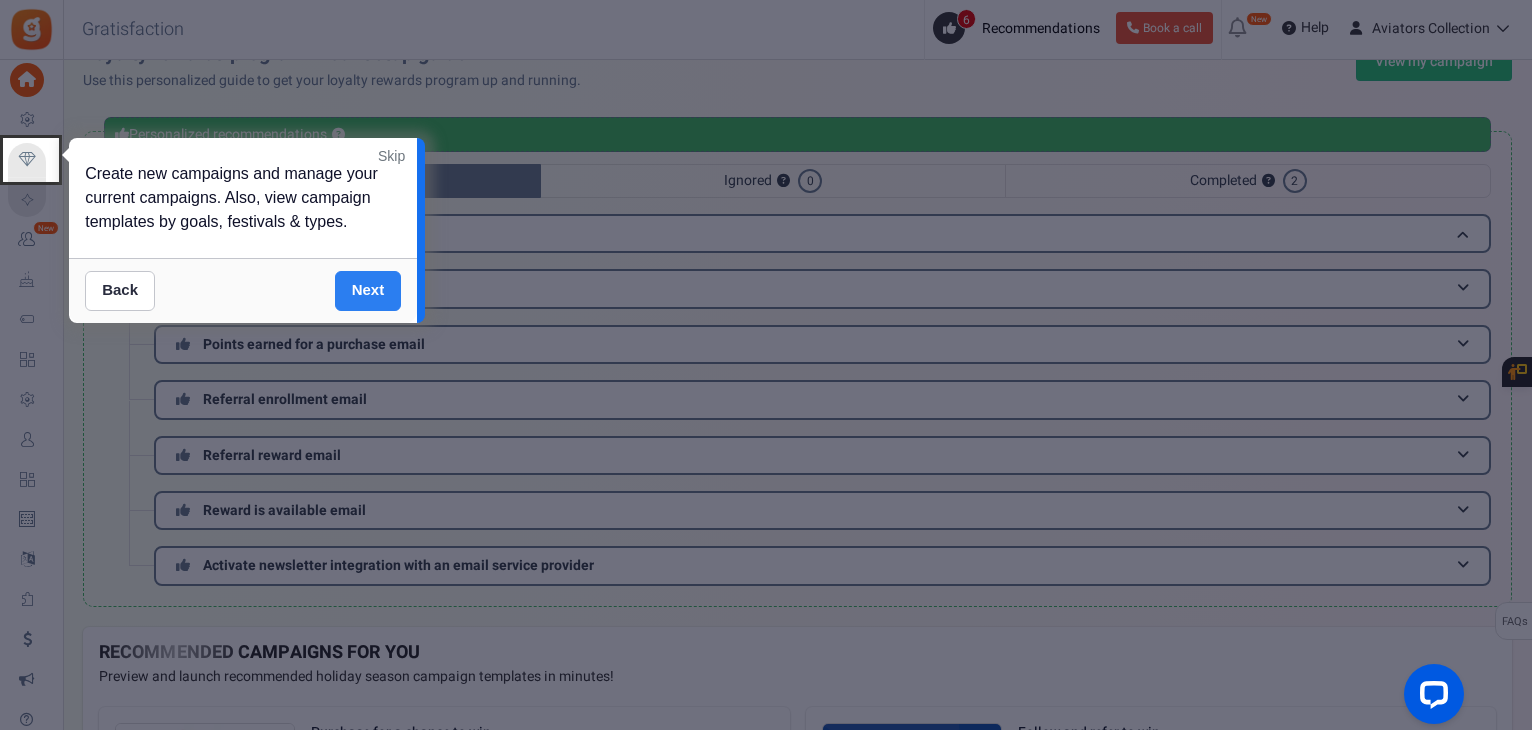 click on "Next" at bounding box center (368, 291) 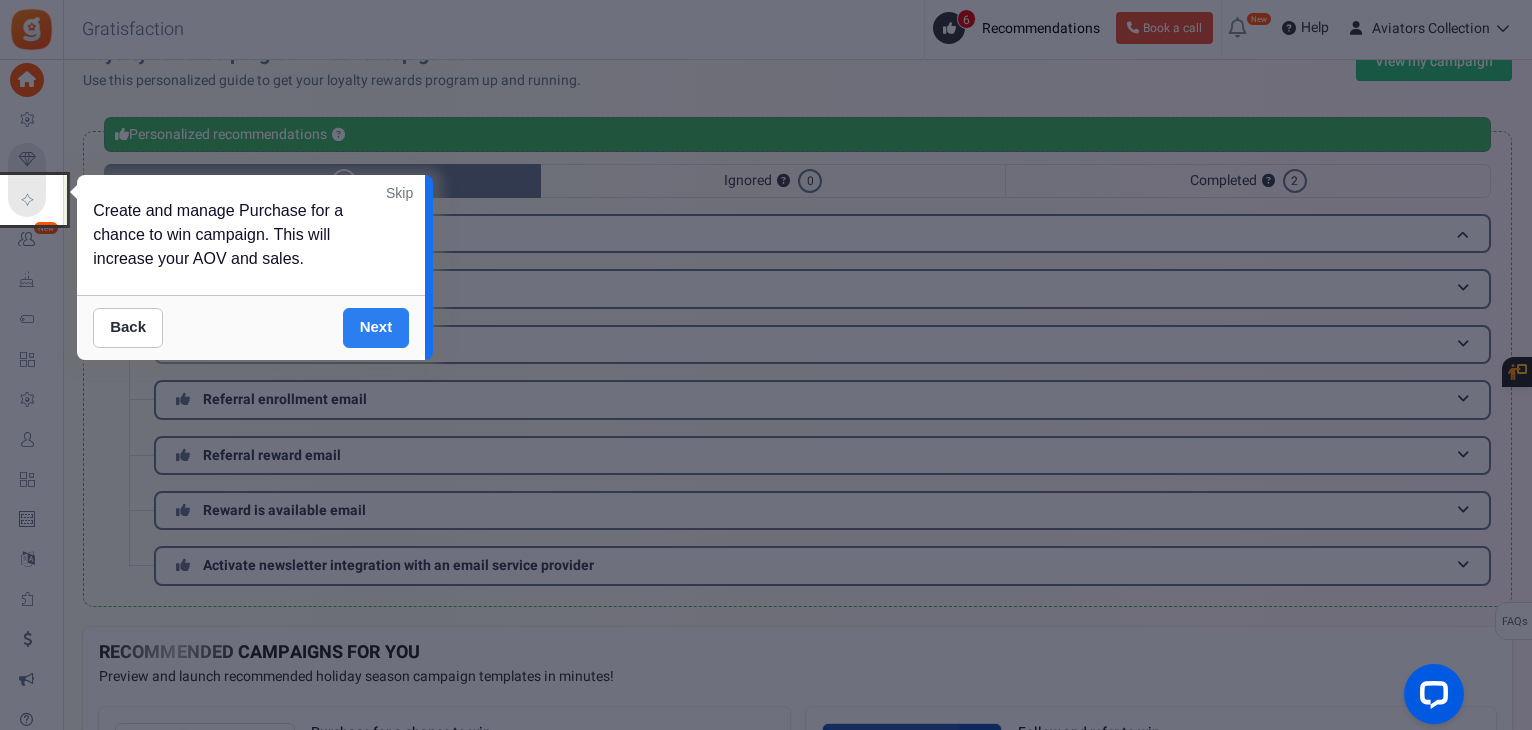 click on "Next" at bounding box center [376, 328] 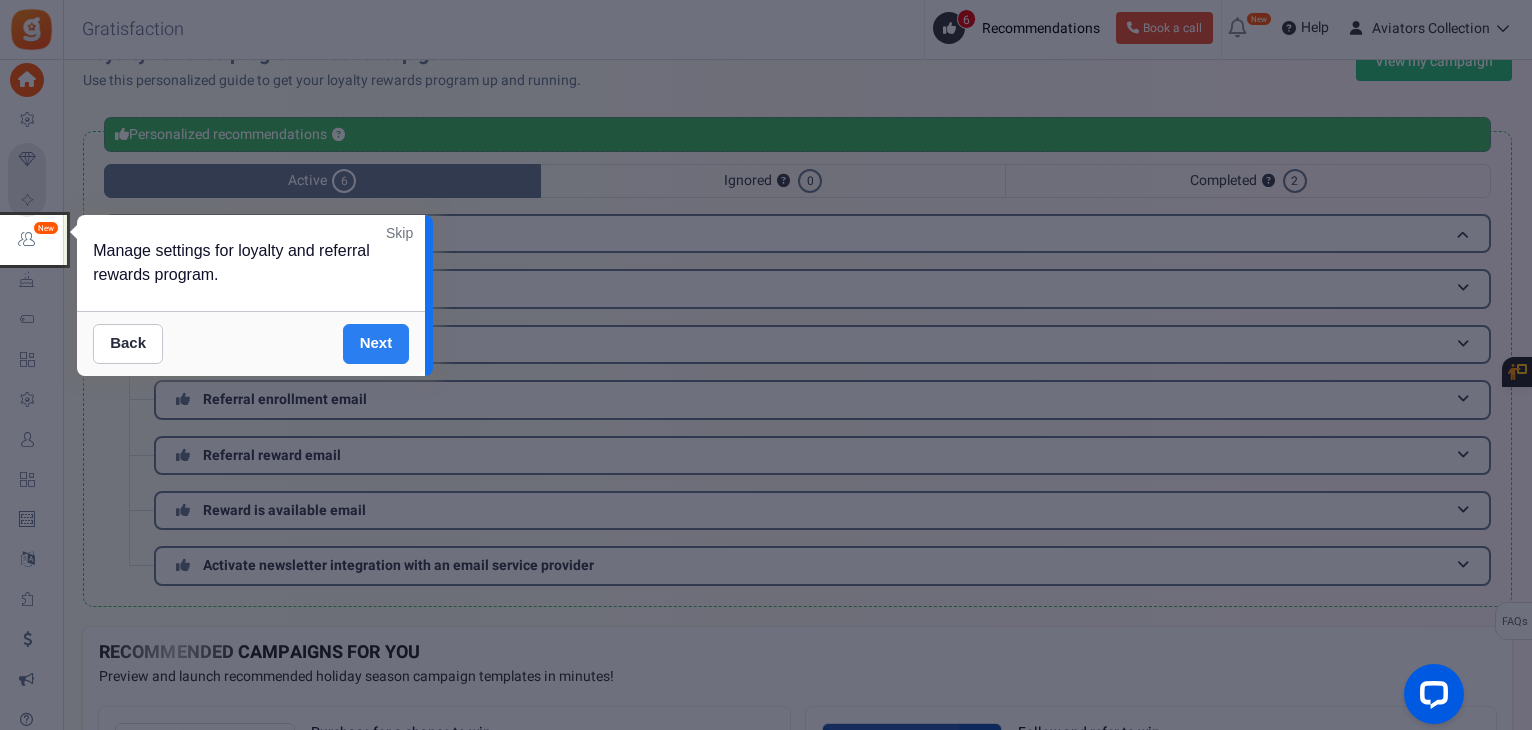 click on "Next" at bounding box center (376, 344) 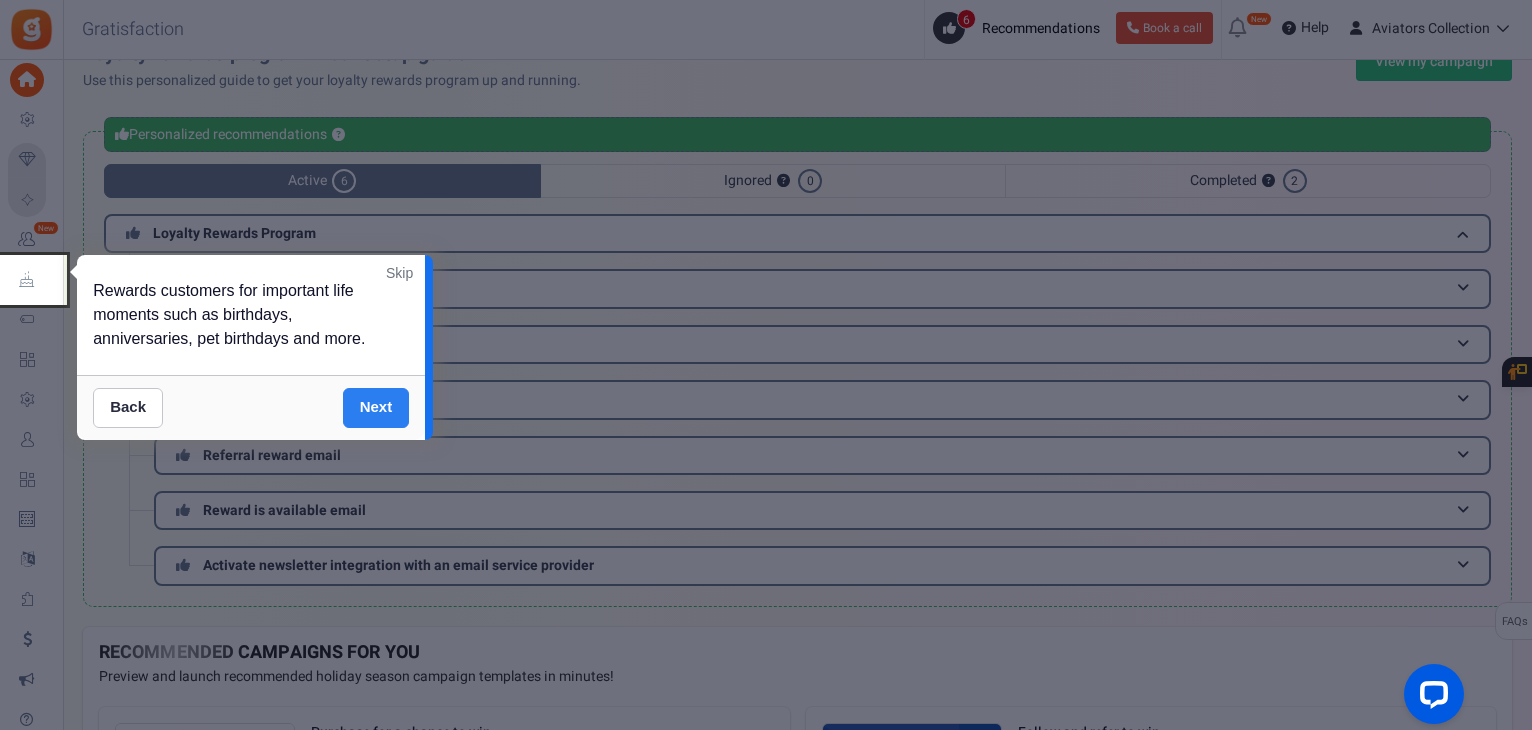 click on "Next" at bounding box center [376, 408] 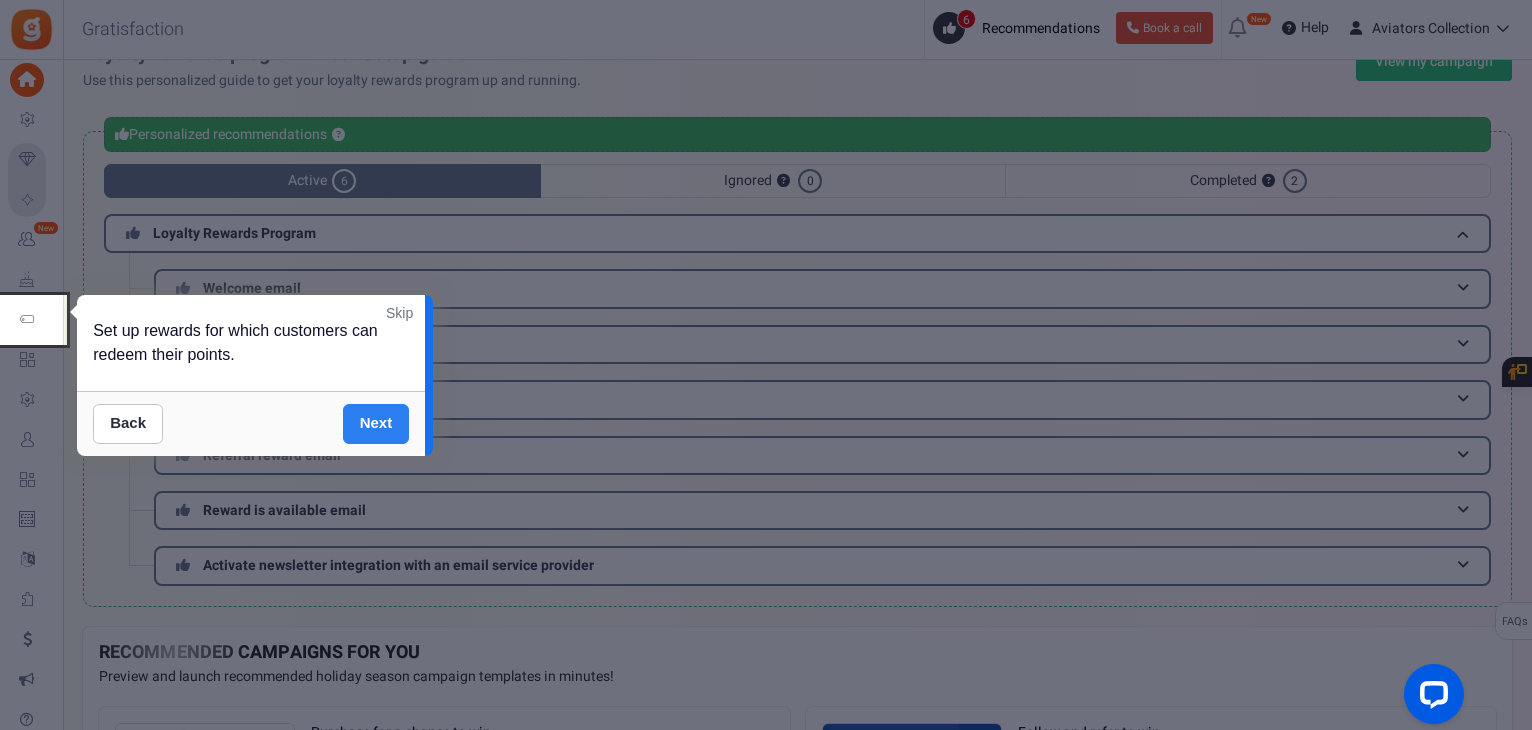 click on "Next" at bounding box center (376, 424) 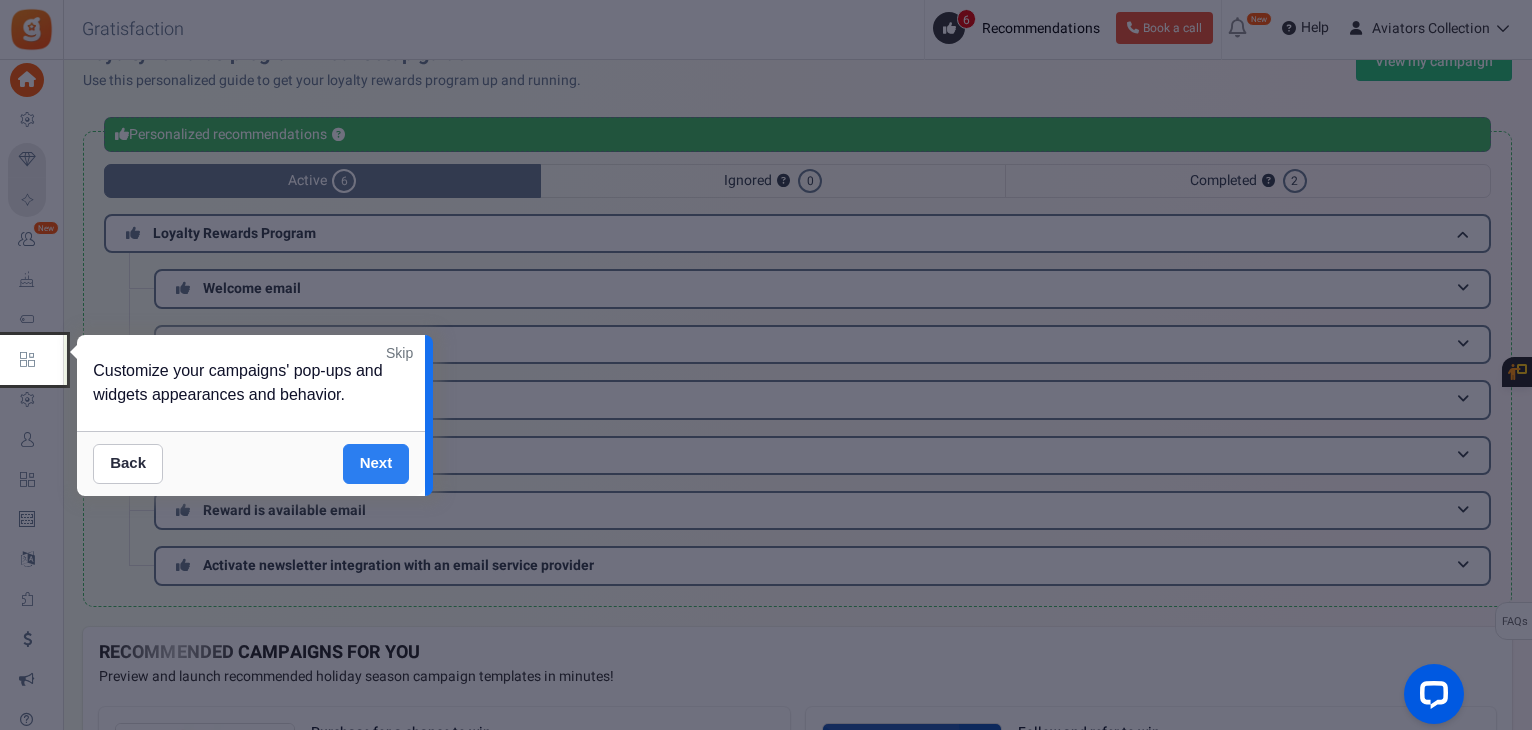 click on "Next" at bounding box center (376, 464) 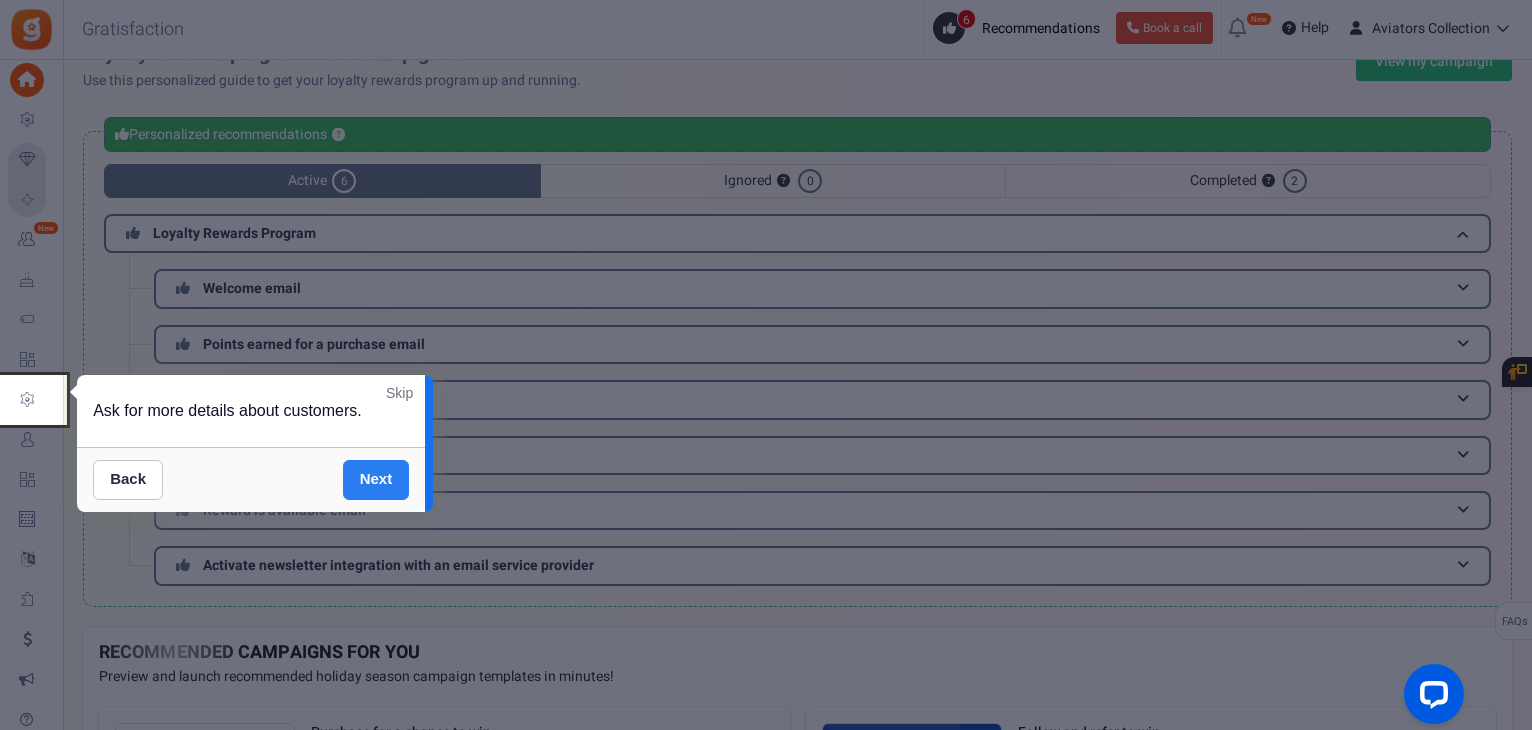 click on "Next" at bounding box center (376, 480) 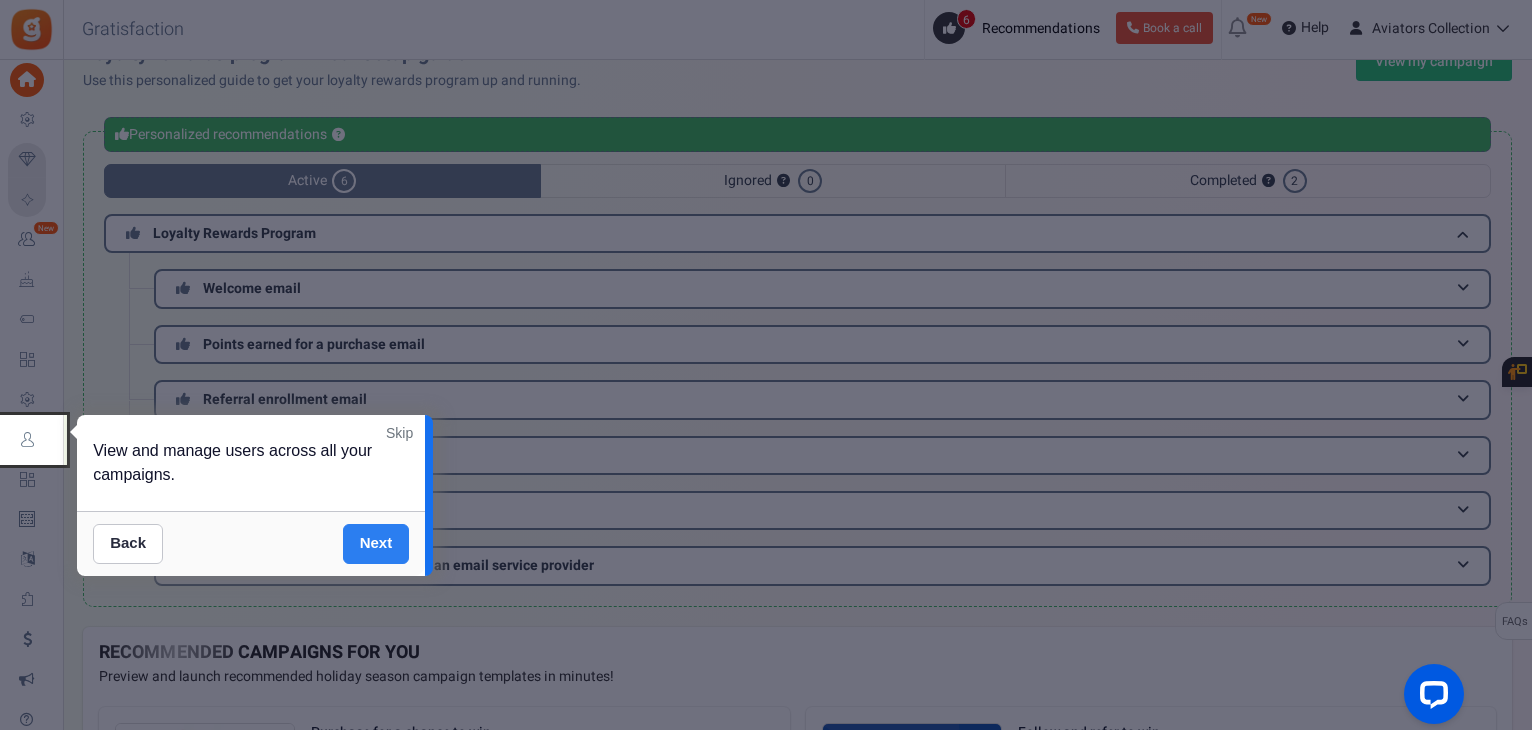 click on "Next" at bounding box center [376, 544] 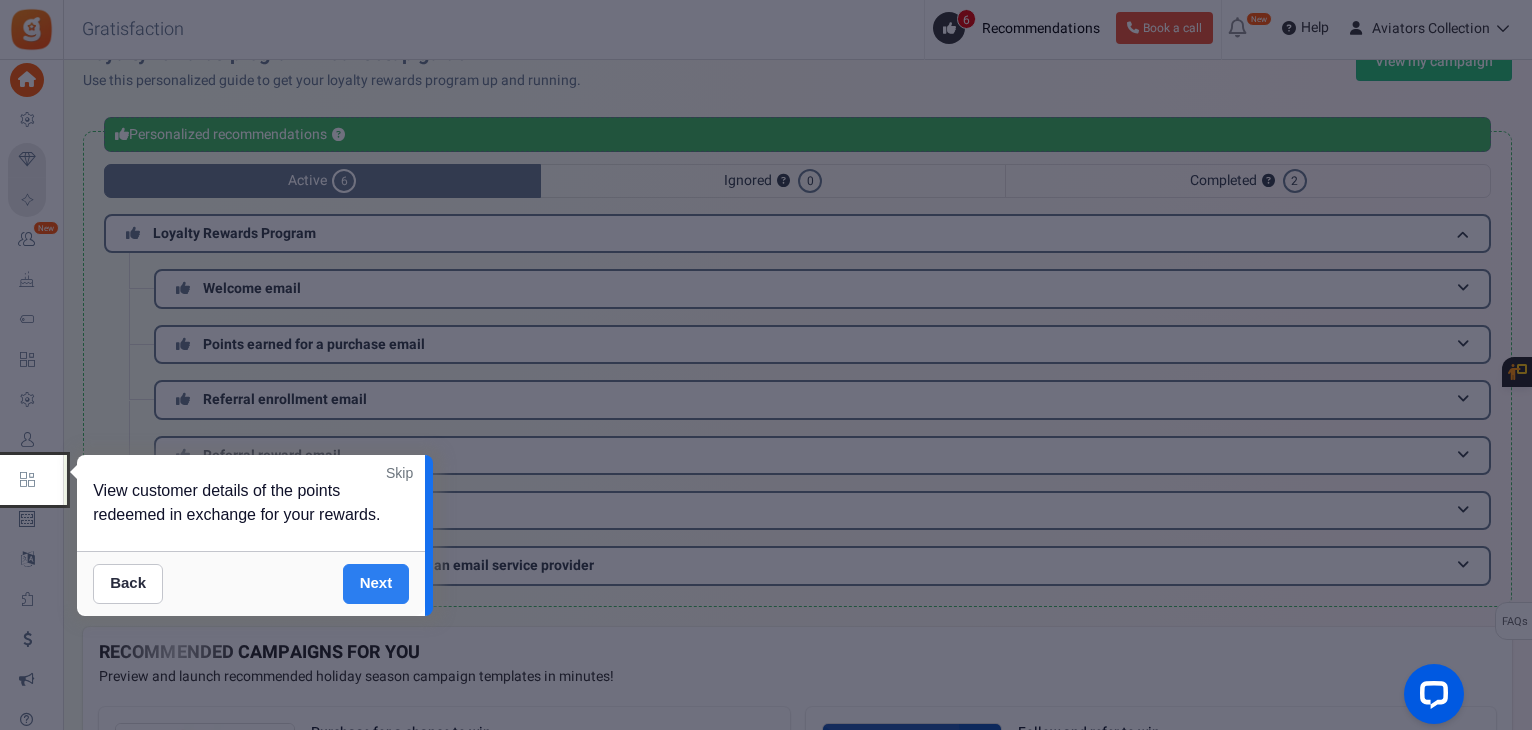 click on "Next" at bounding box center [376, 584] 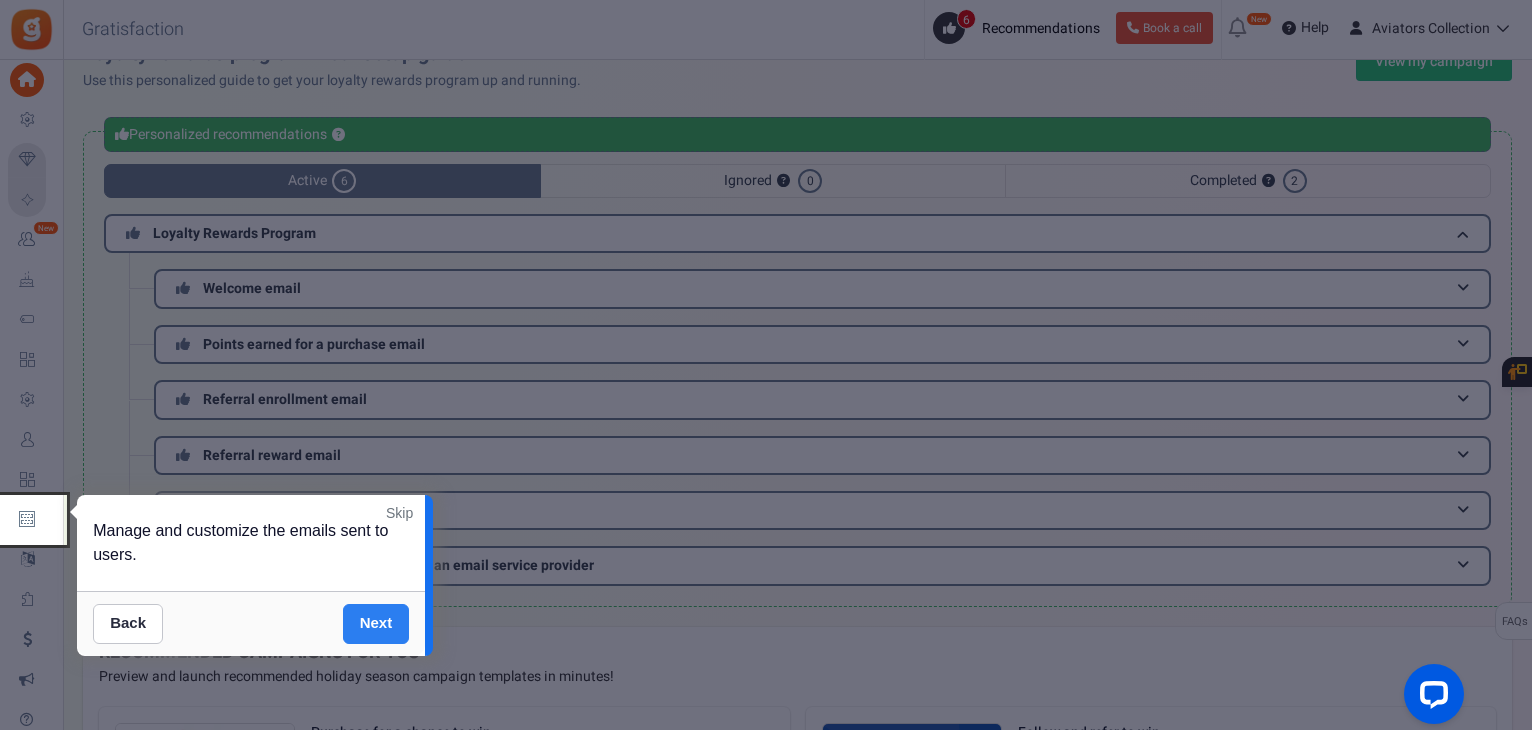 click on "Next" at bounding box center (376, 624) 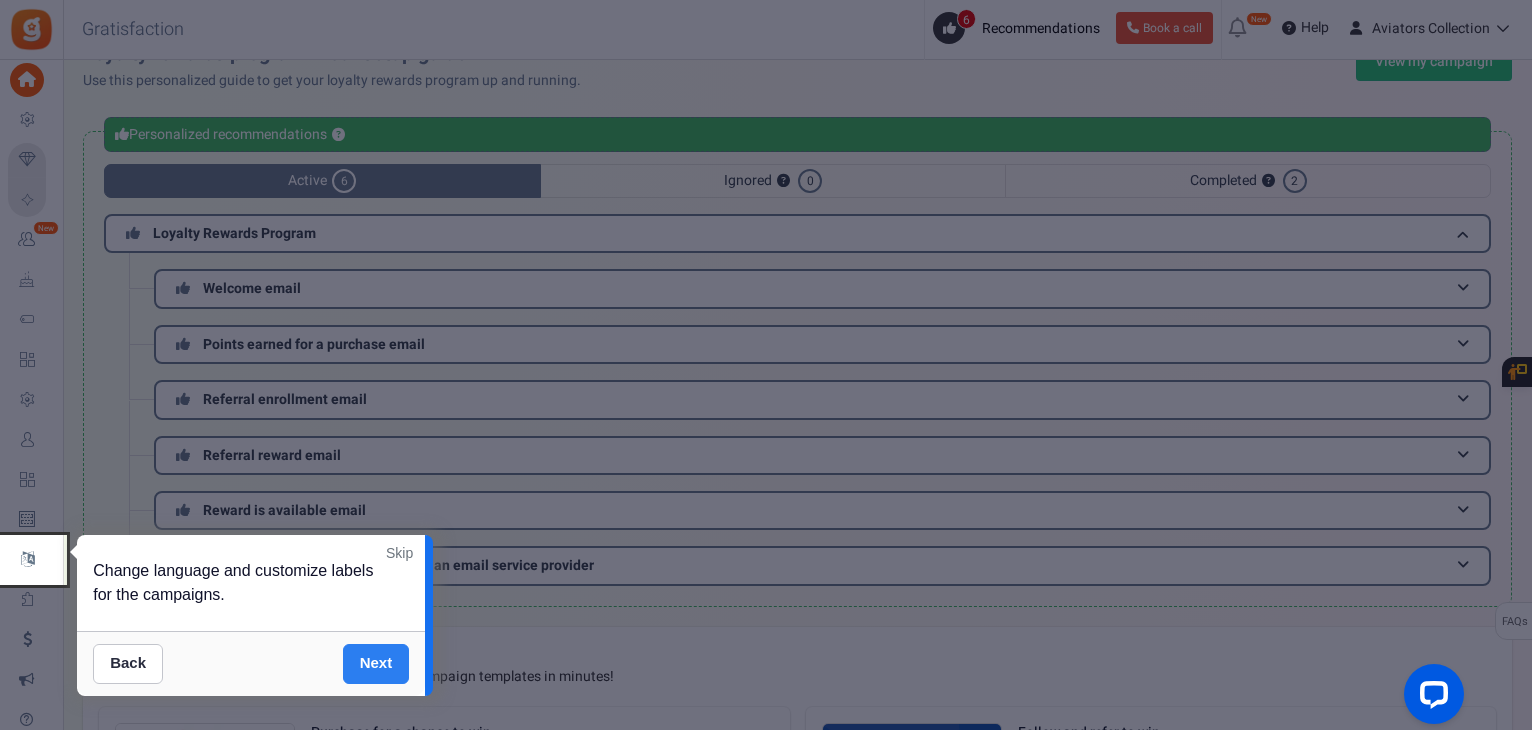 click on "Next" at bounding box center [376, 664] 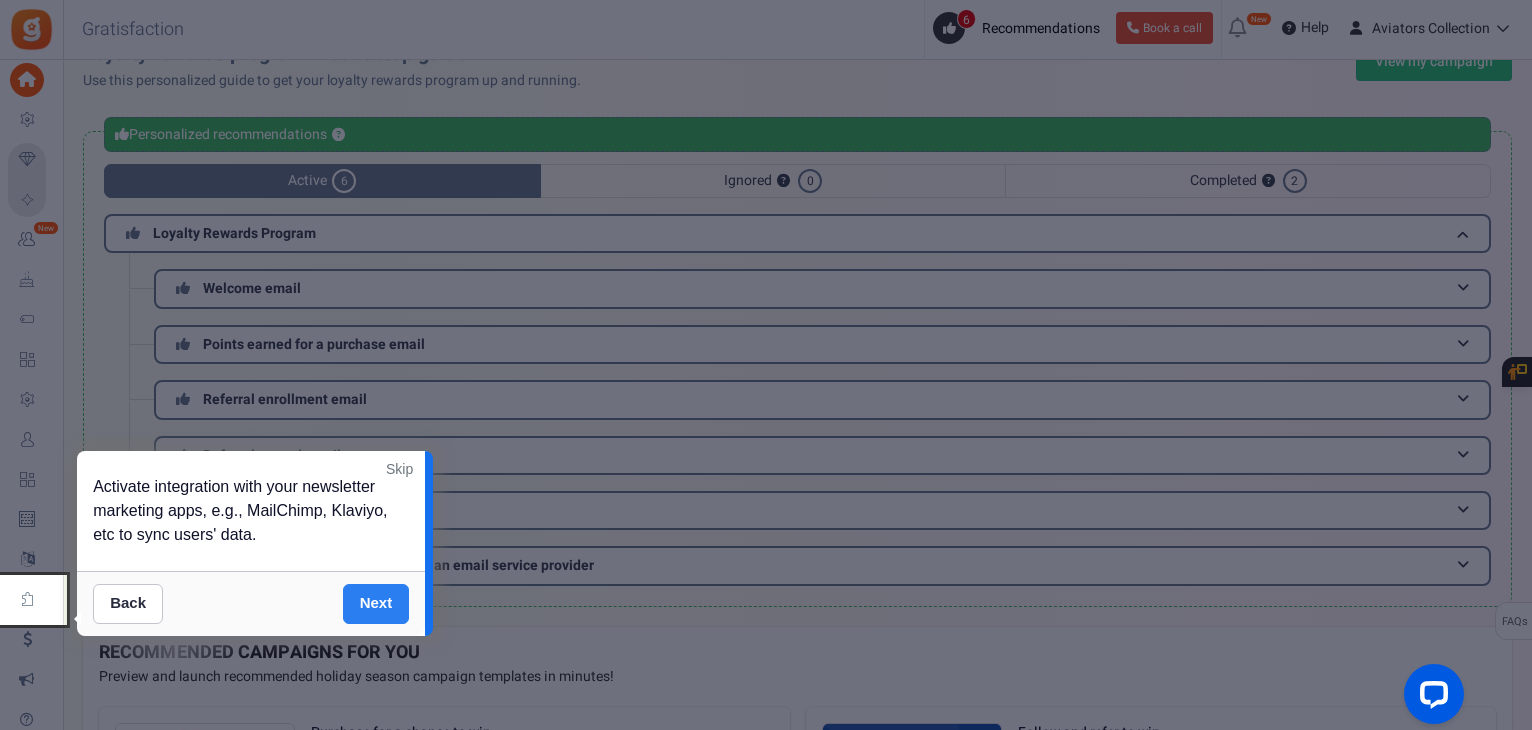click on "Next" at bounding box center (376, 604) 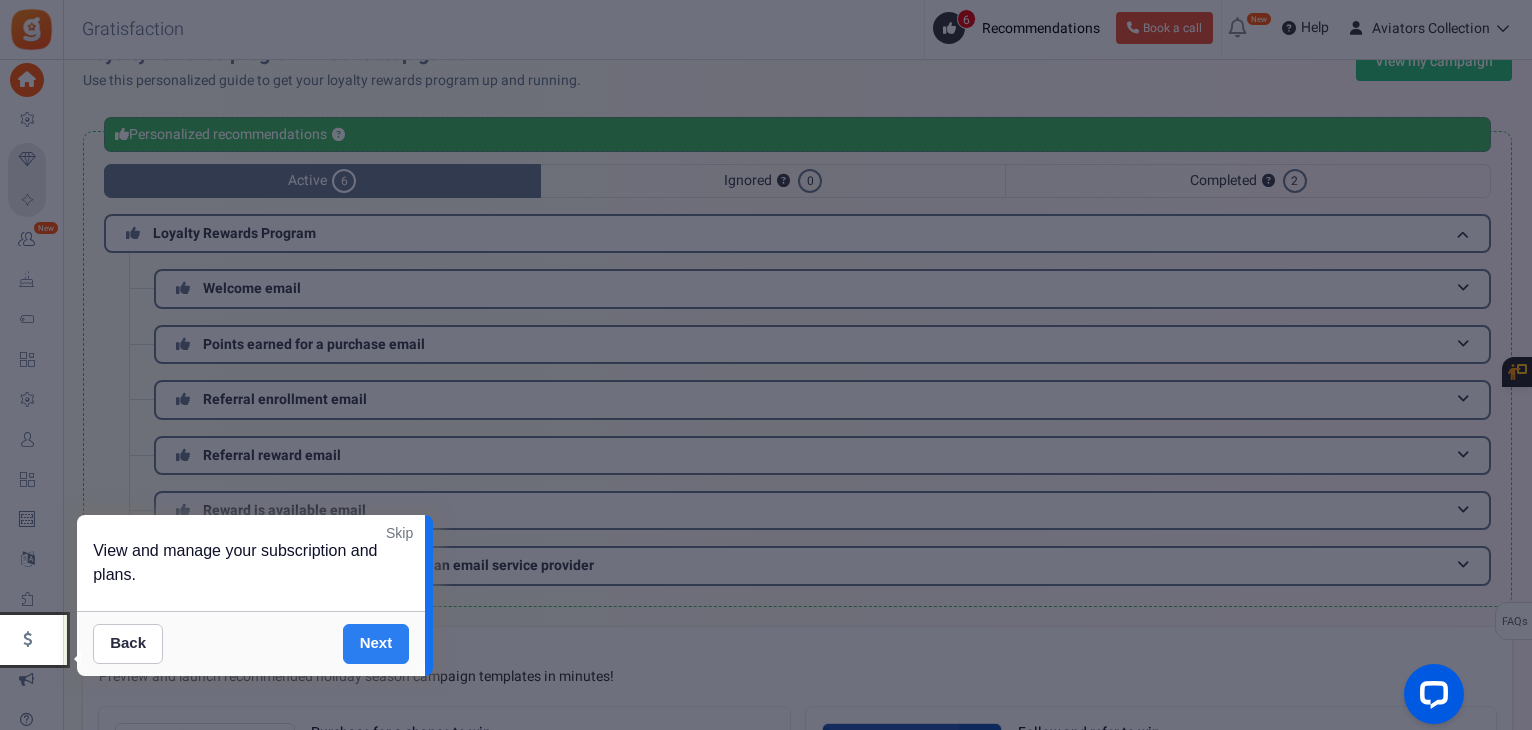 scroll, scrollTop: 342, scrollLeft: 0, axis: vertical 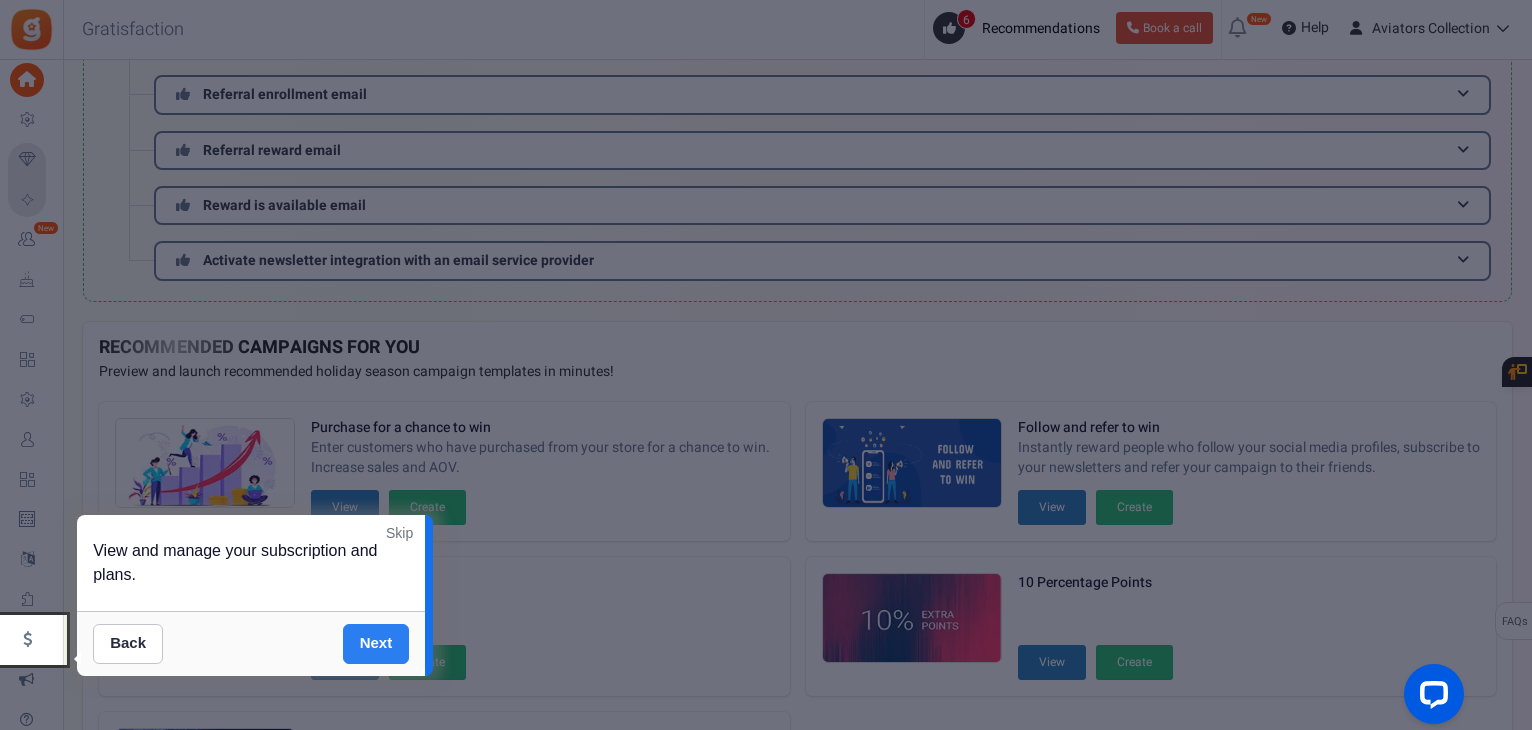 click on "Next" at bounding box center [376, 644] 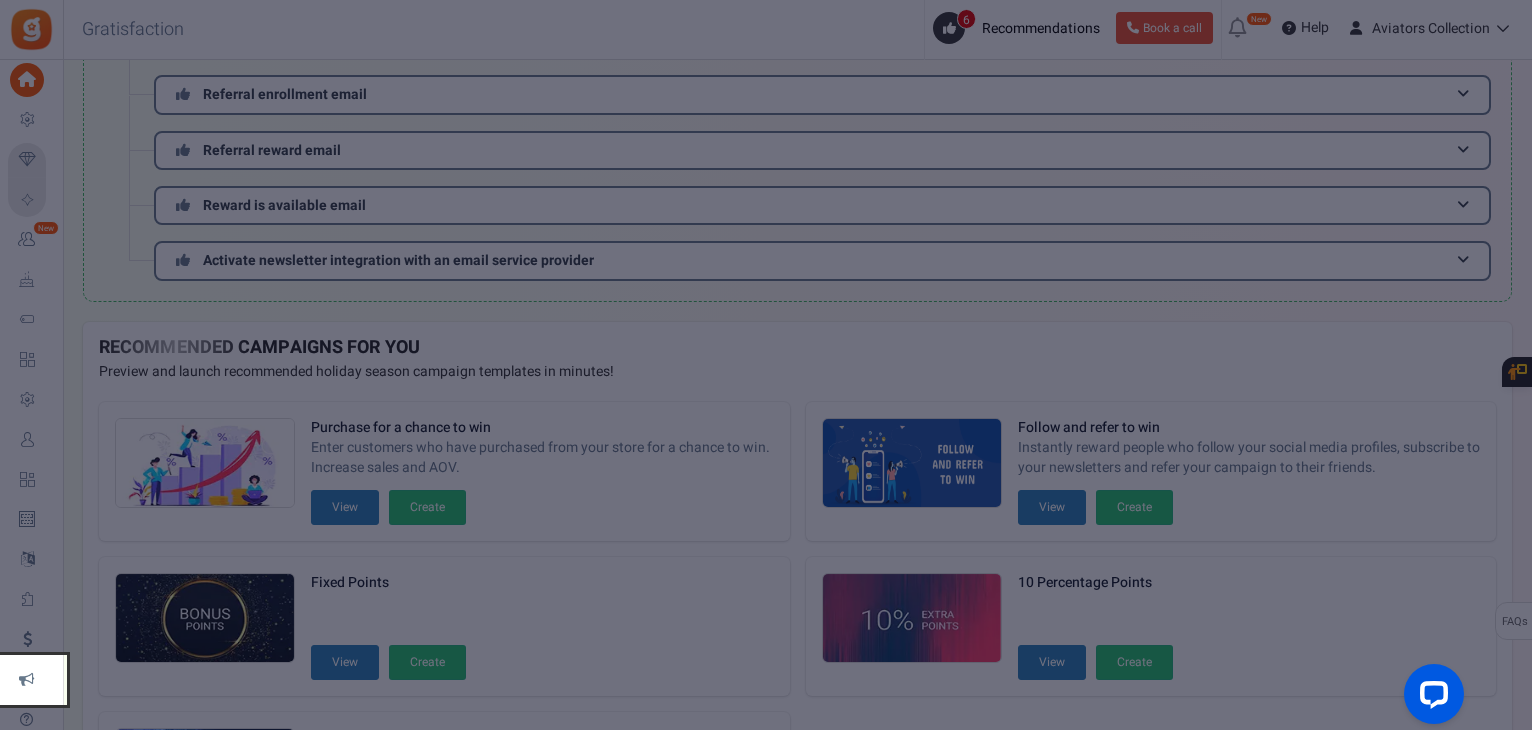 scroll, scrollTop: 572, scrollLeft: 0, axis: vertical 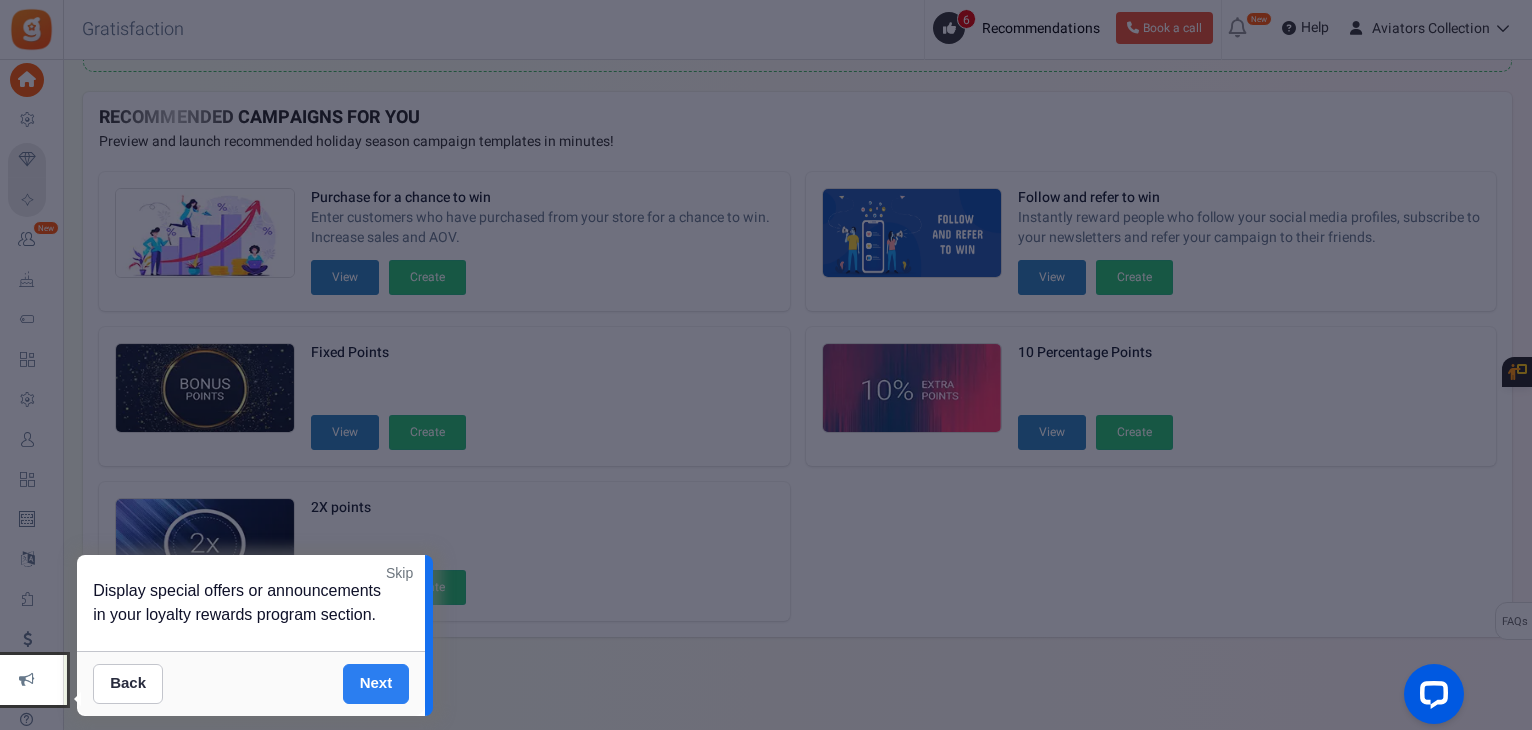 click on "Next" at bounding box center [376, 684] 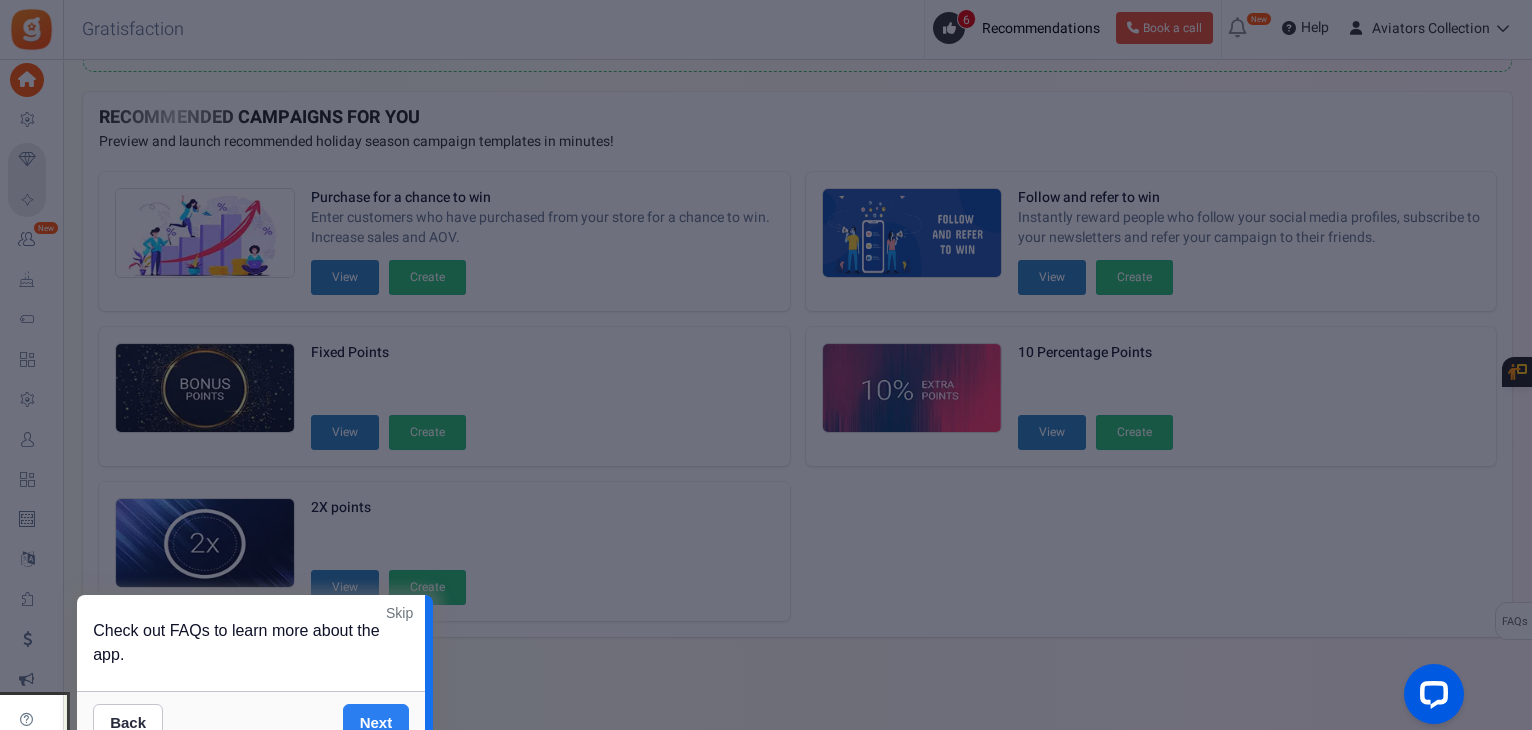 click on "Next" at bounding box center (376, 724) 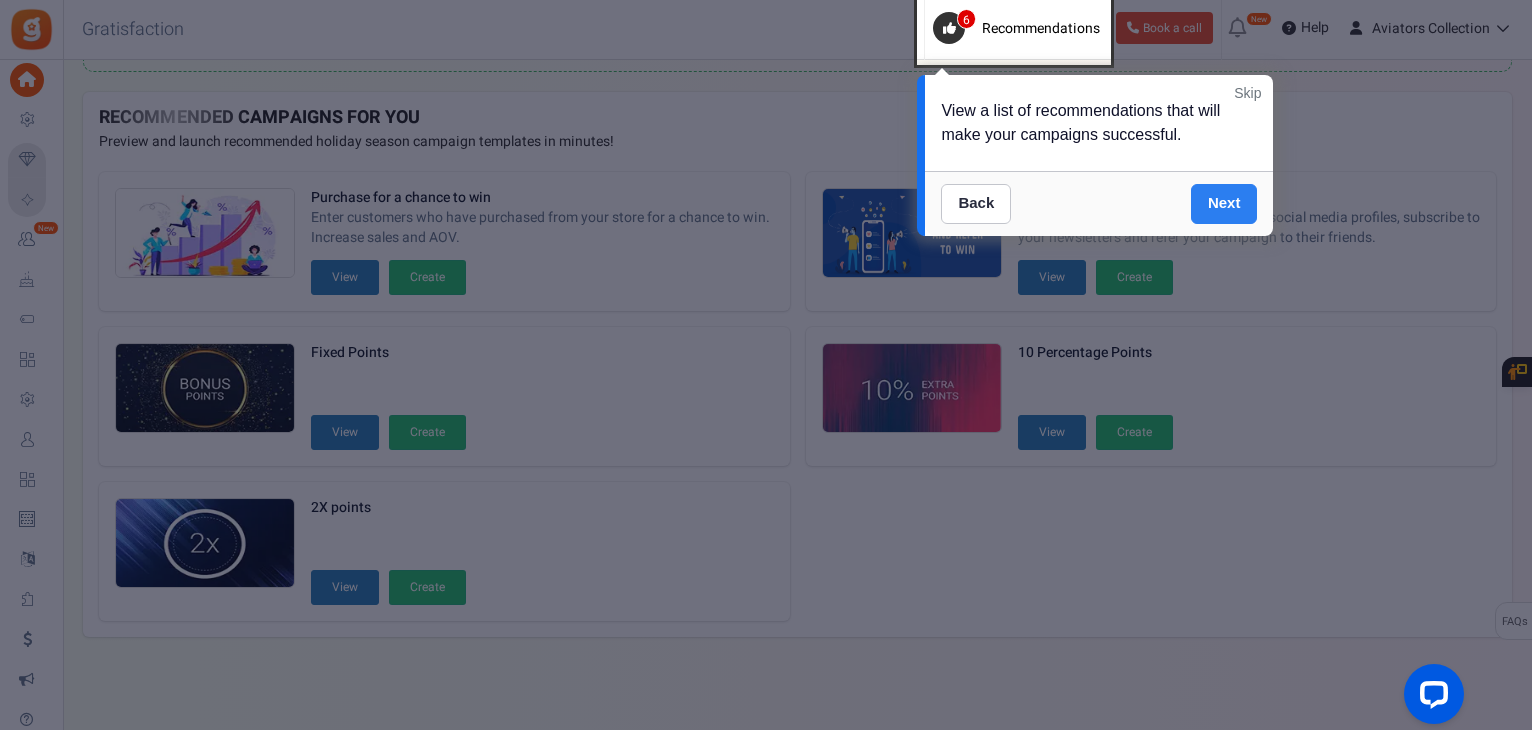 click on "Next" at bounding box center (1224, 204) 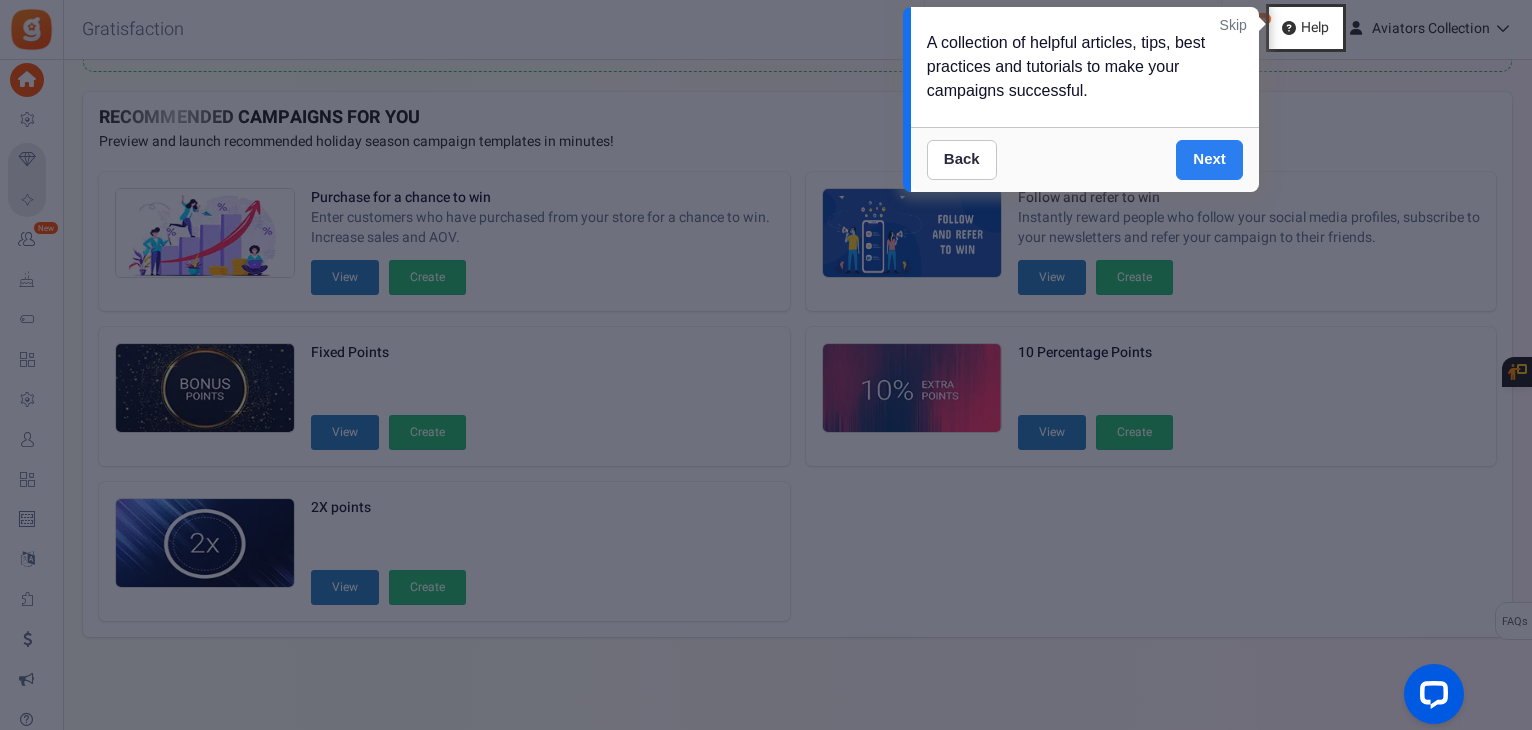 click on "Next" at bounding box center [1209, 160] 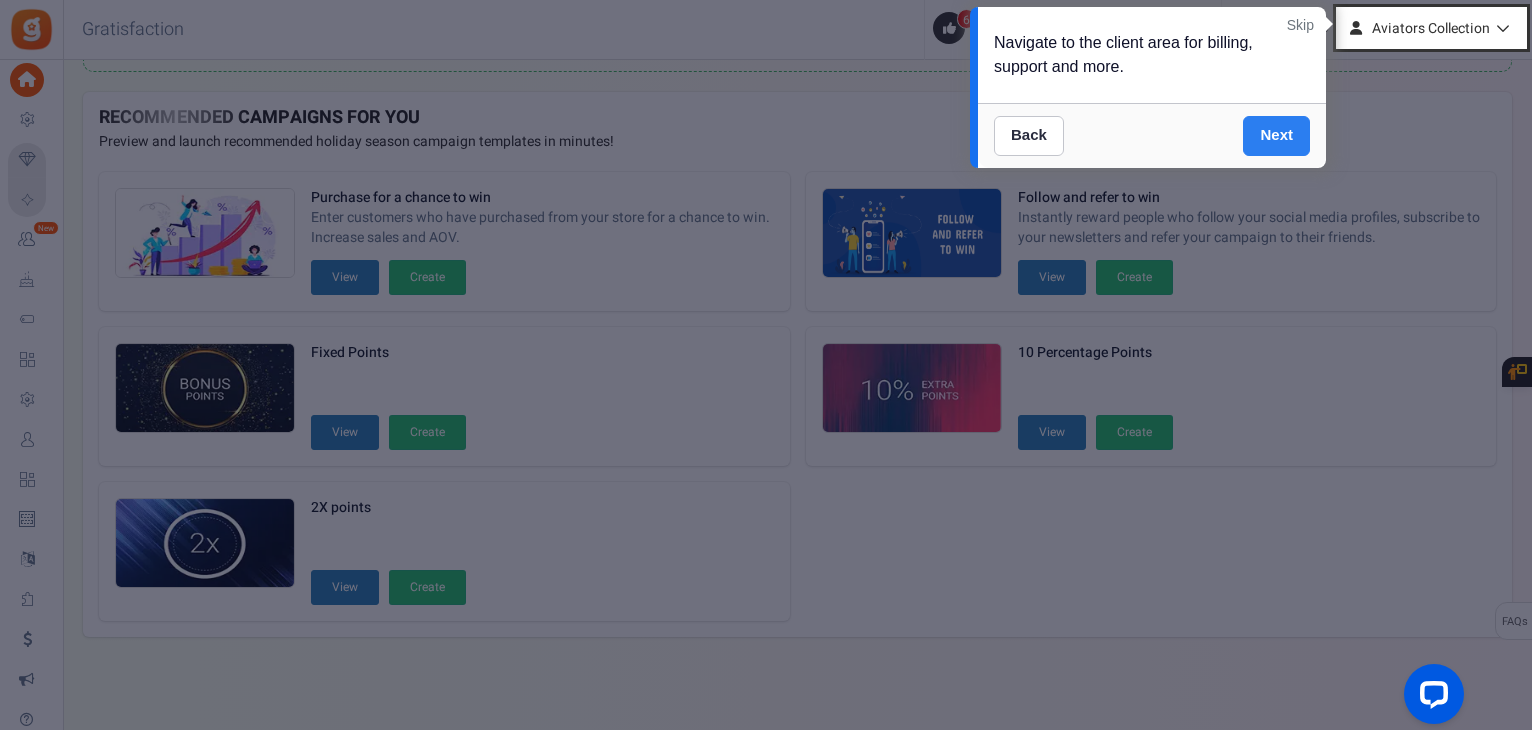 click on "Next" at bounding box center (1276, 136) 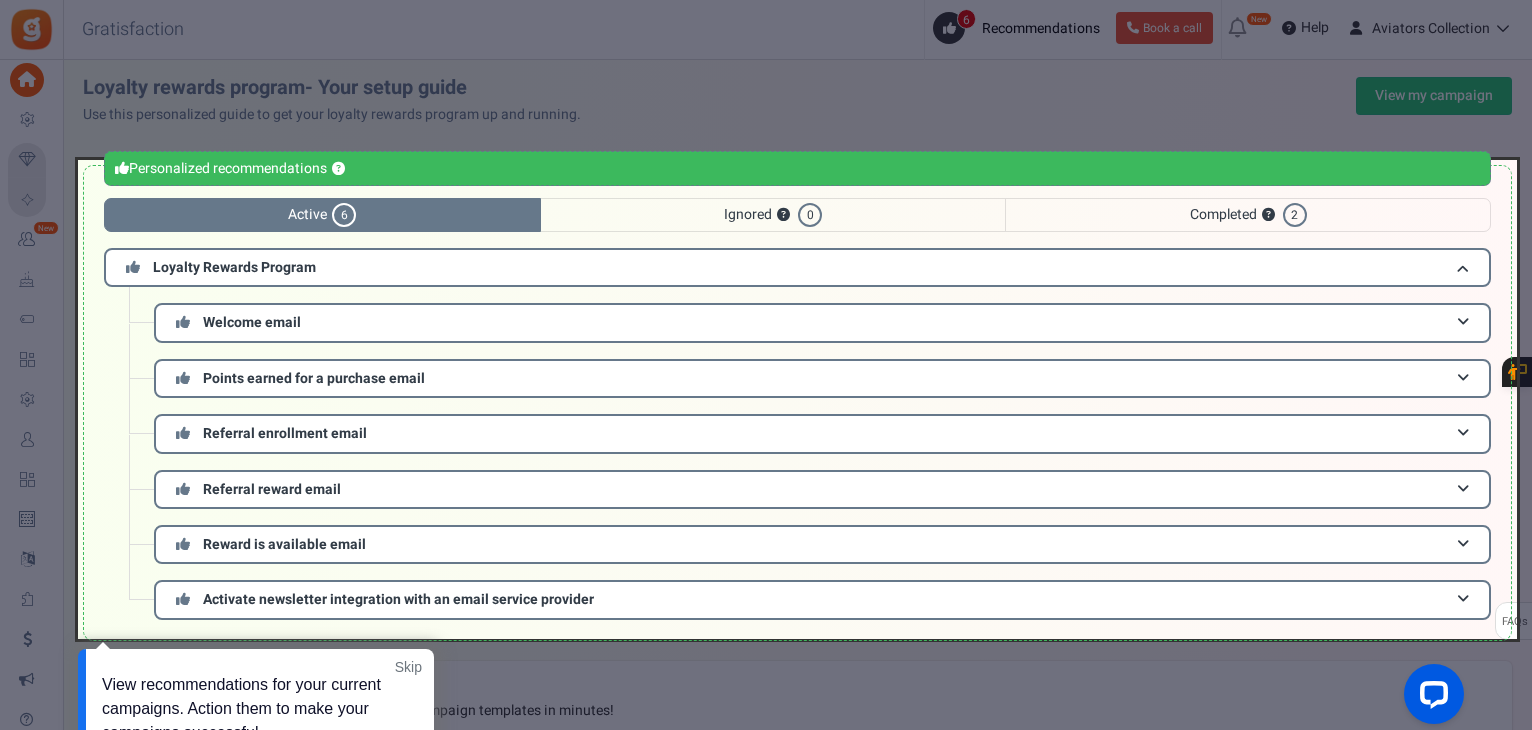 scroll, scrollTop: 0, scrollLeft: 0, axis: both 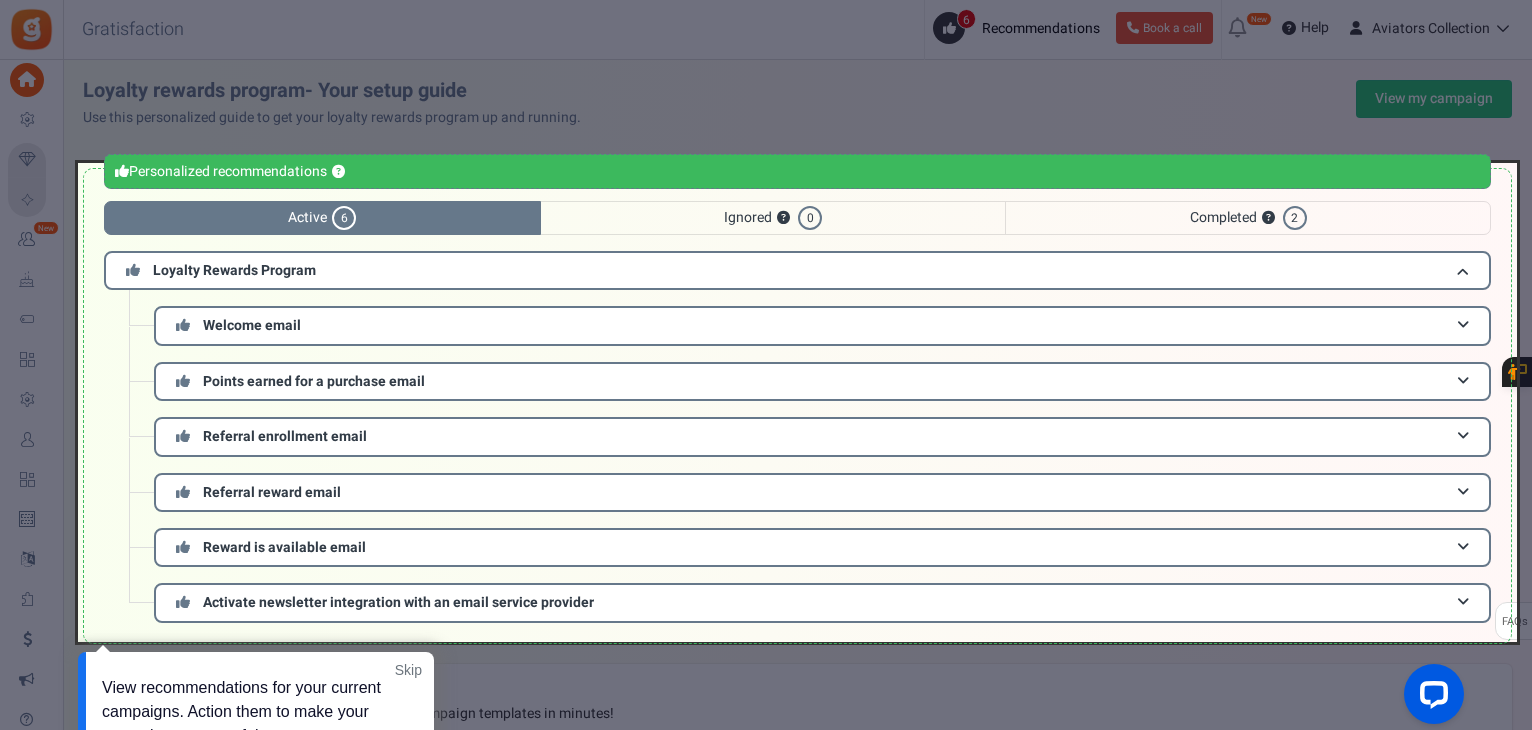 click at bounding box center [766, 365] 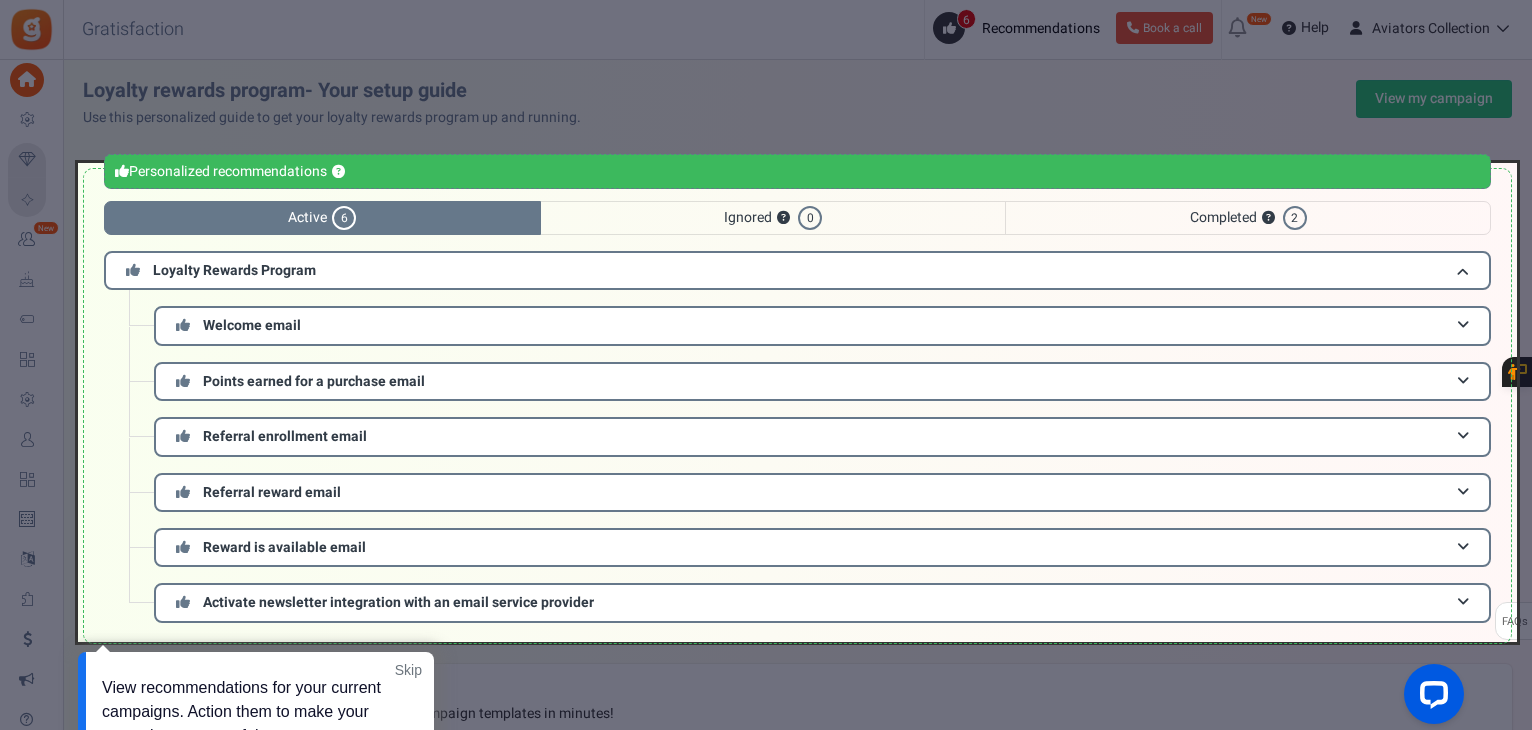 click on "Skip" at bounding box center (408, 670) 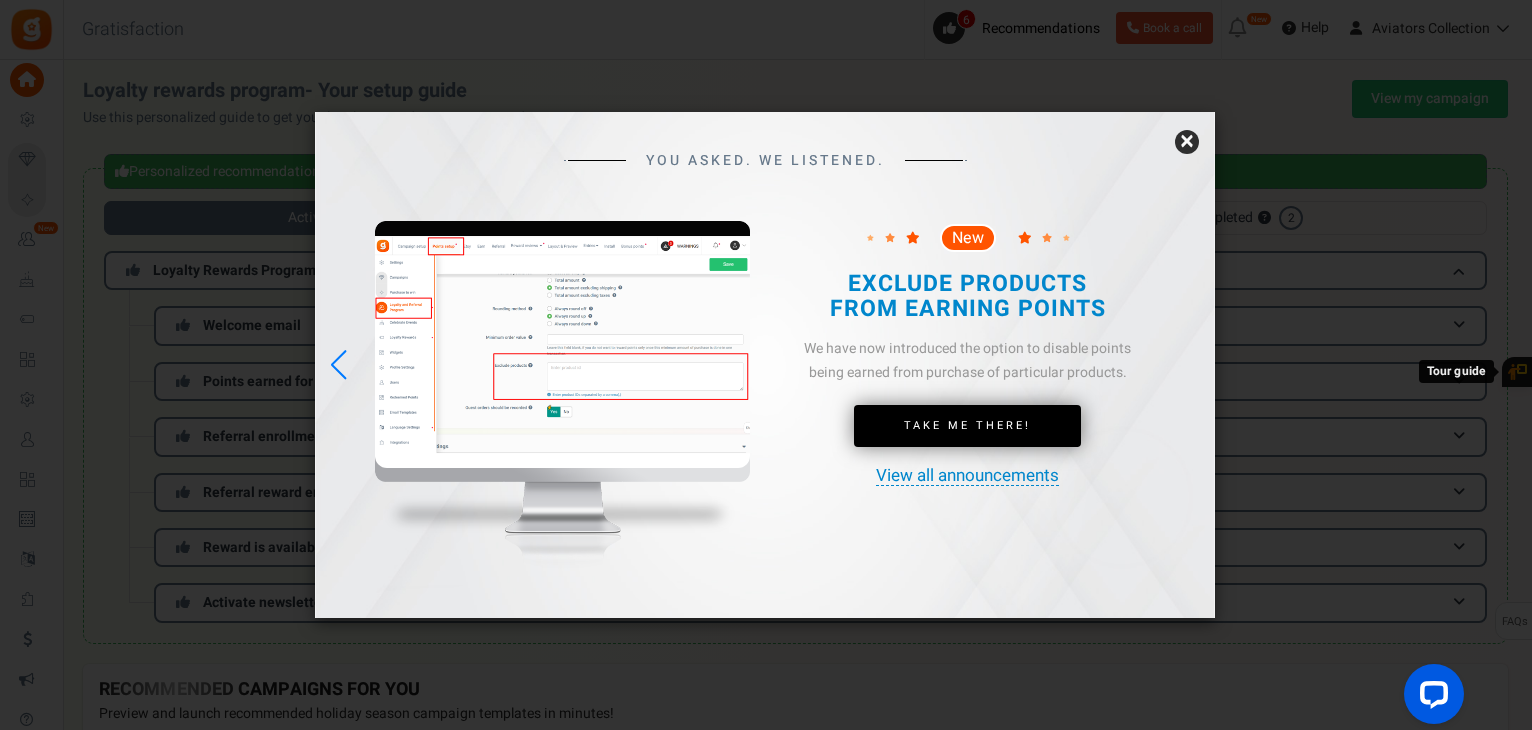 click on "×" at bounding box center [1187, 142] 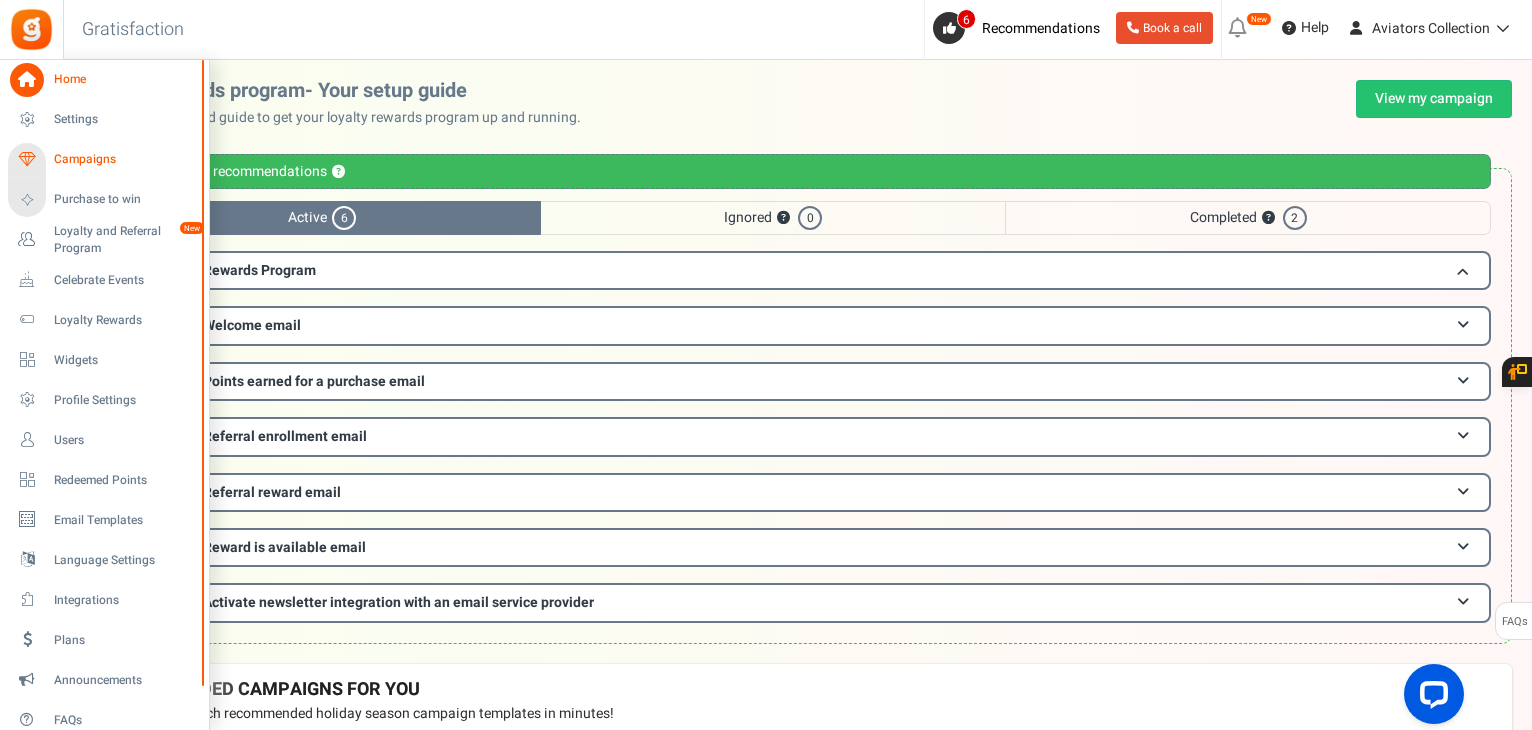 click on "Campaigns" at bounding box center [124, 159] 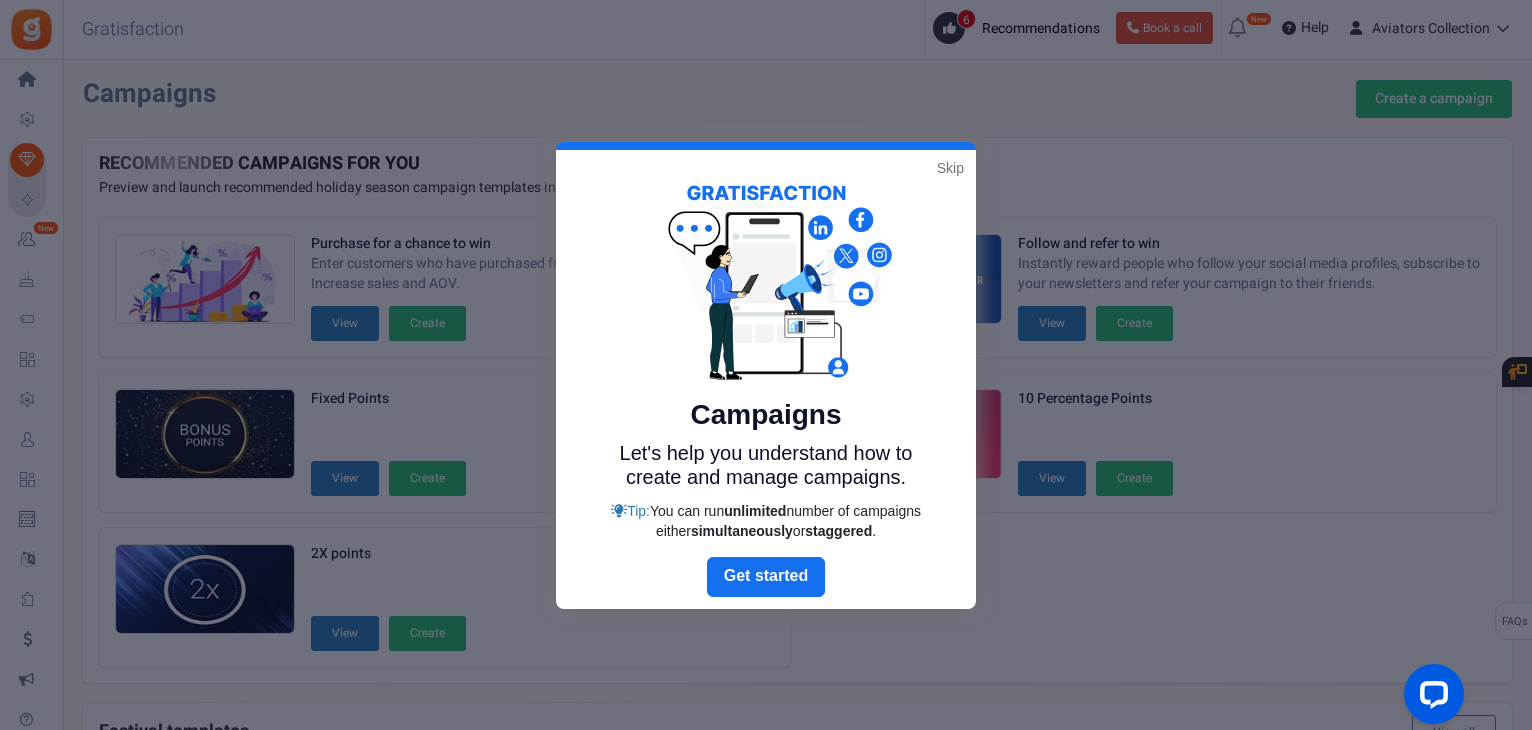 scroll, scrollTop: 434, scrollLeft: 0, axis: vertical 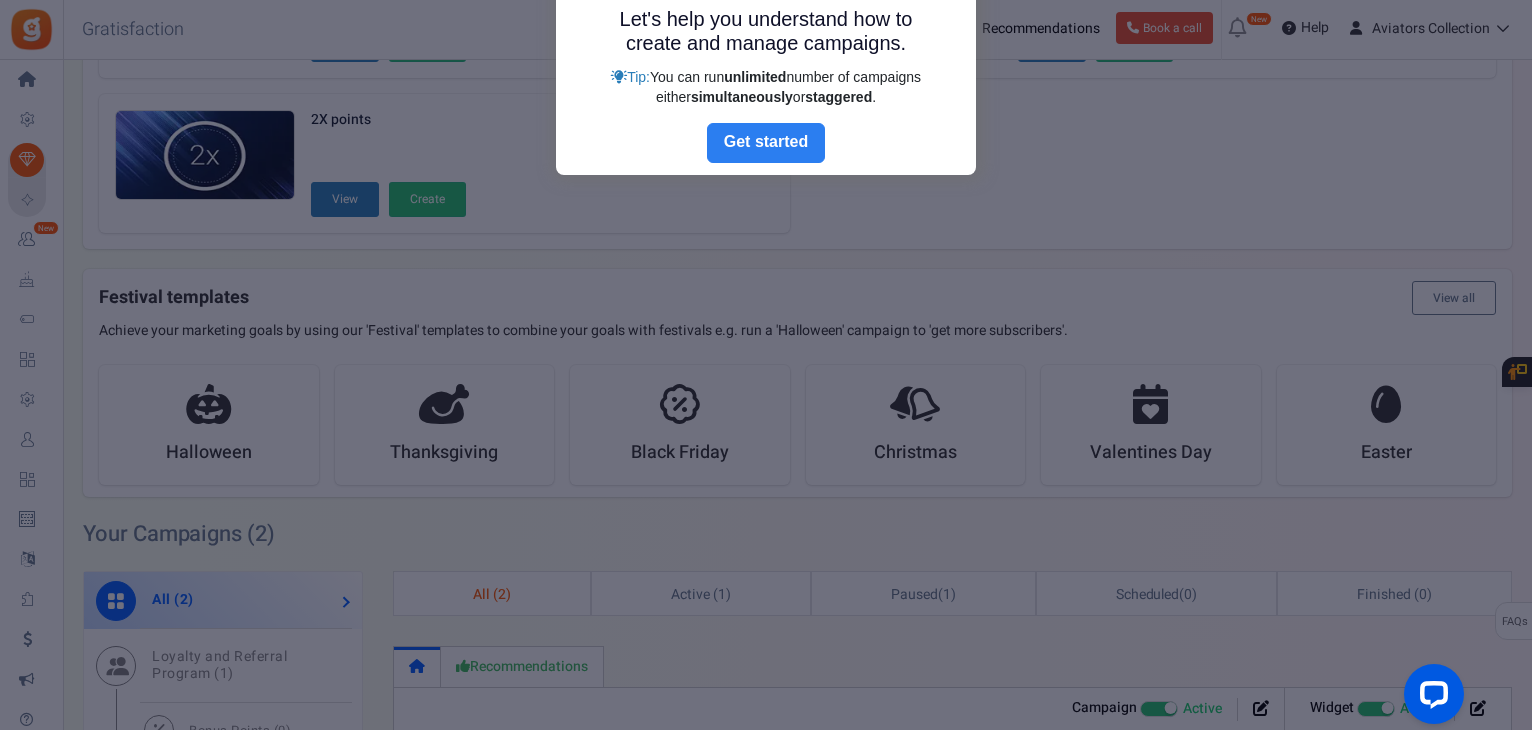 click on "Next" at bounding box center (766, 143) 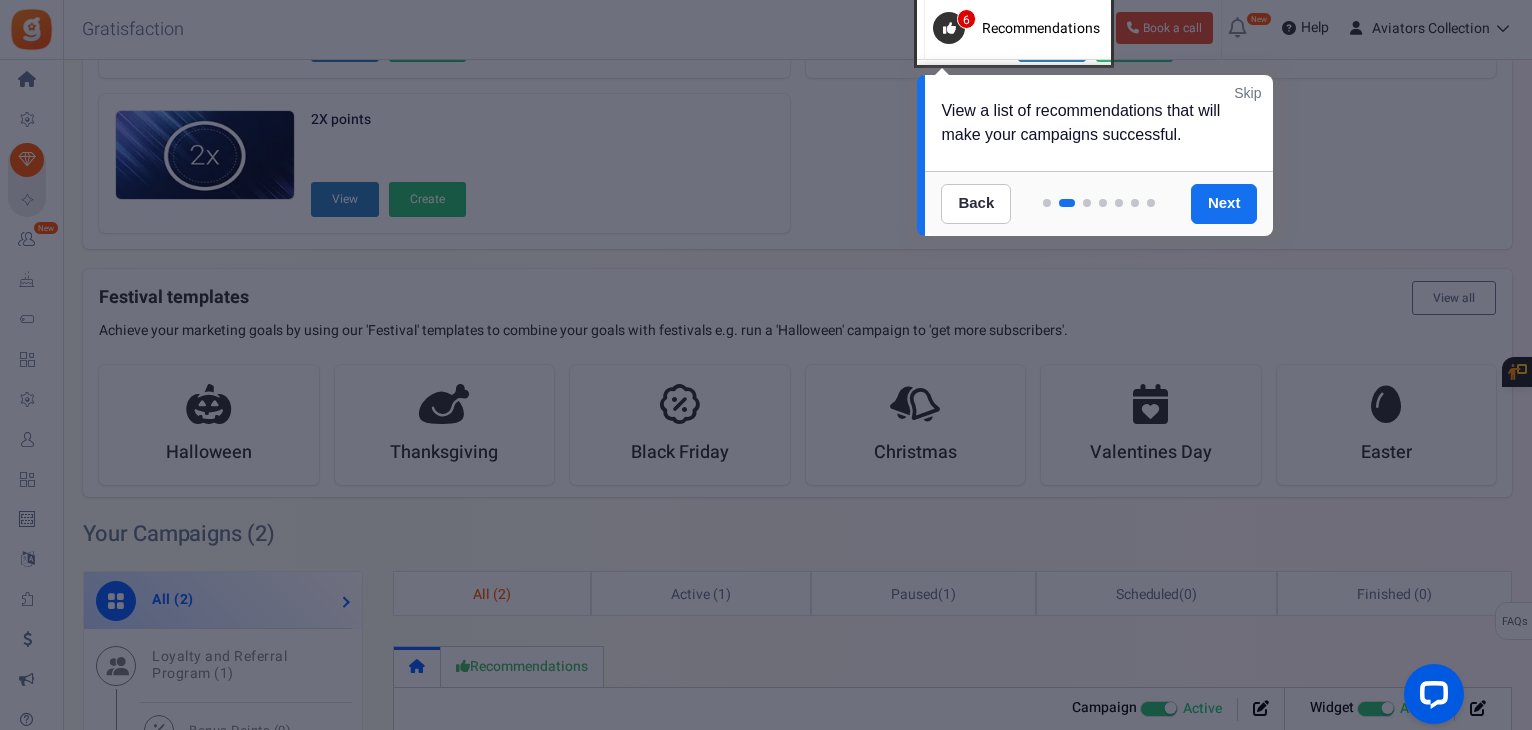 click on "Next" at bounding box center (1224, 204) 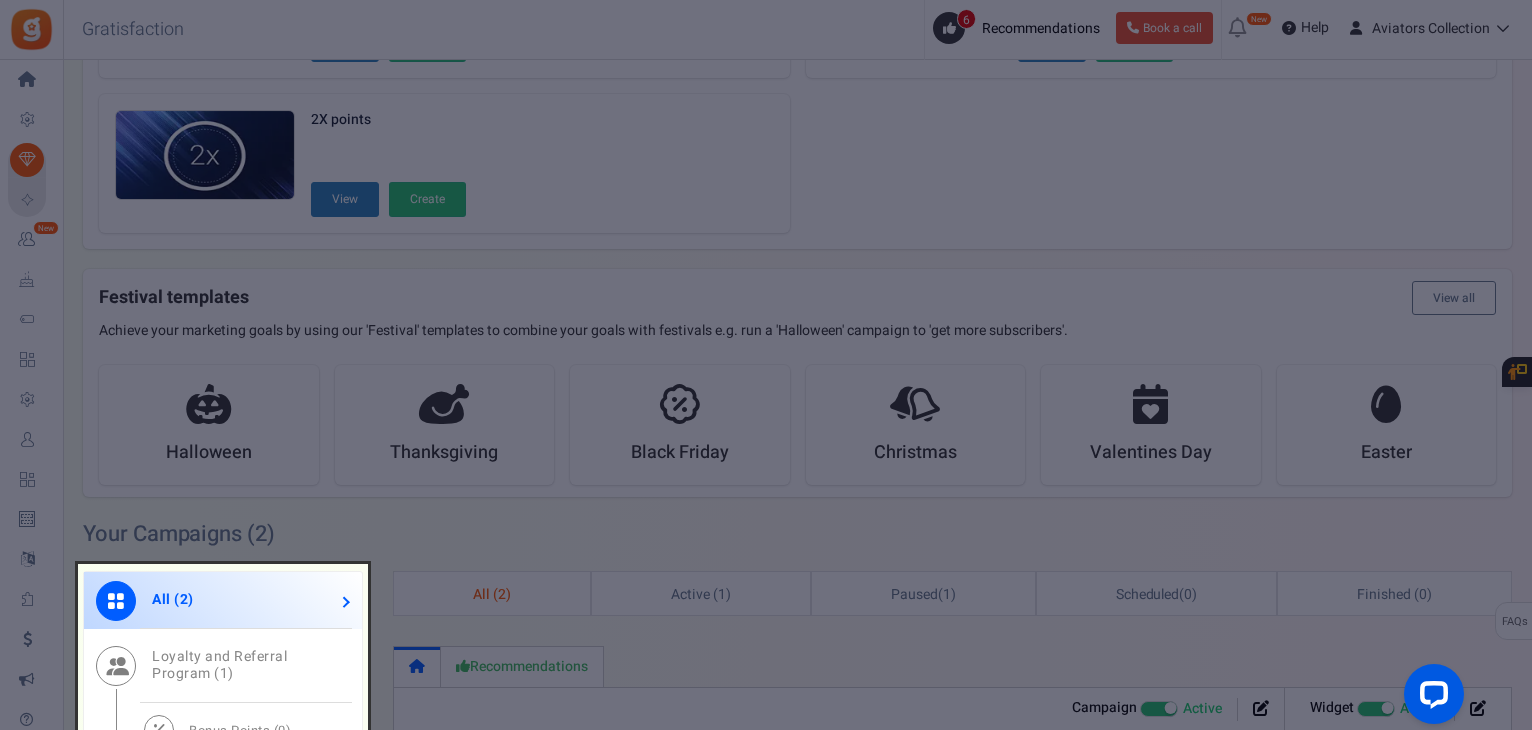 scroll, scrollTop: 932, scrollLeft: 0, axis: vertical 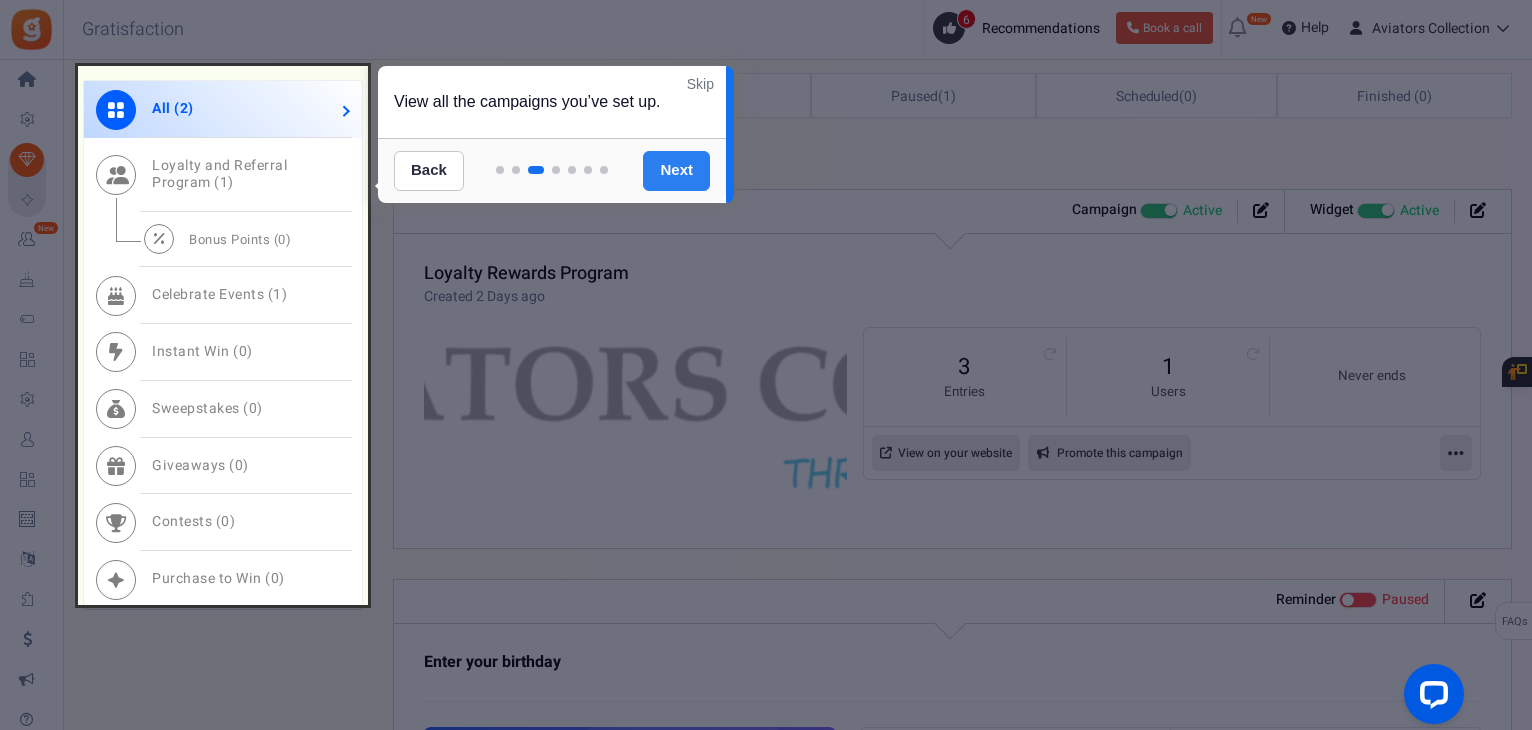 click on "Next" at bounding box center [676, 171] 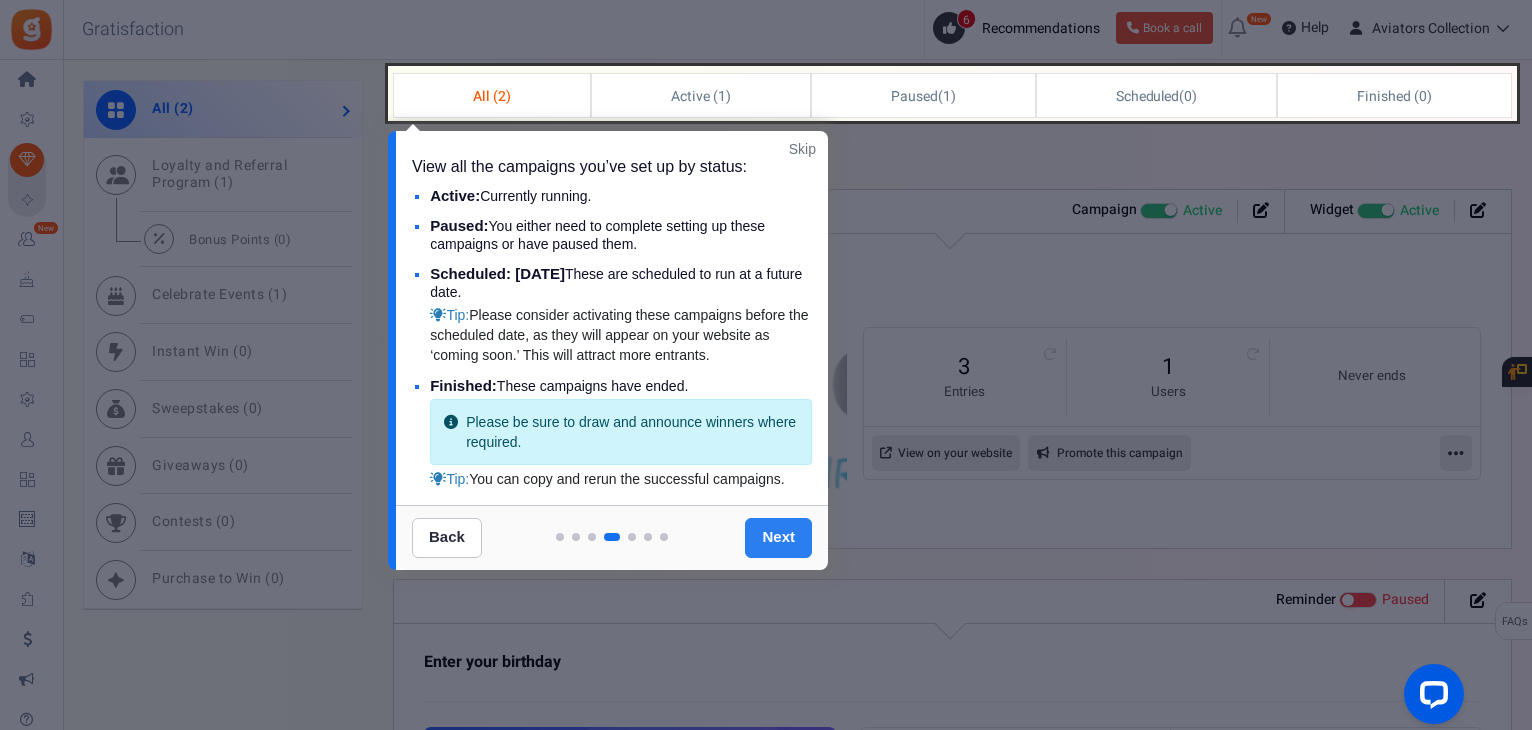 click on "Next" at bounding box center (778, 538) 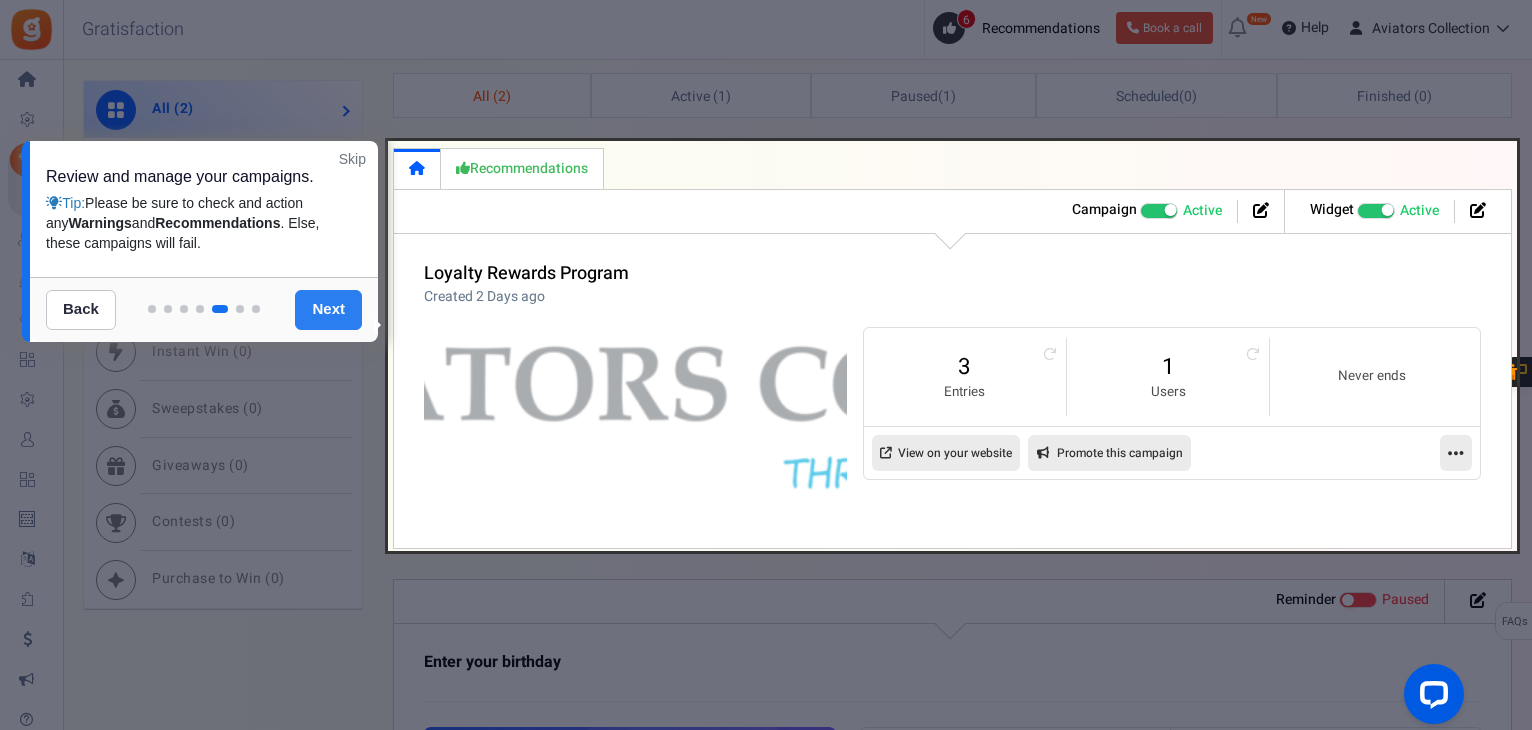 click on "Next" at bounding box center (328, 310) 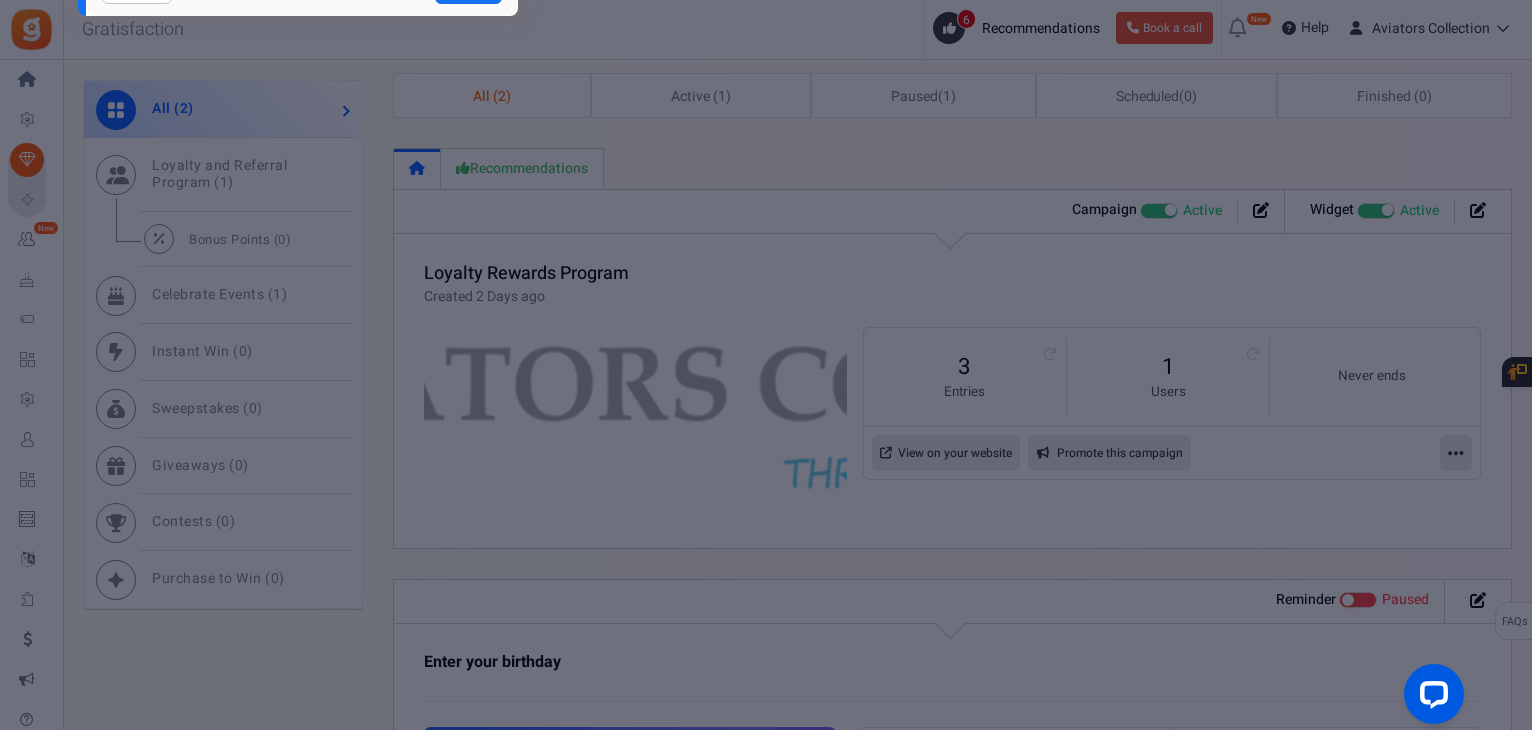 scroll, scrollTop: 46, scrollLeft: 0, axis: vertical 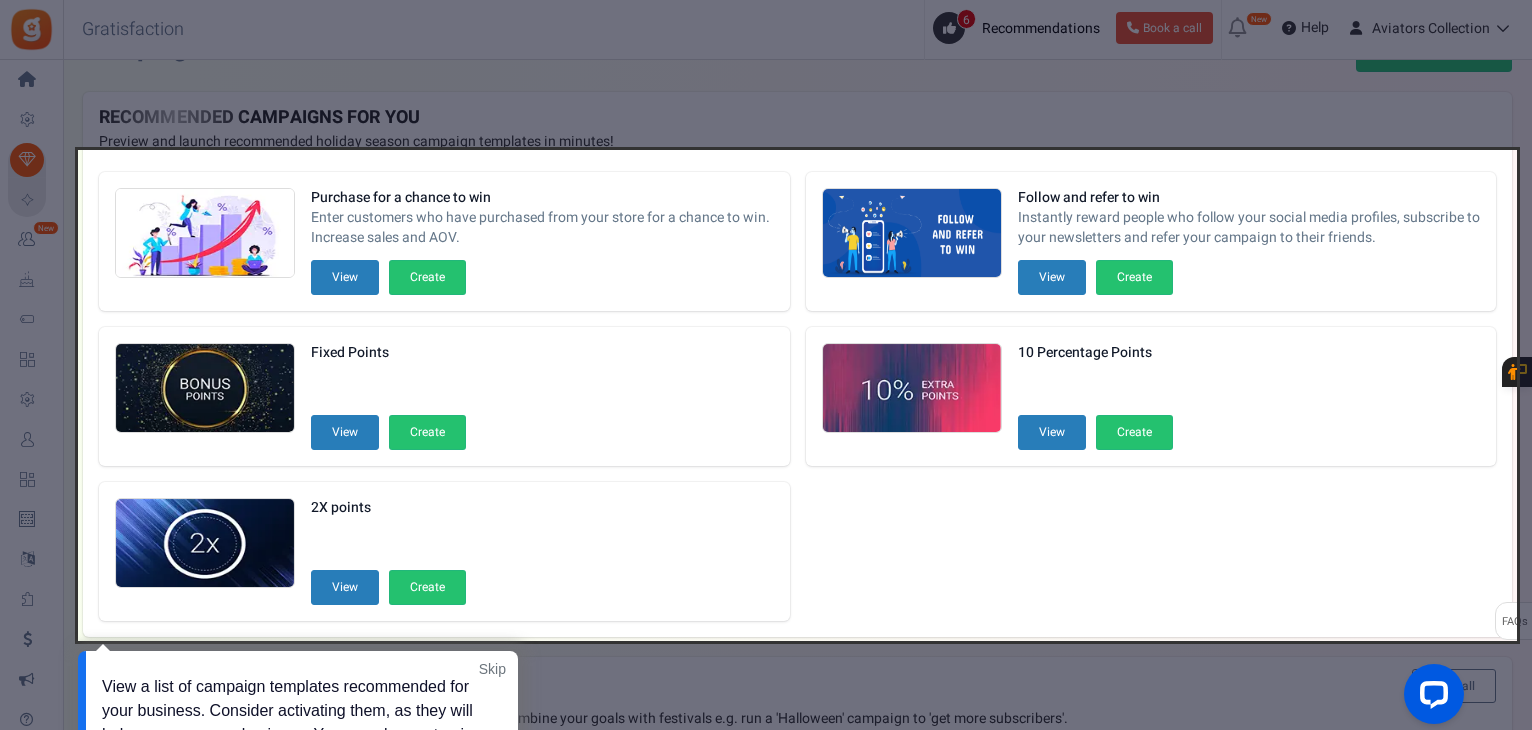 click at bounding box center (766, 365) 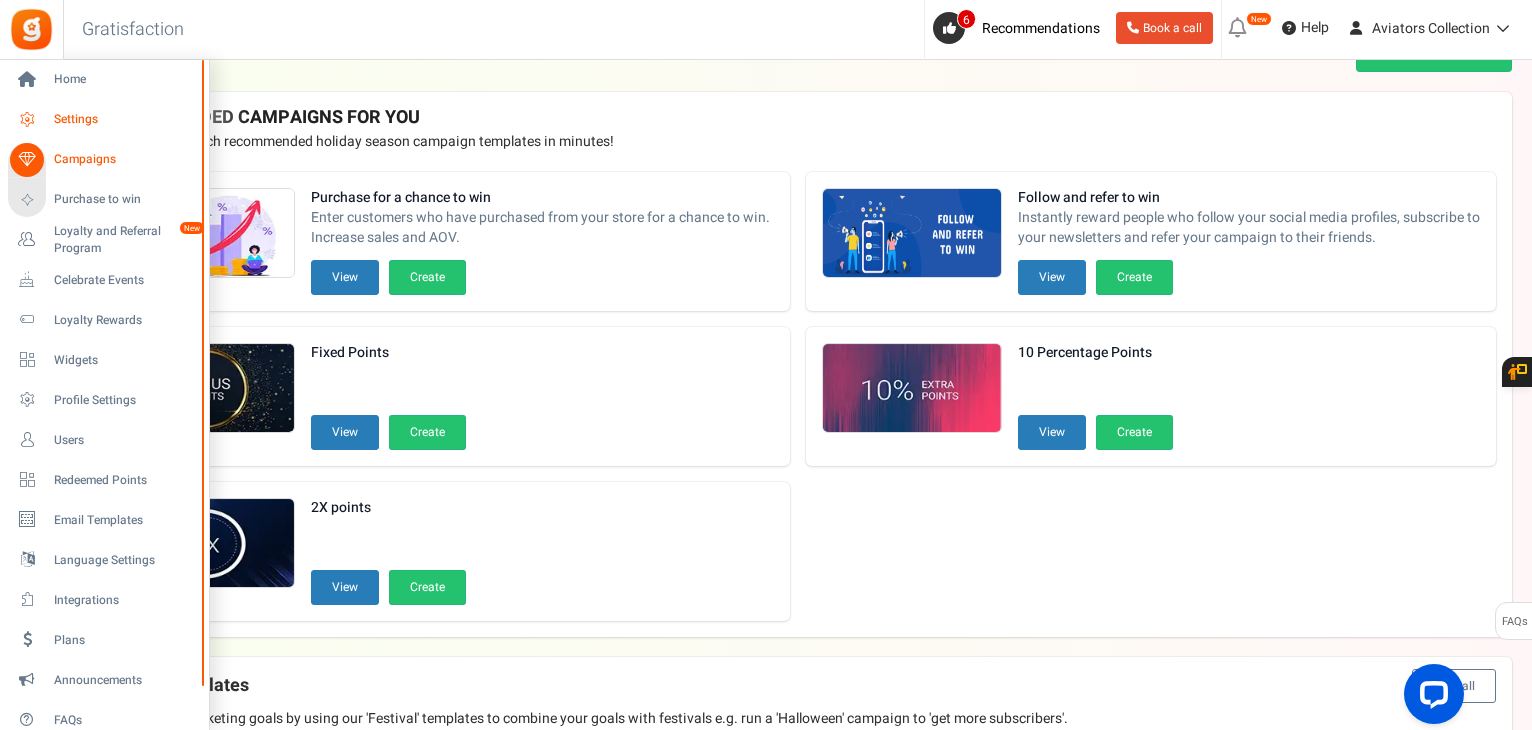 click on "Settings" at bounding box center (124, 119) 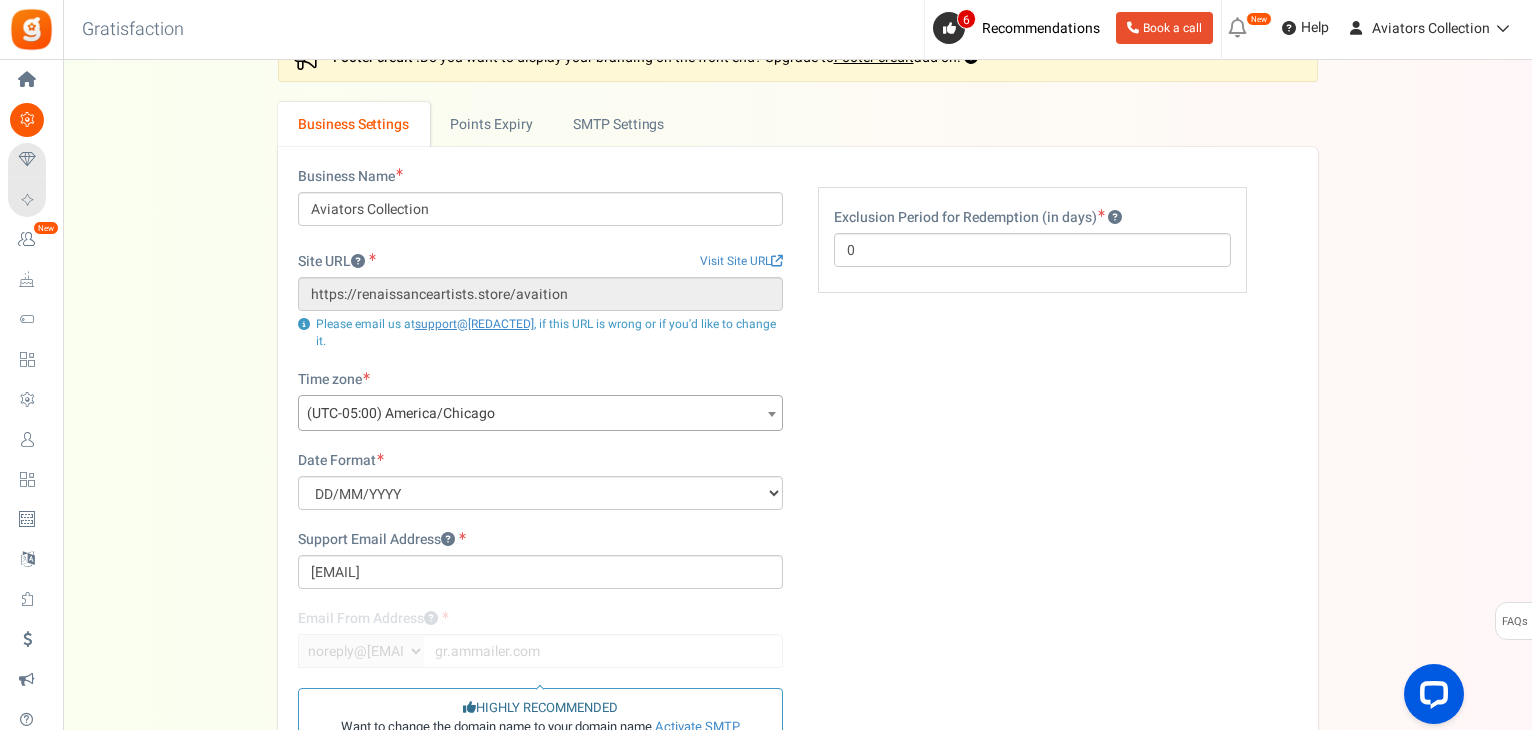 scroll, scrollTop: 0, scrollLeft: 0, axis: both 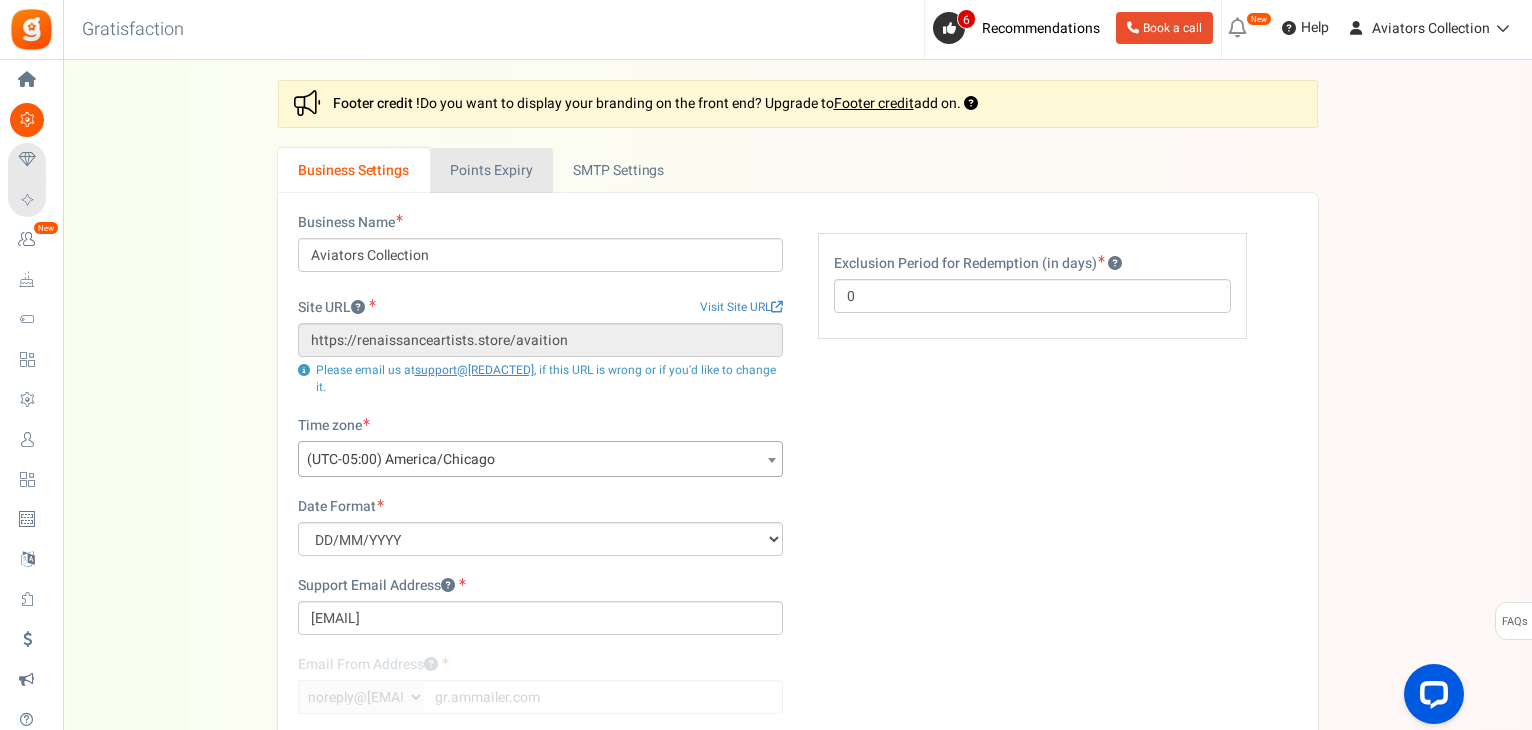 click on "Points Expiry" at bounding box center (491, 170) 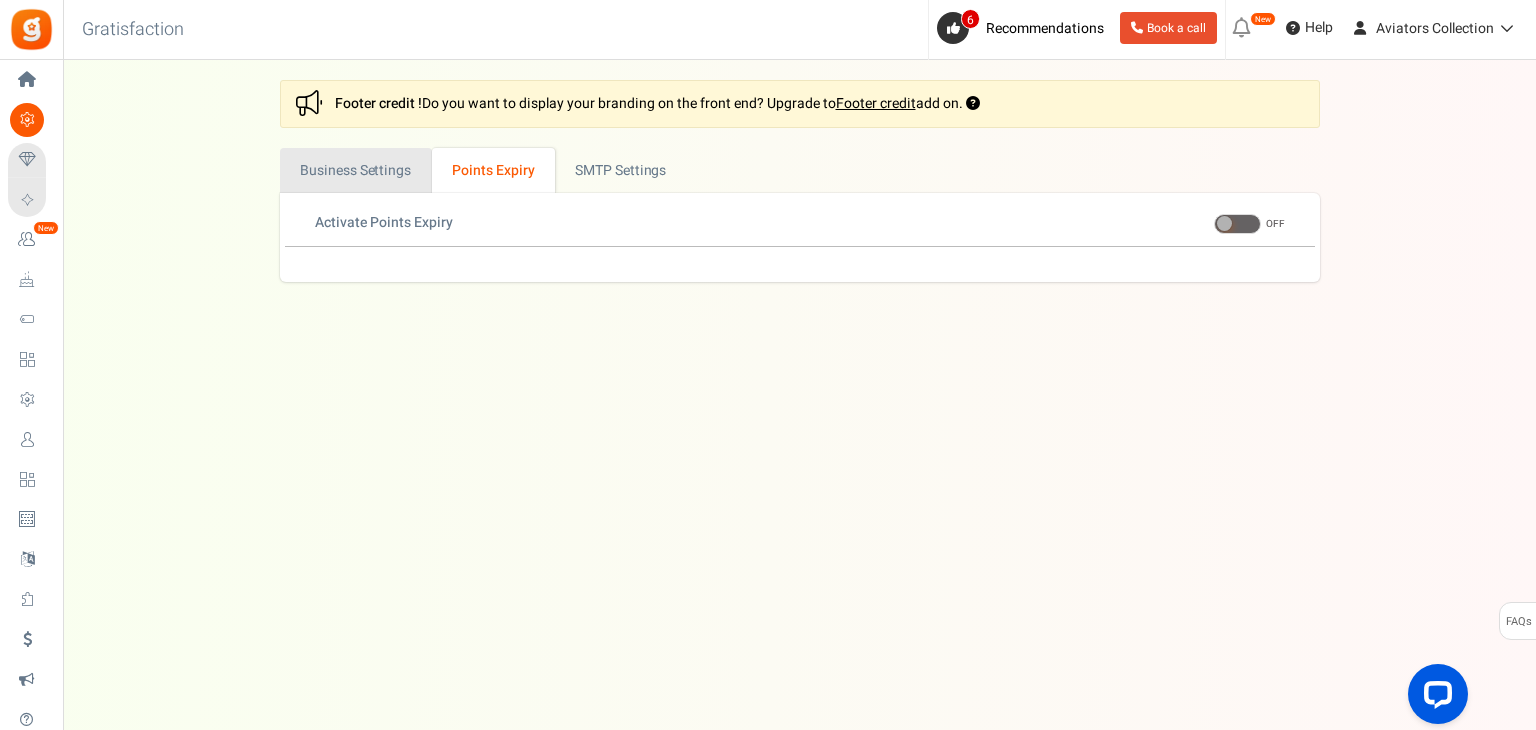 click on "Business Settings" at bounding box center (356, 170) 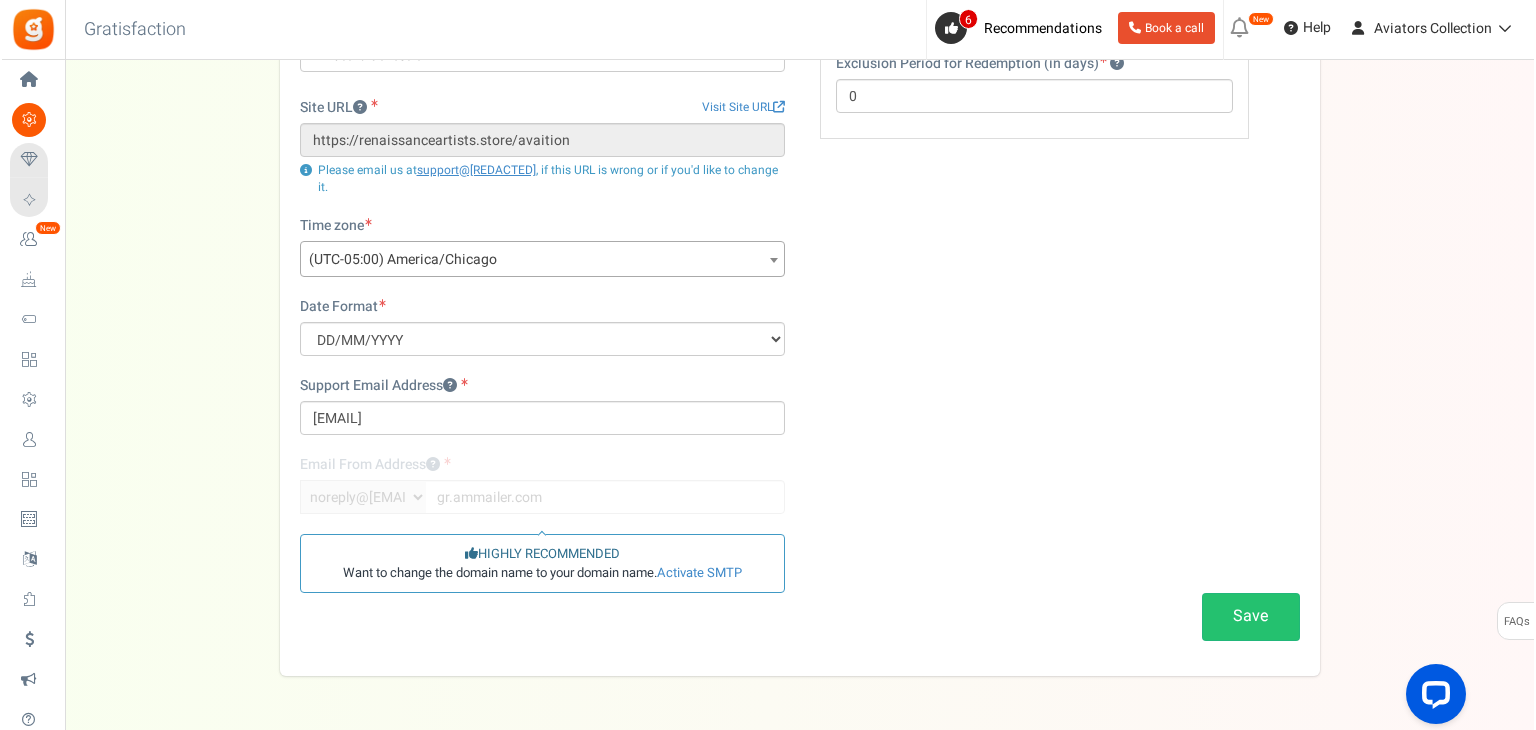 scroll, scrollTop: 0, scrollLeft: 0, axis: both 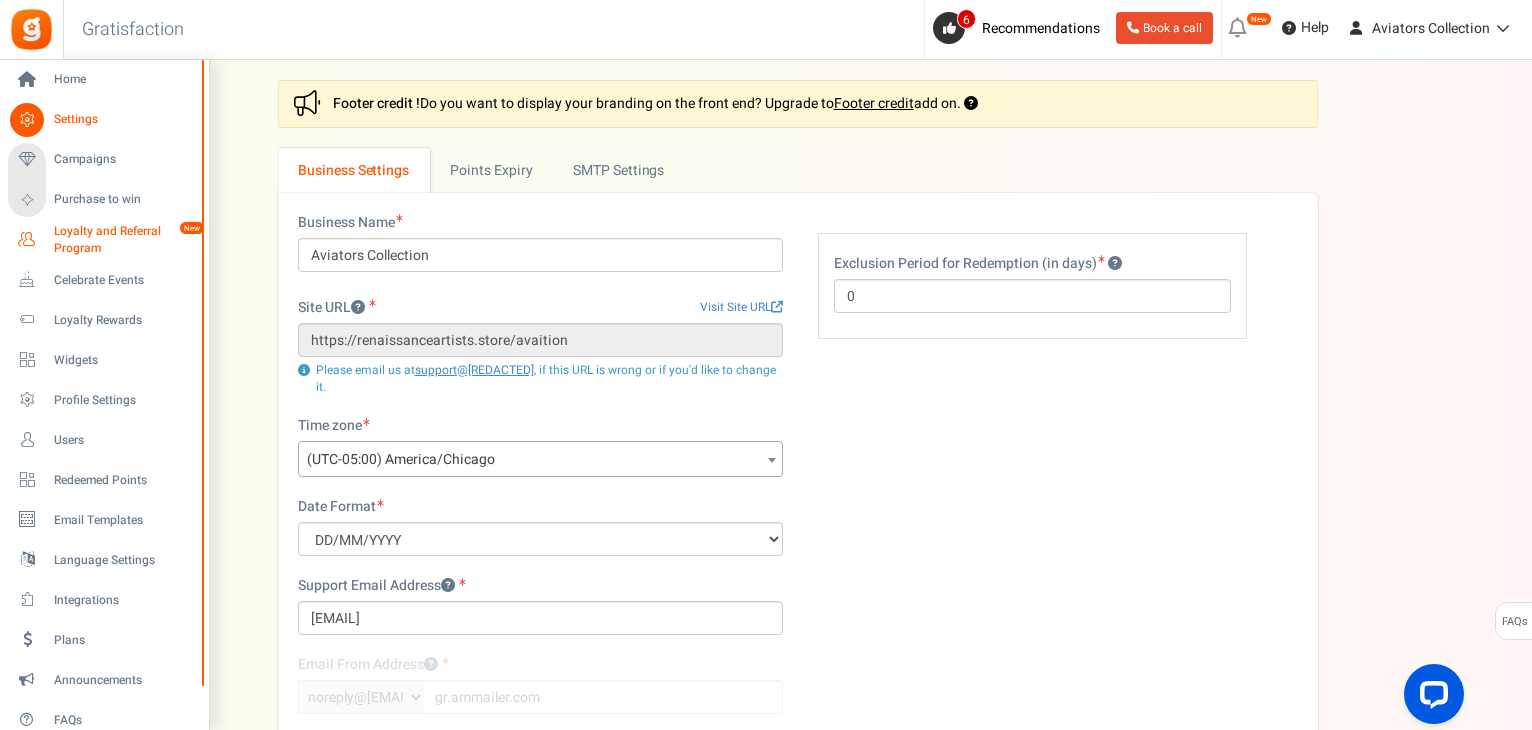 click on "Loyalty and Referral Program" at bounding box center [127, 240] 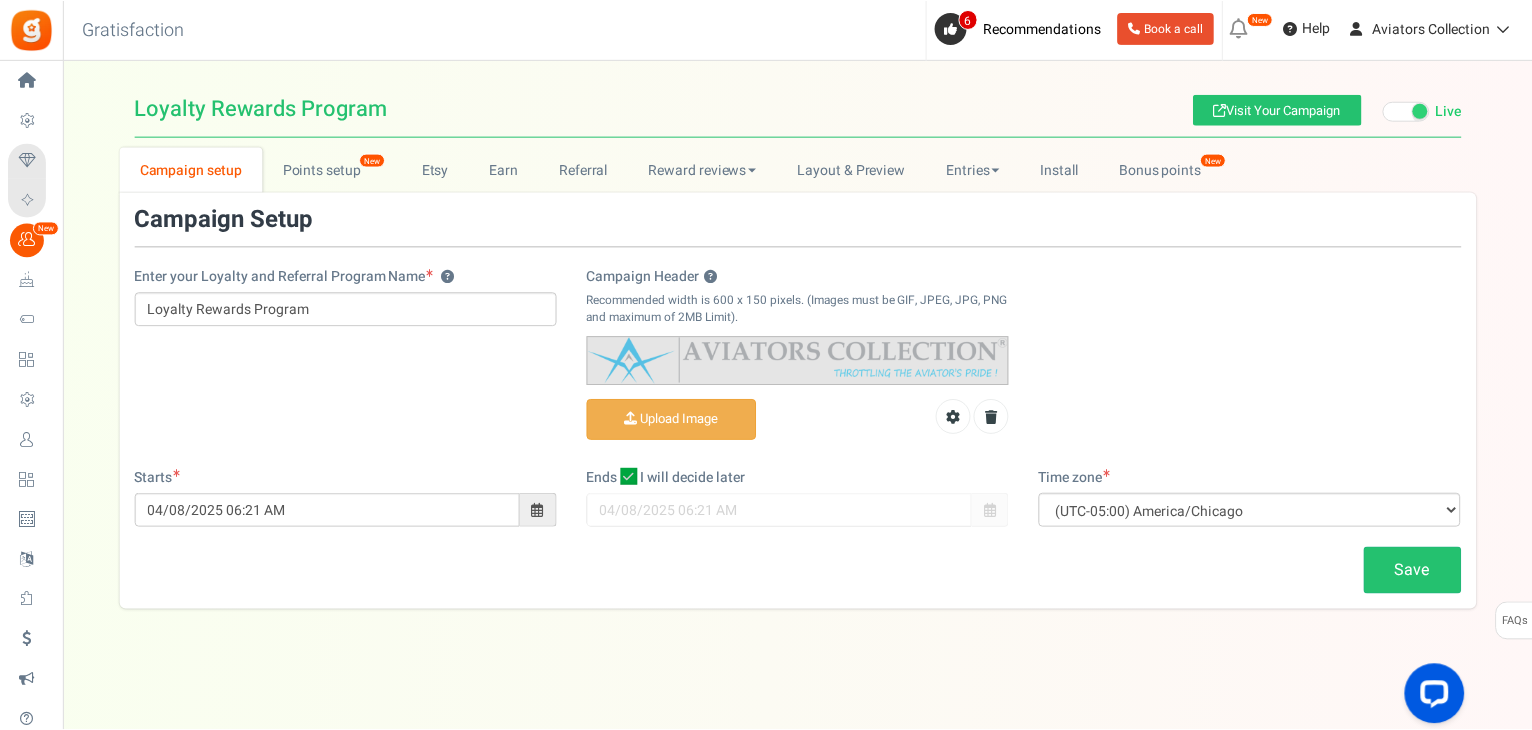 scroll, scrollTop: 0, scrollLeft: 0, axis: both 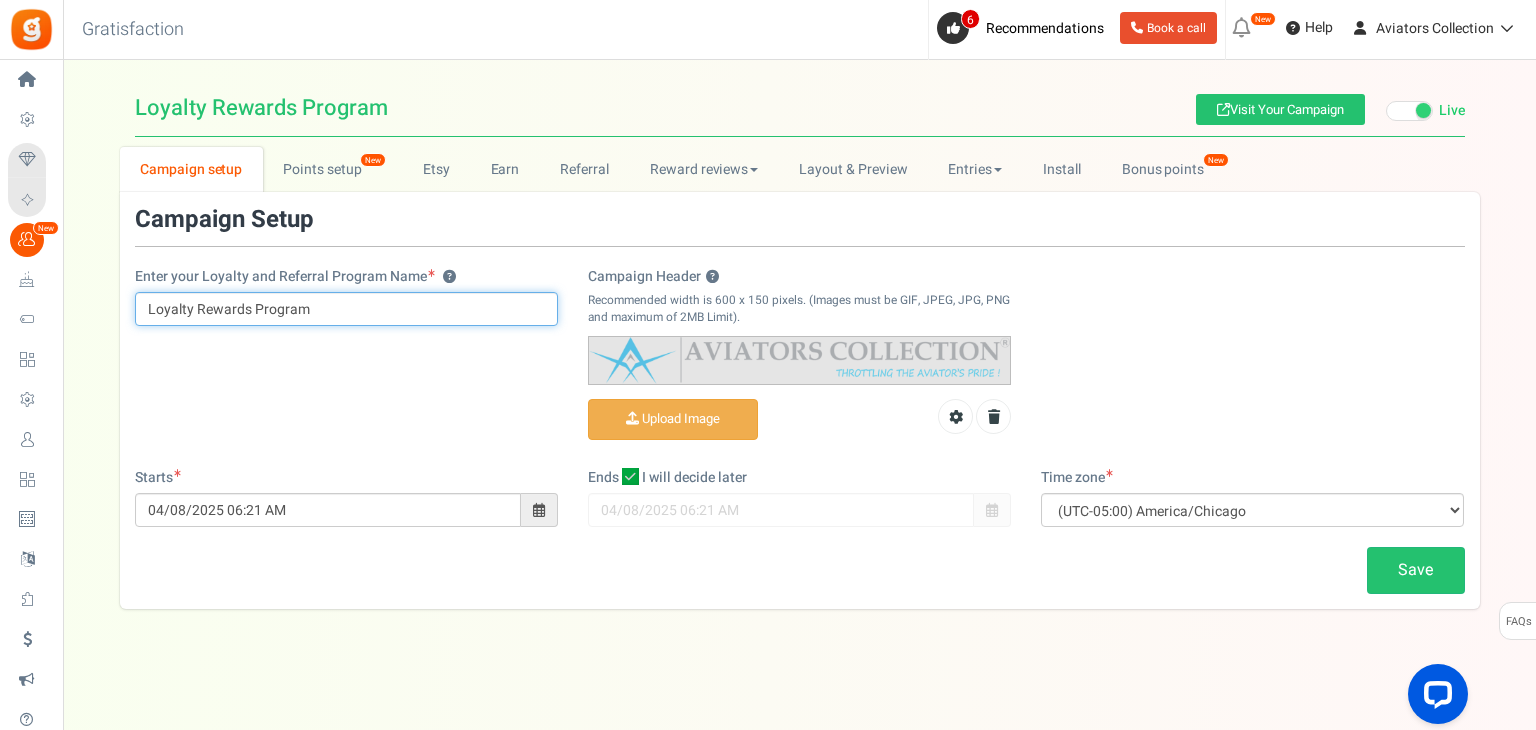 click on "Loyalty Rewards Program" at bounding box center [346, 309] 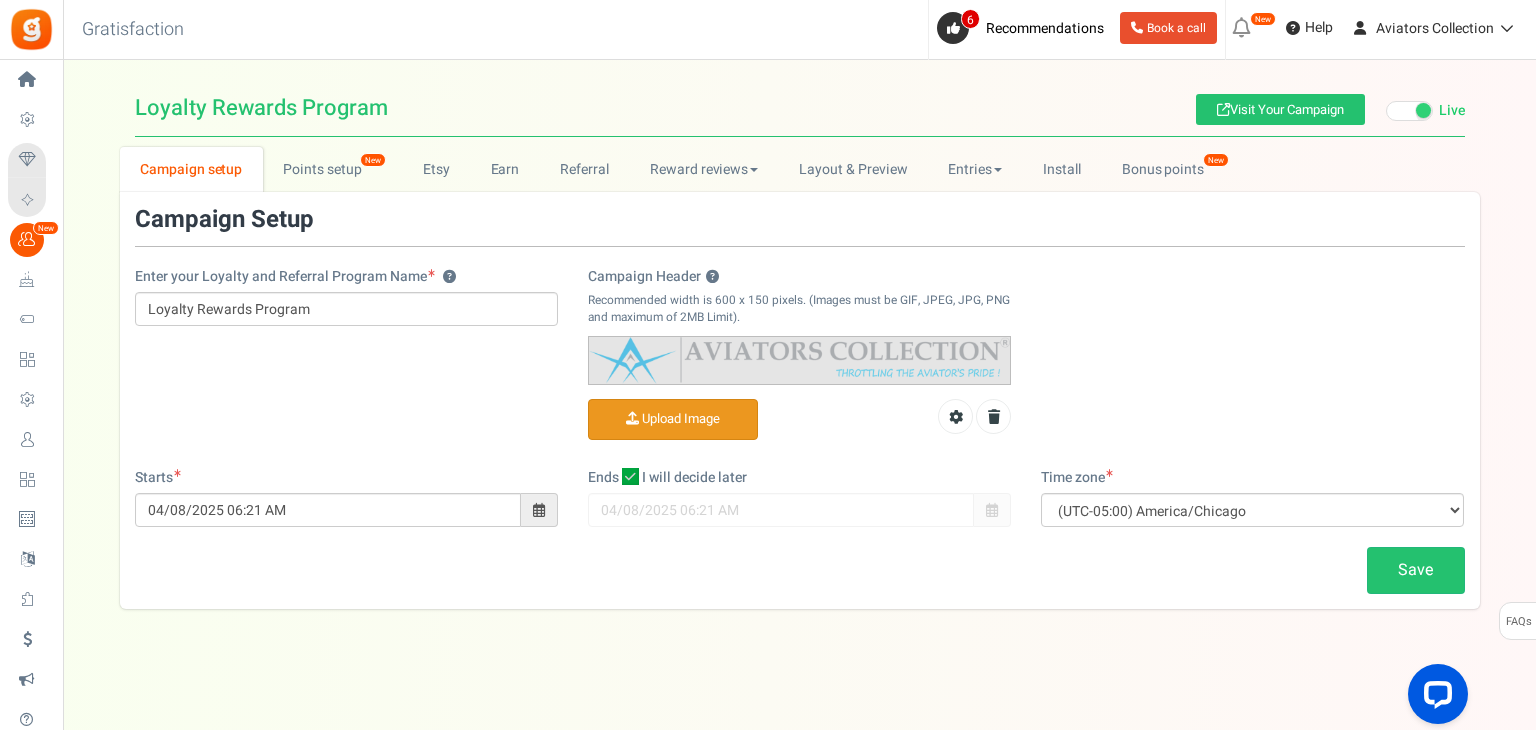 click on "Campaign Header  ?" at bounding box center (673, 419) 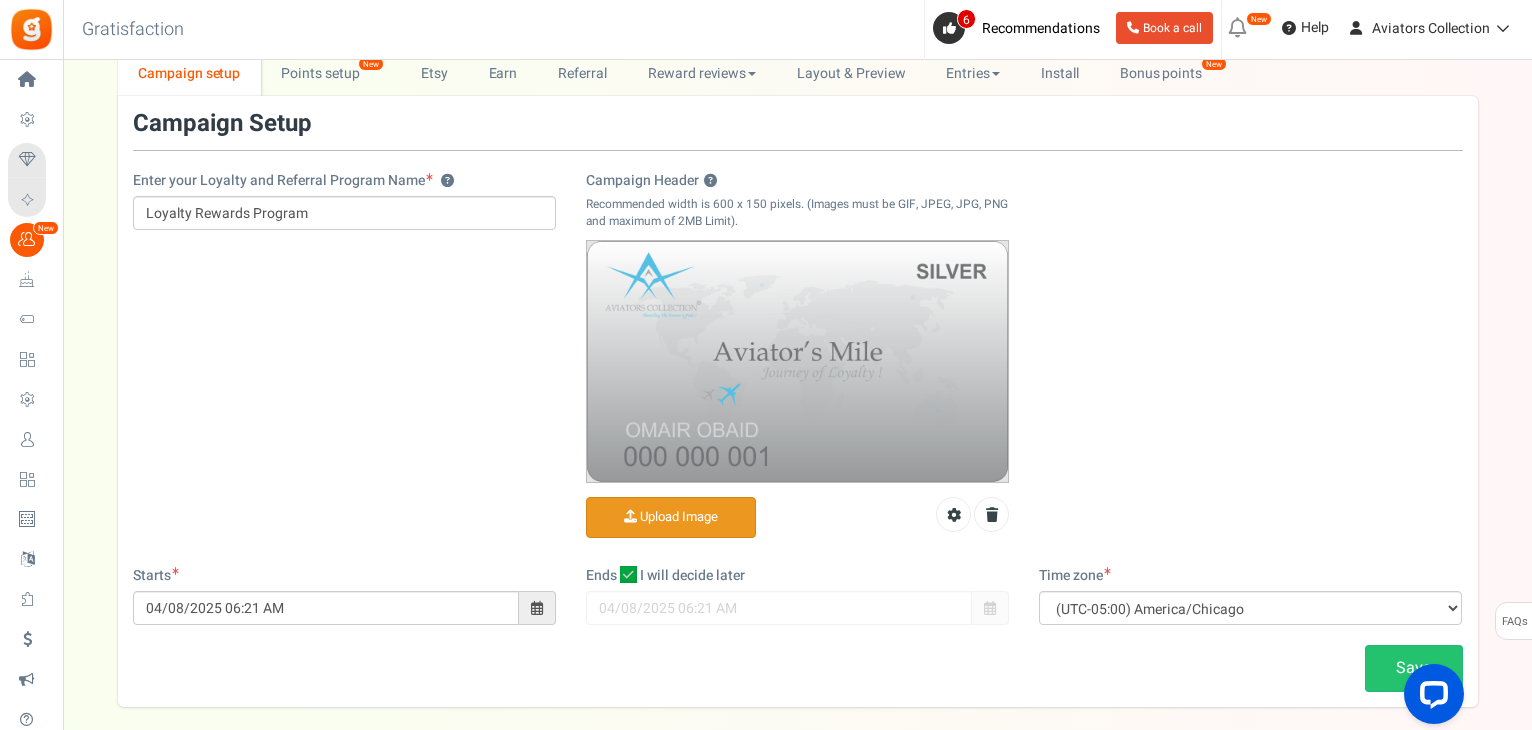 scroll, scrollTop: 100, scrollLeft: 0, axis: vertical 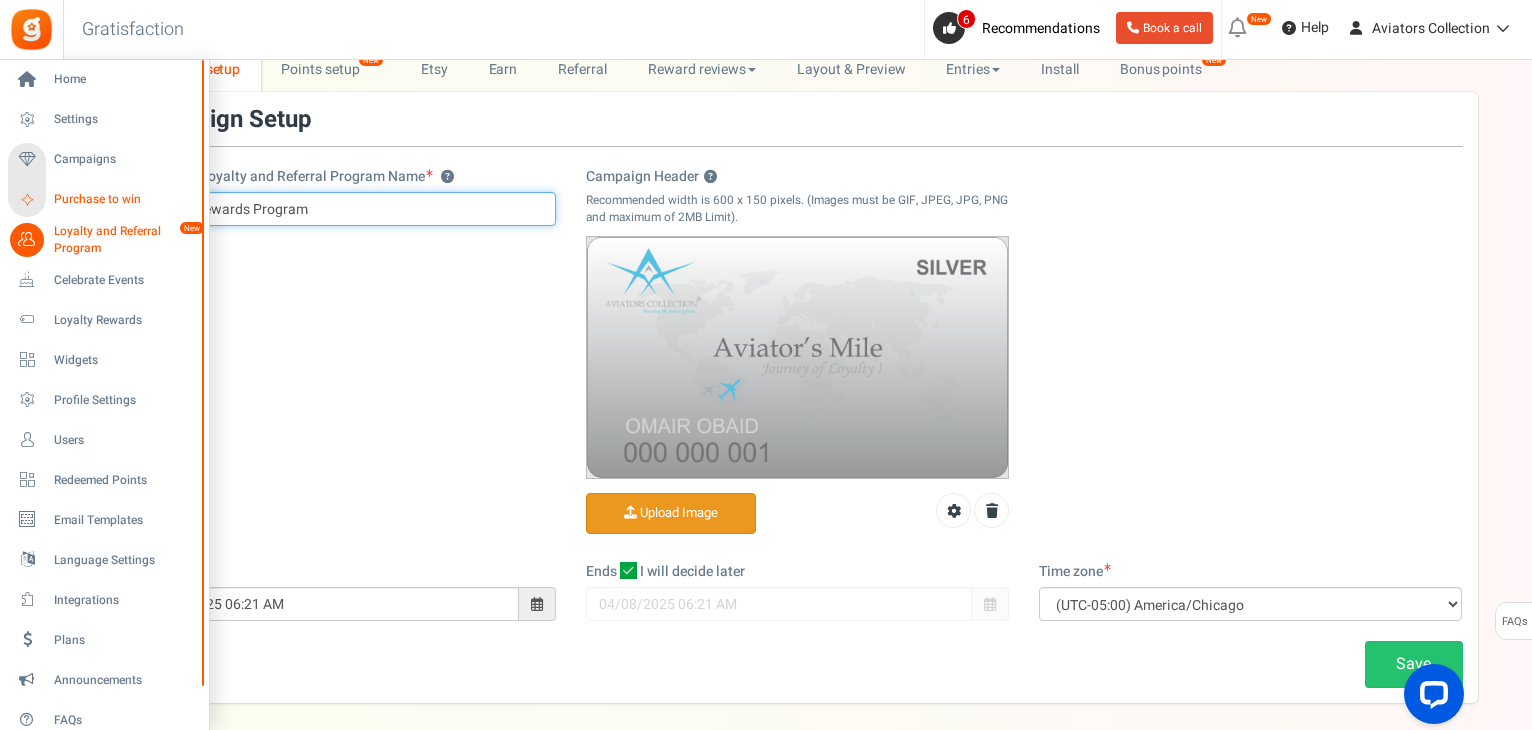 drag, startPoint x: 316, startPoint y: 205, endPoint x: 37, endPoint y: 207, distance: 279.00717 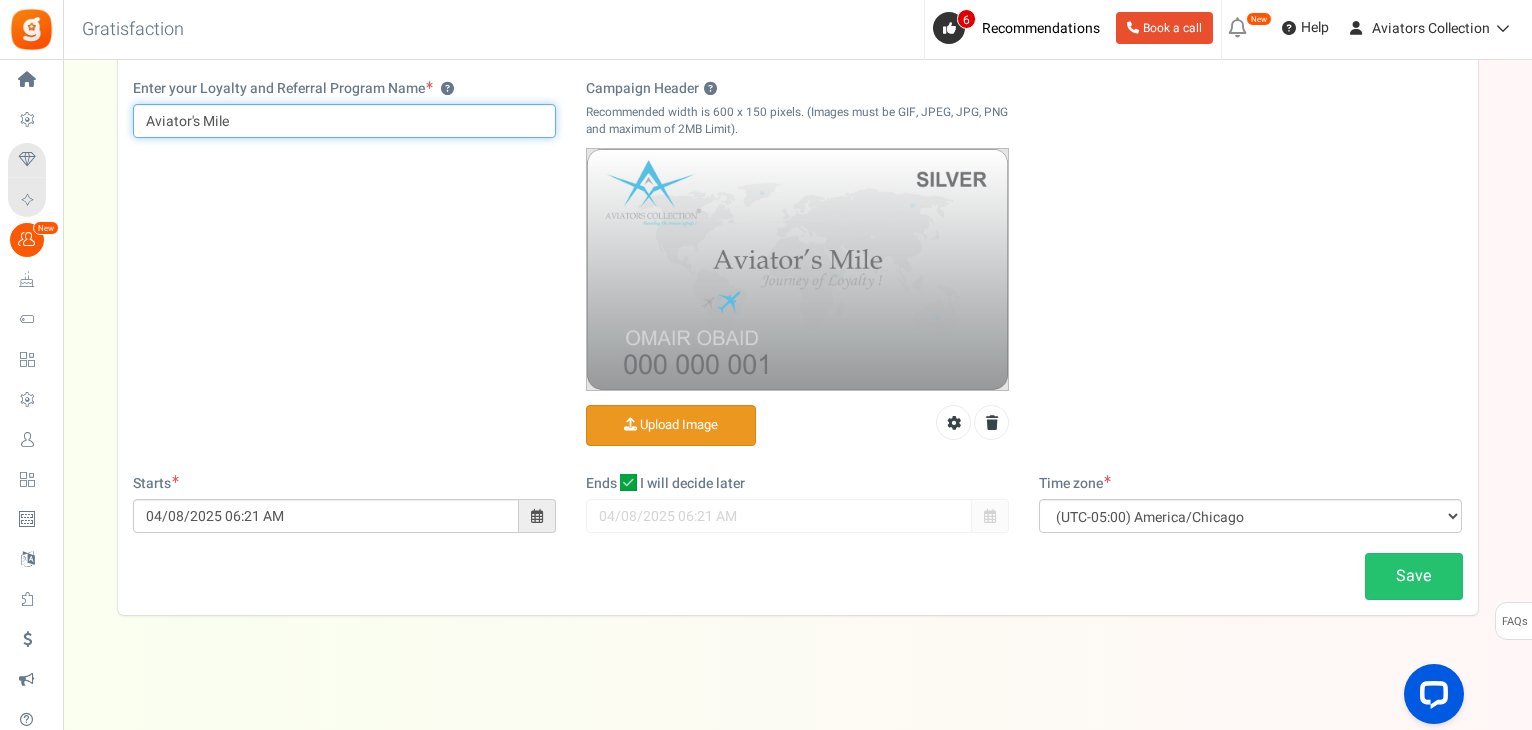 scroll, scrollTop: 193, scrollLeft: 0, axis: vertical 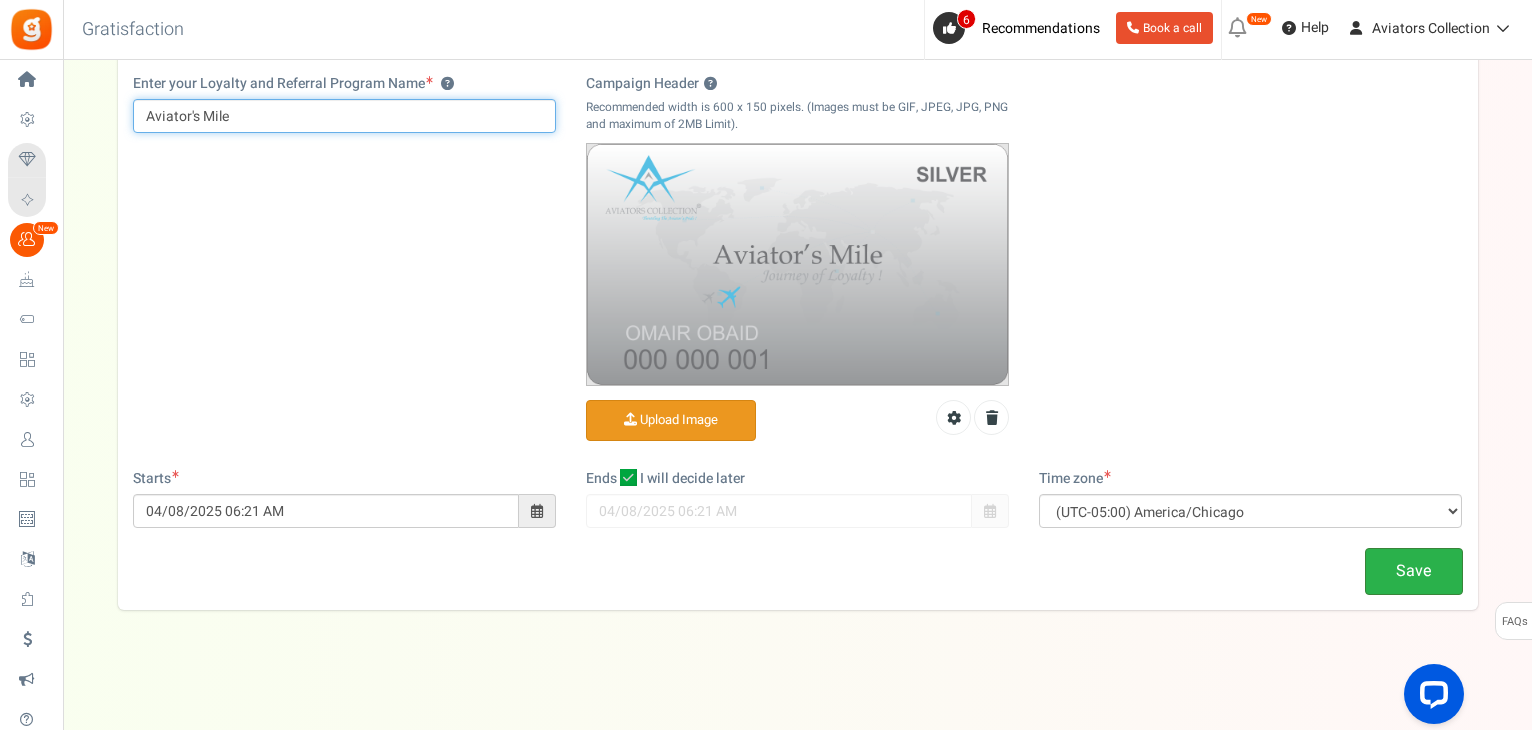 type on "Aviator's Mile" 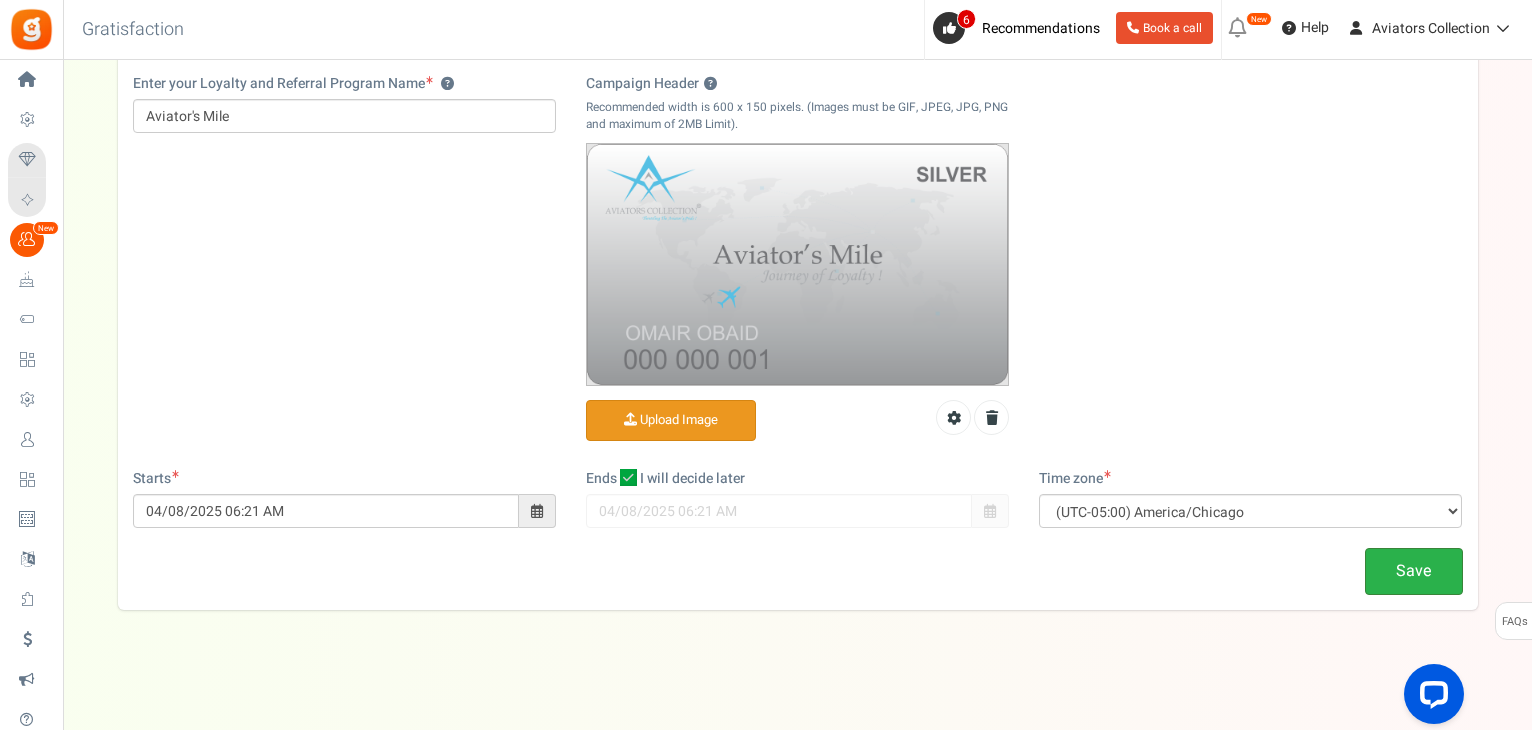 click on "Save" at bounding box center [1414, 571] 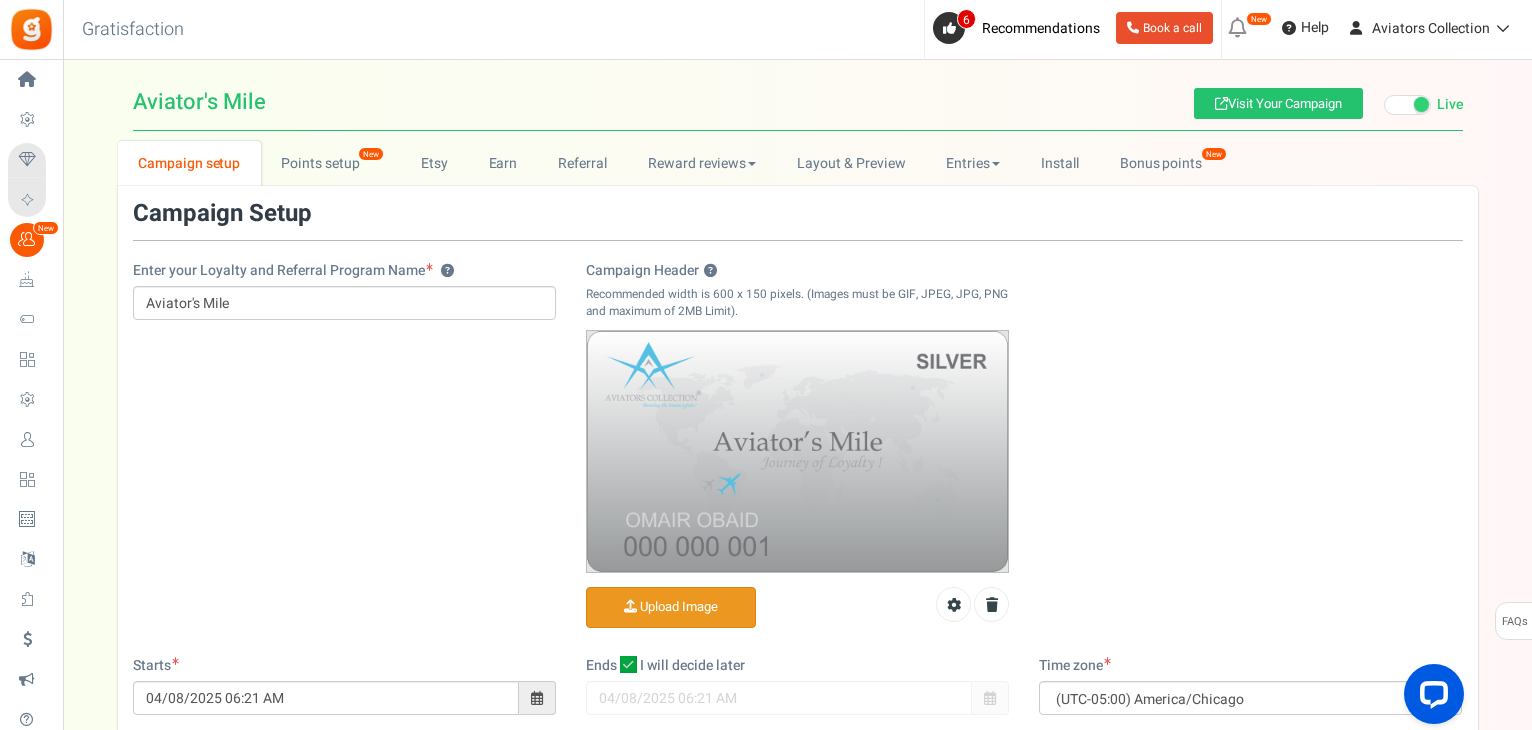 scroll, scrollTop: 0, scrollLeft: 0, axis: both 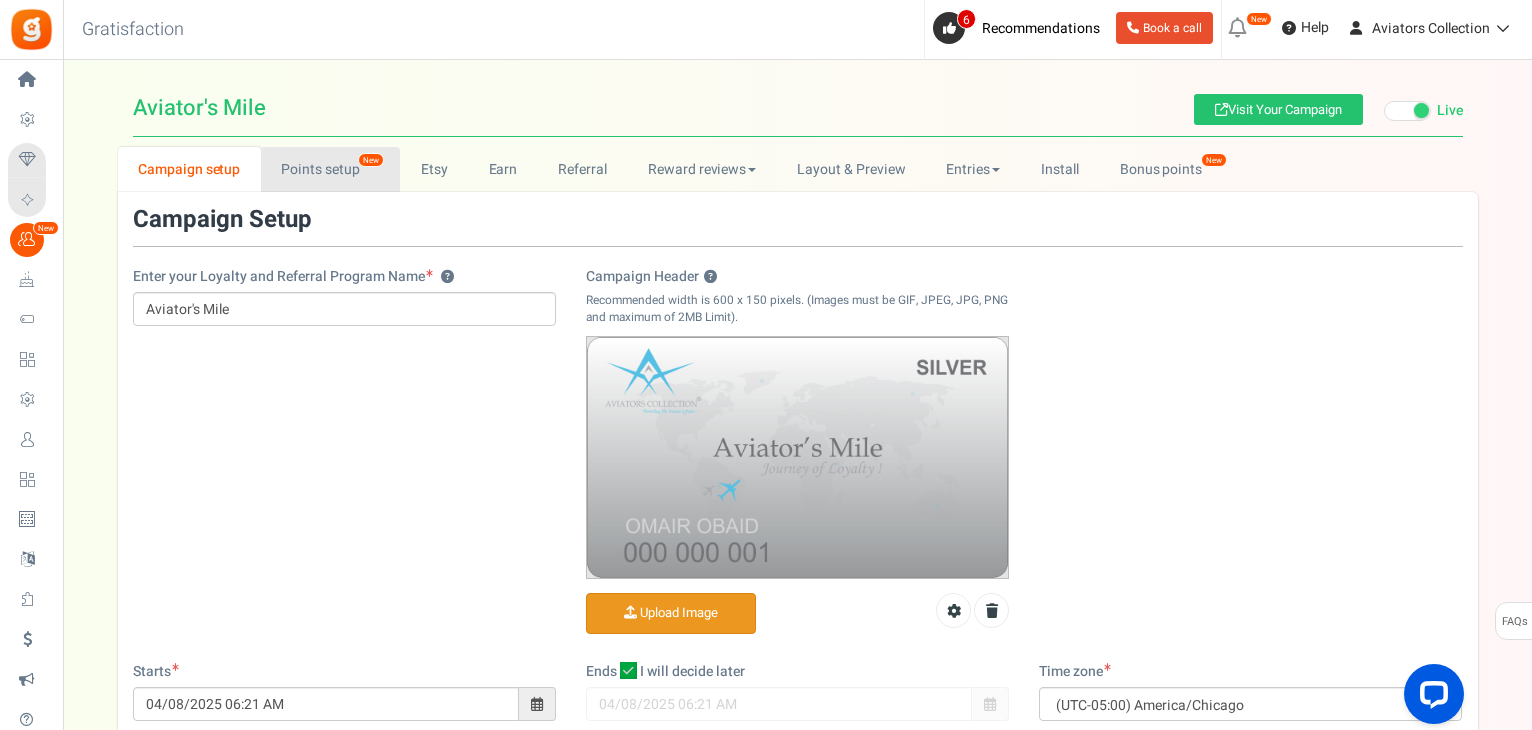 click on "Points setup
New" at bounding box center [330, 169] 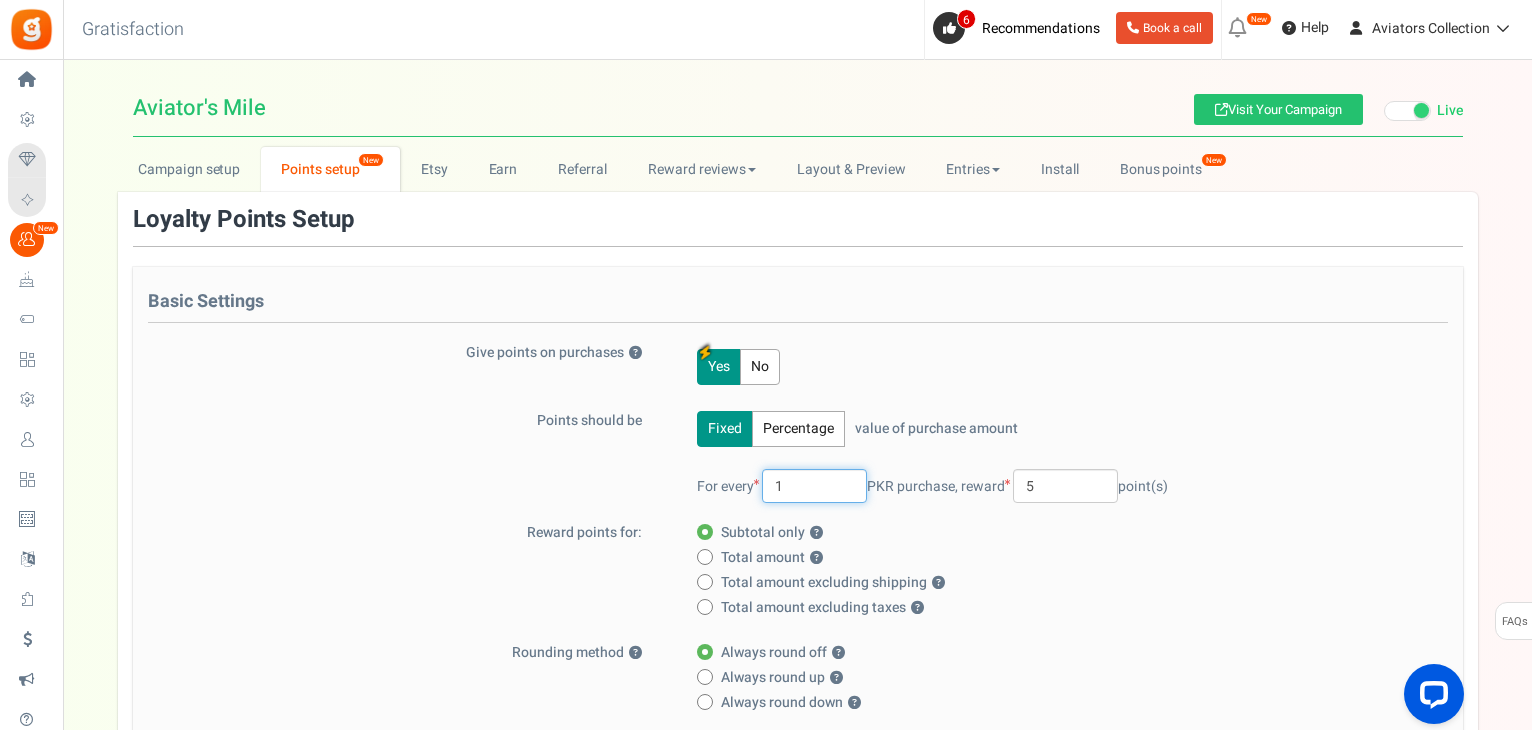 click on "1" at bounding box center (814, 486) 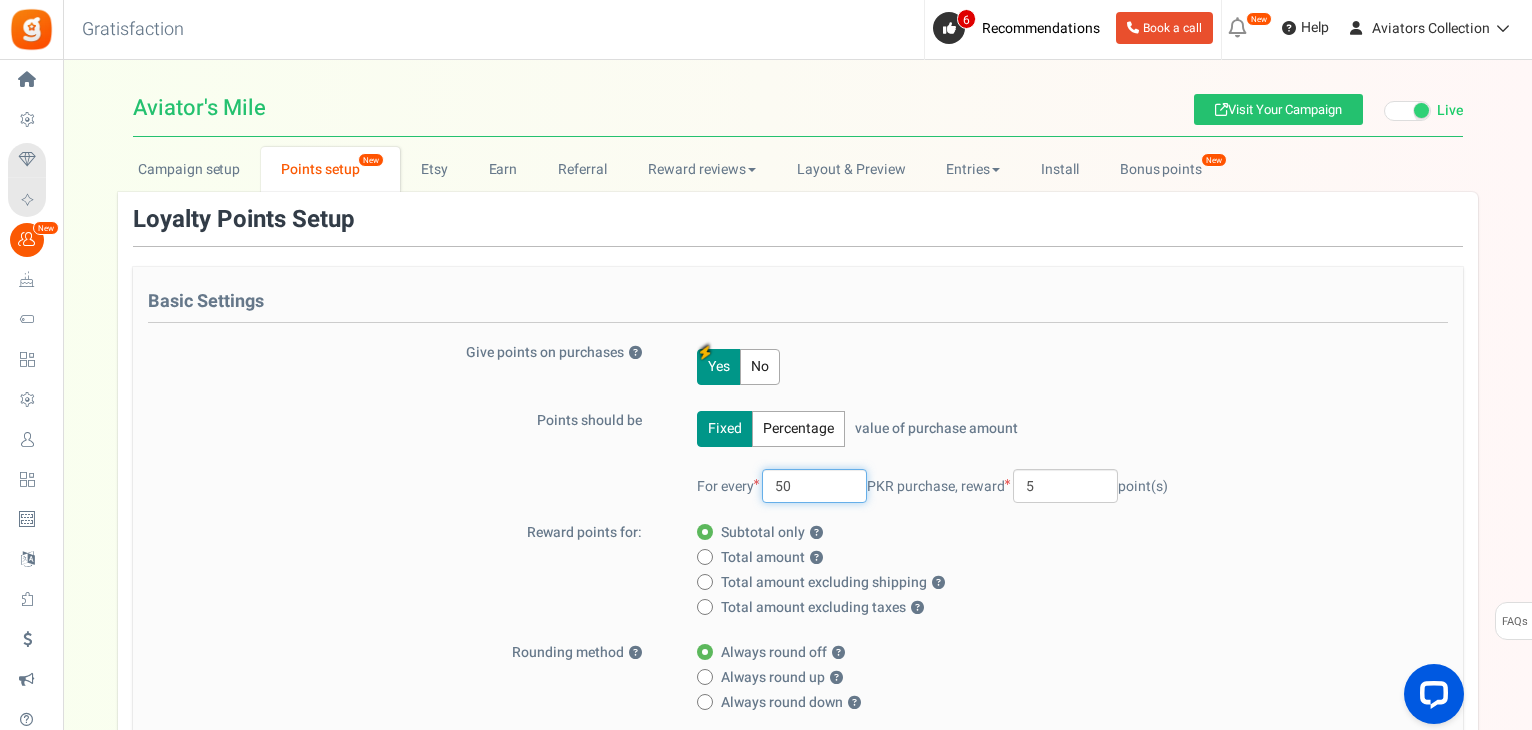 type on "50" 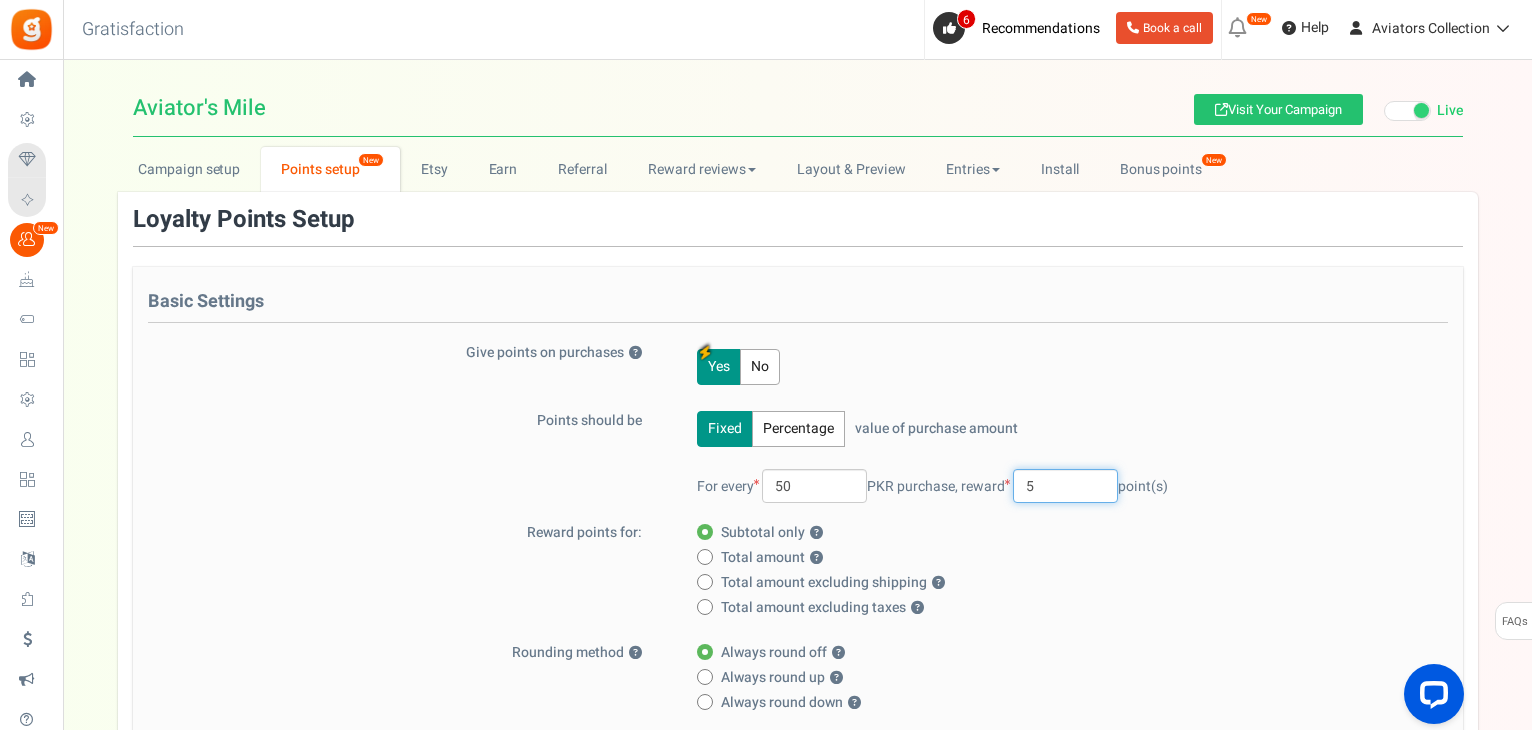 click on "5" at bounding box center (1065, 486) 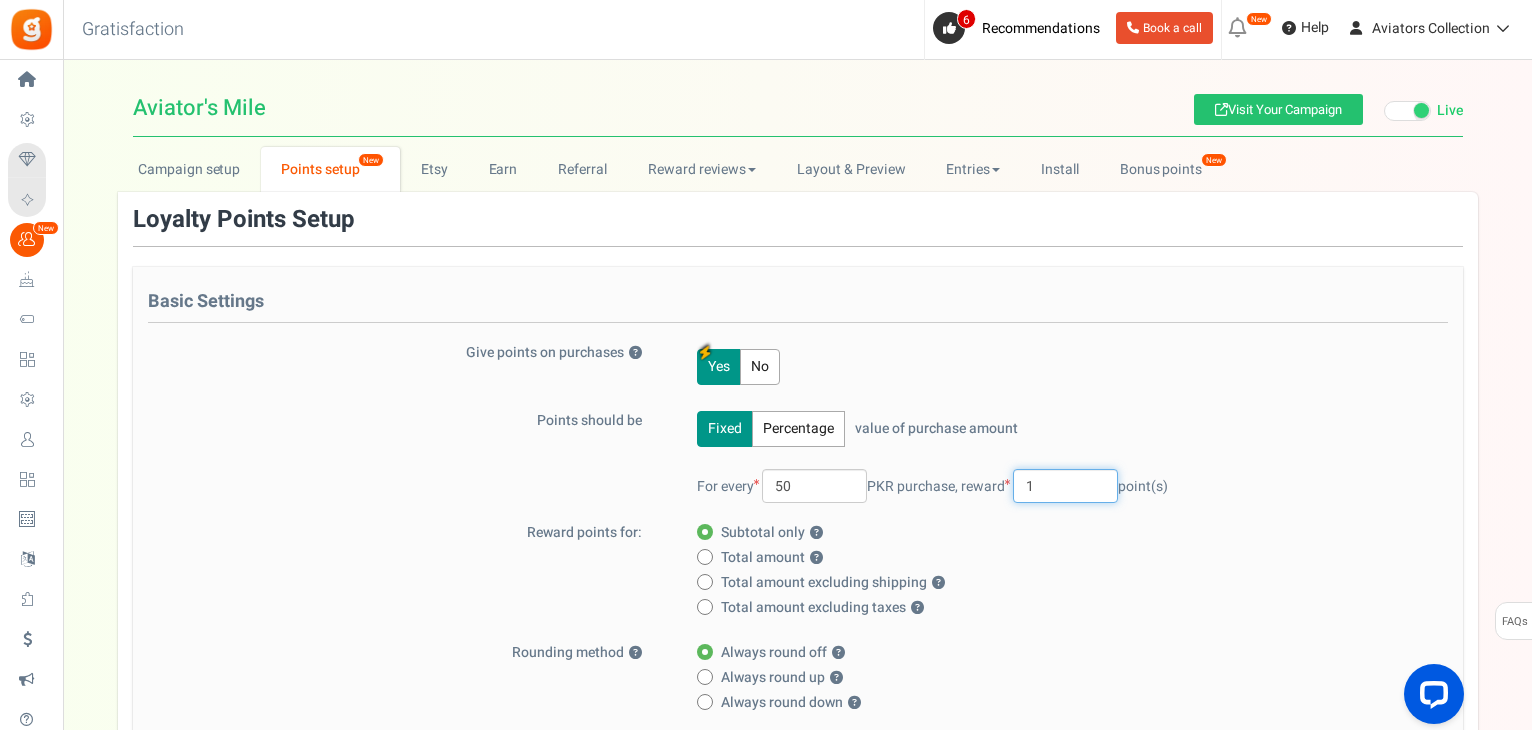type on "1" 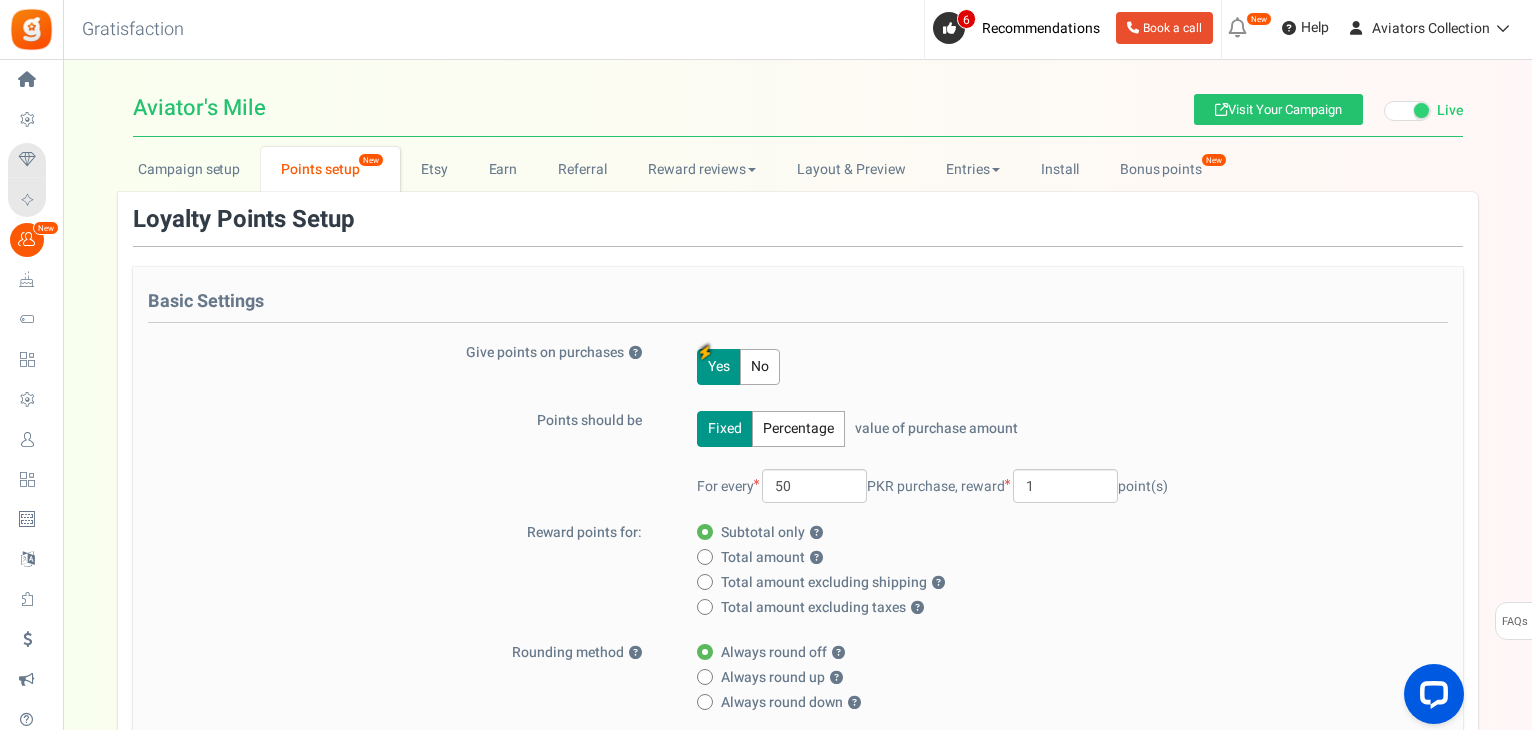 click on "Total amount
?" at bounding box center [1061, 558] 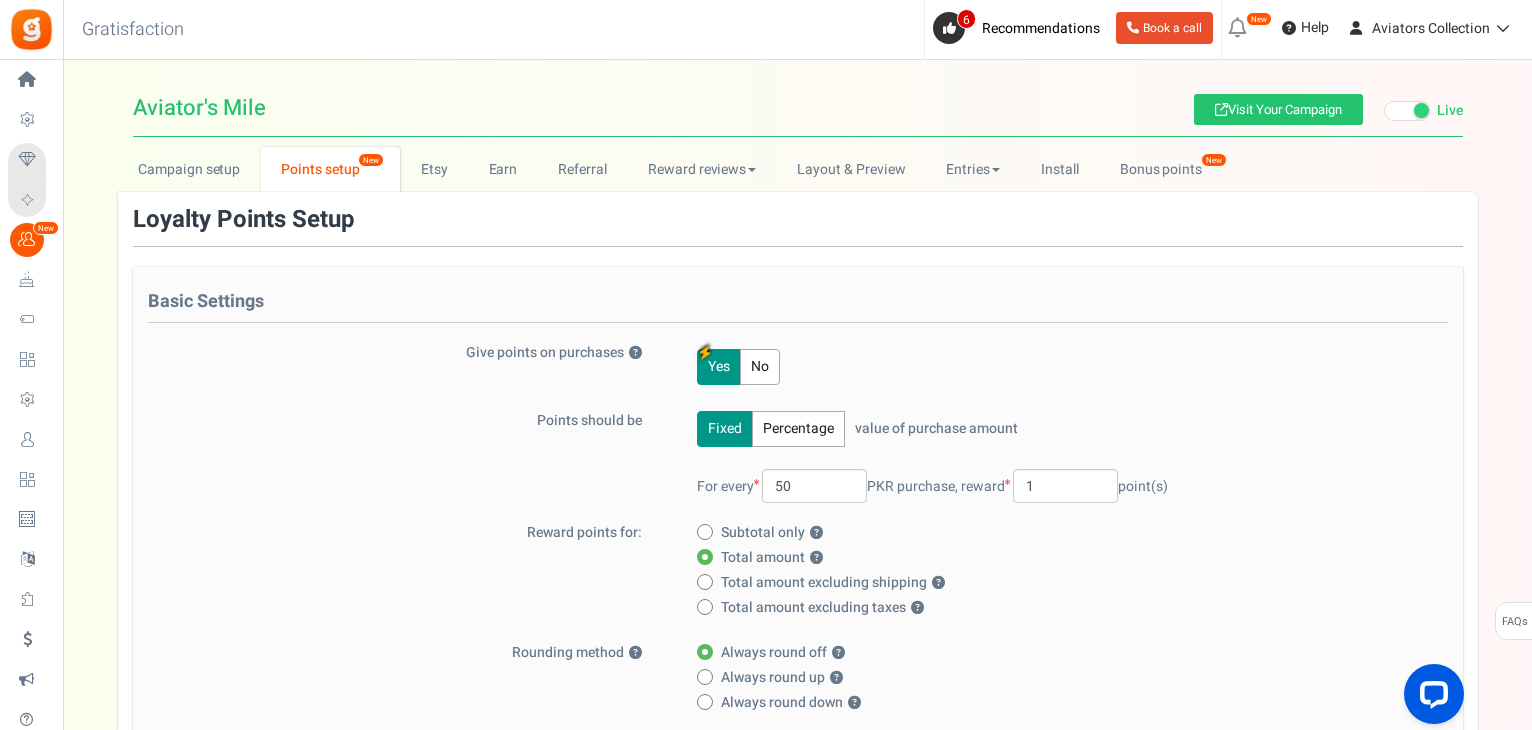 click on "Subtotal only
?" at bounding box center [772, 533] 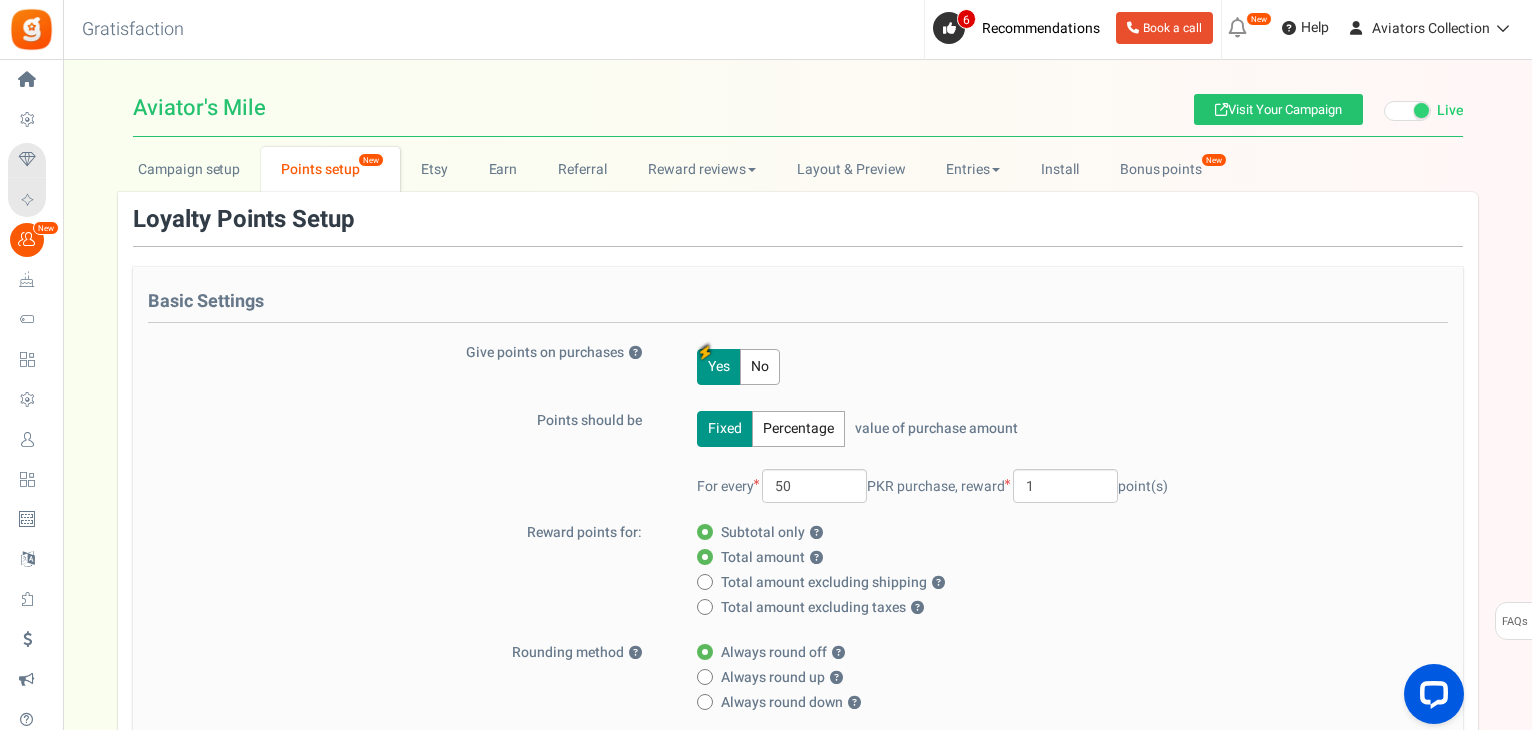 radio on "false" 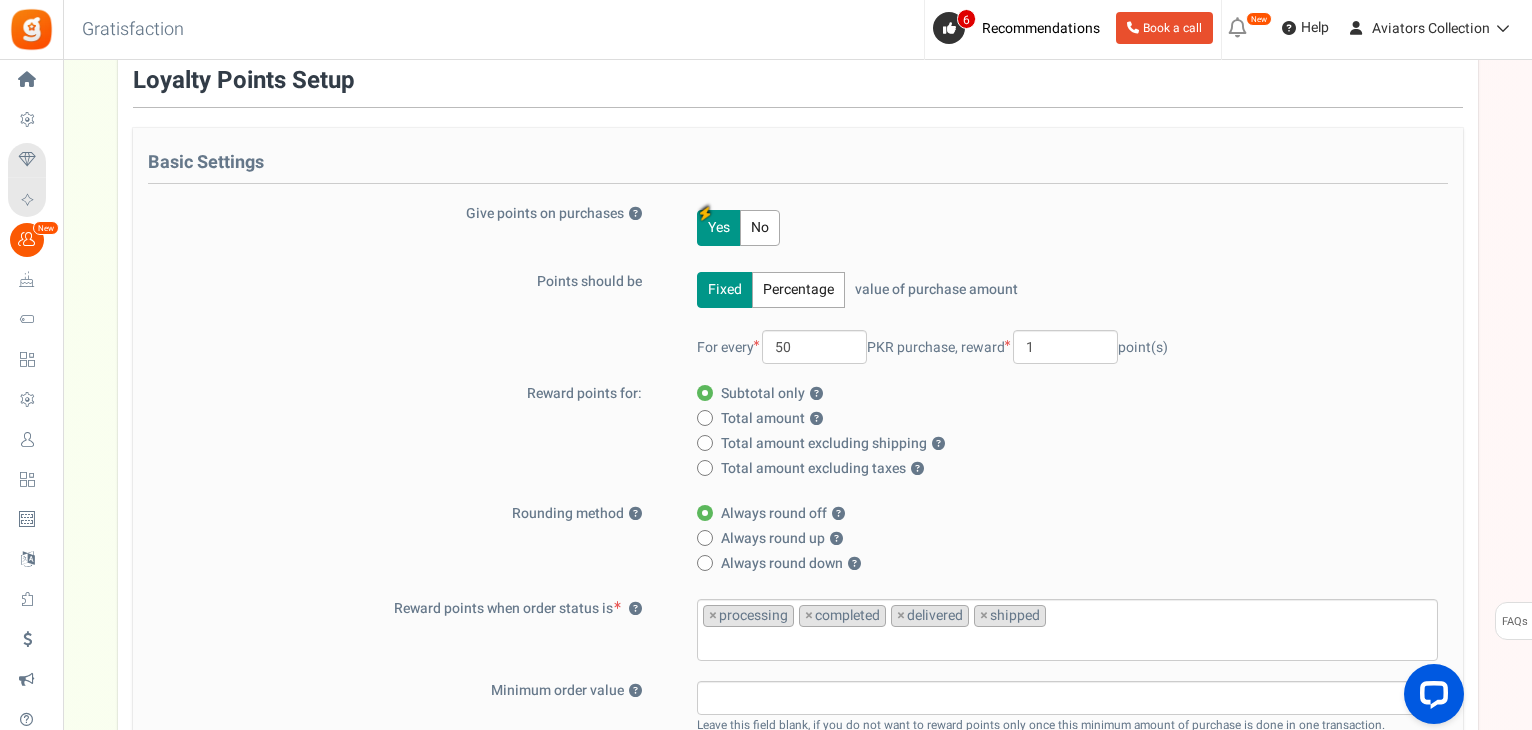 scroll, scrollTop: 200, scrollLeft: 0, axis: vertical 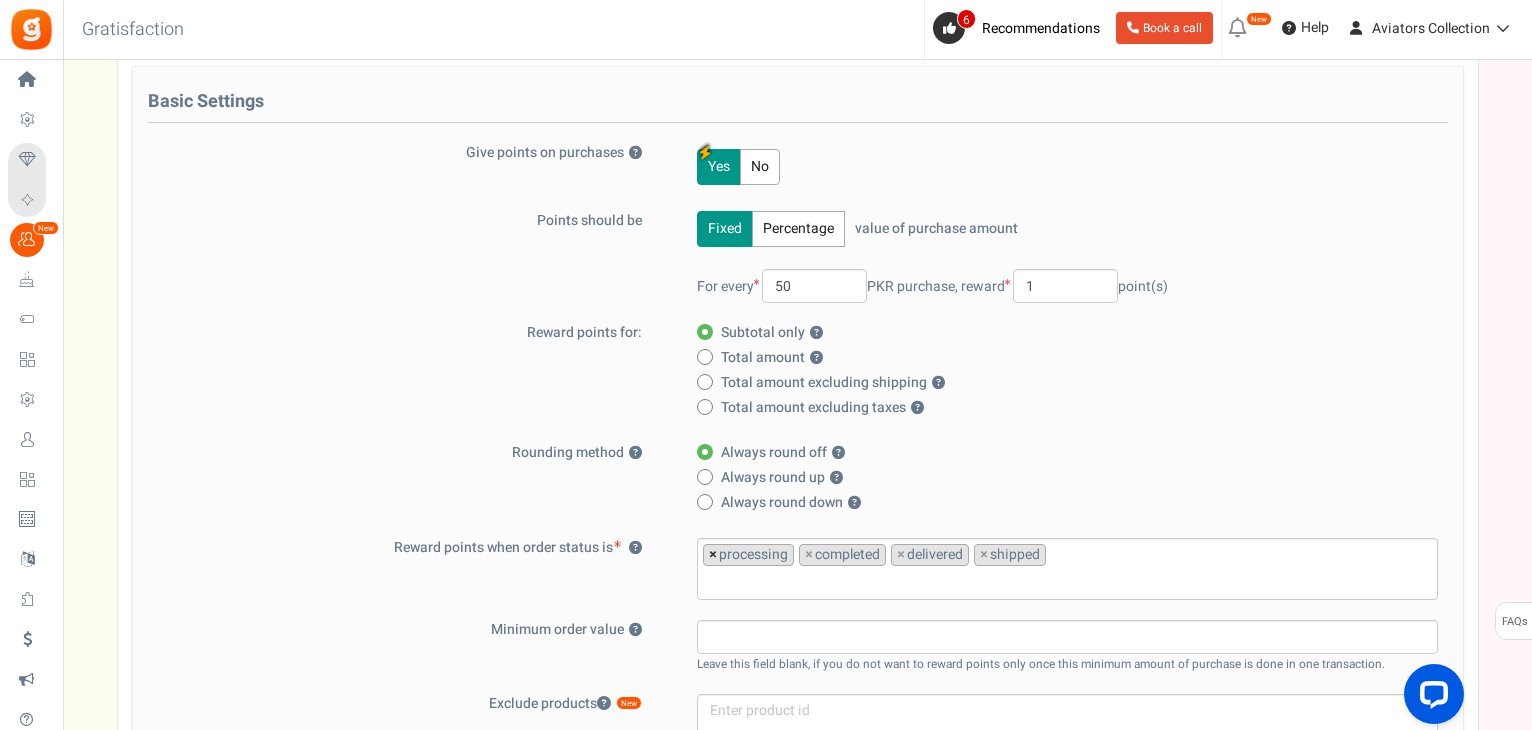 click on "×" at bounding box center (713, 555) 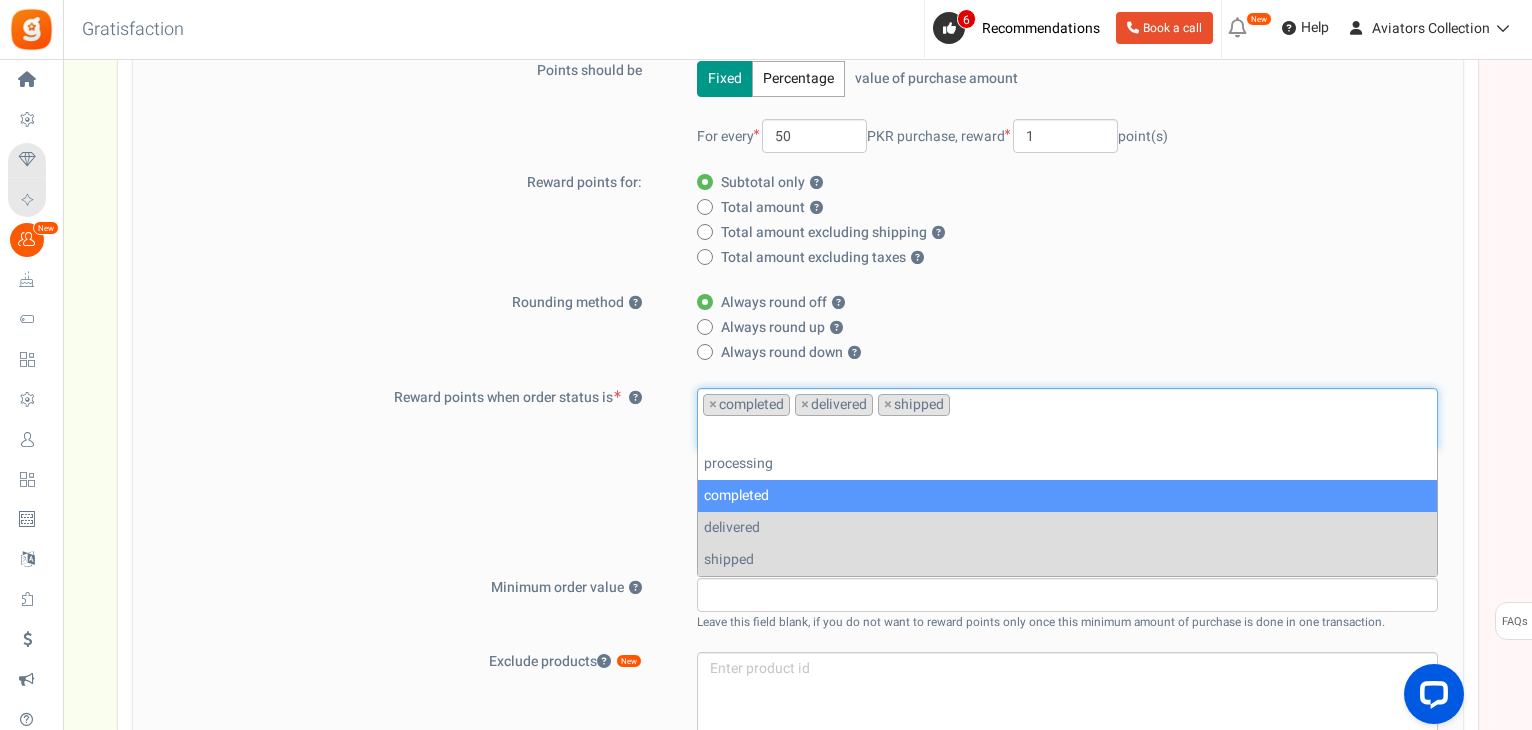 scroll, scrollTop: 400, scrollLeft: 0, axis: vertical 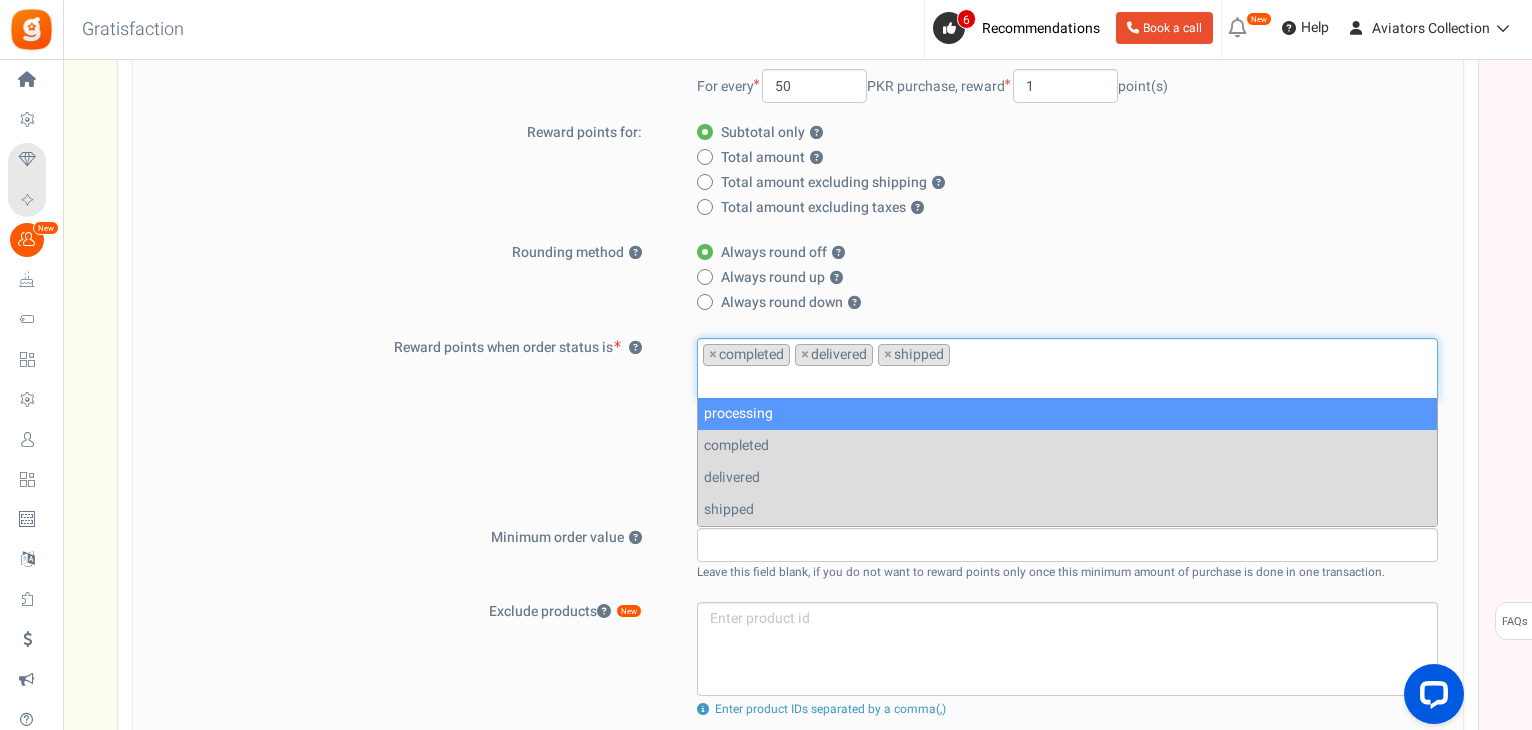 select on "processing" 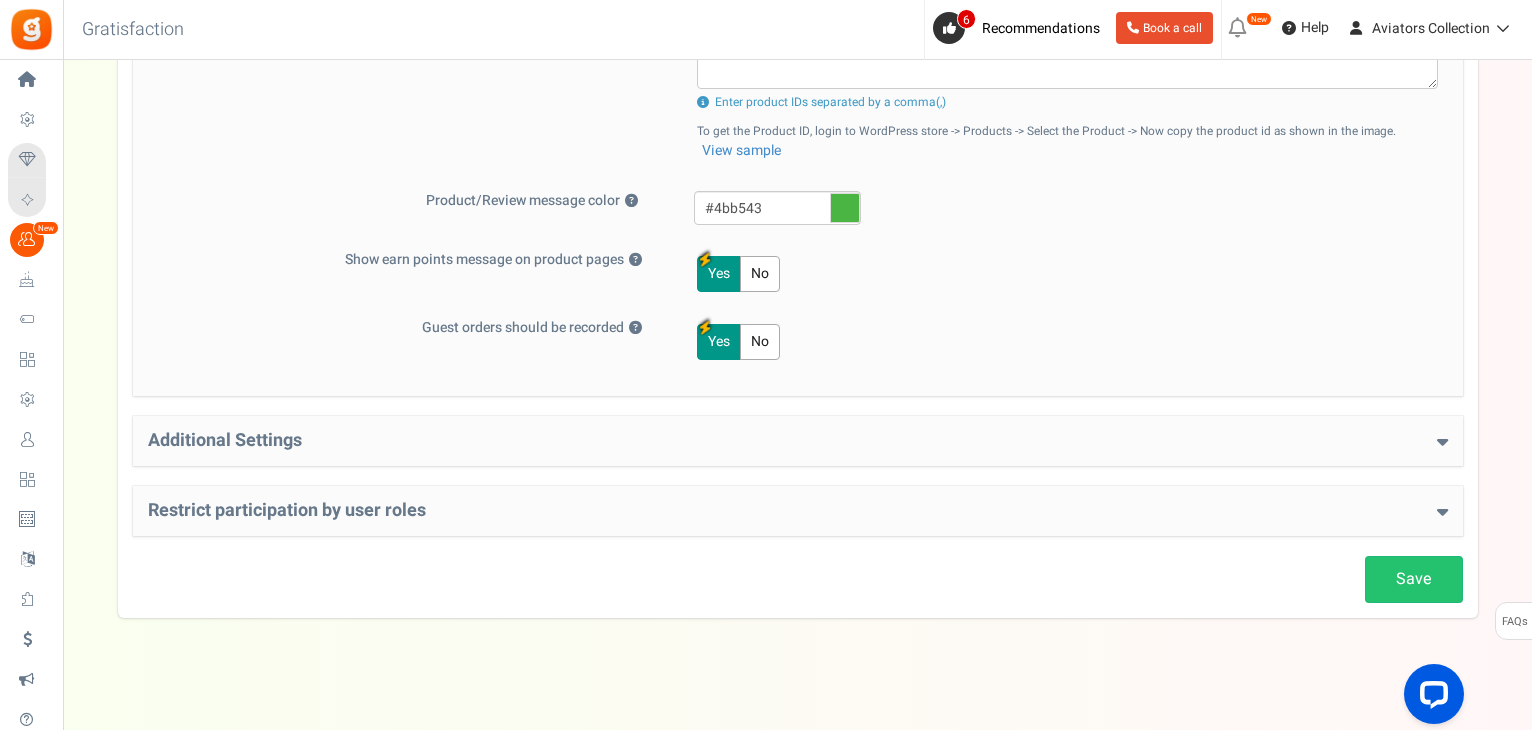 scroll, scrollTop: 900, scrollLeft: 0, axis: vertical 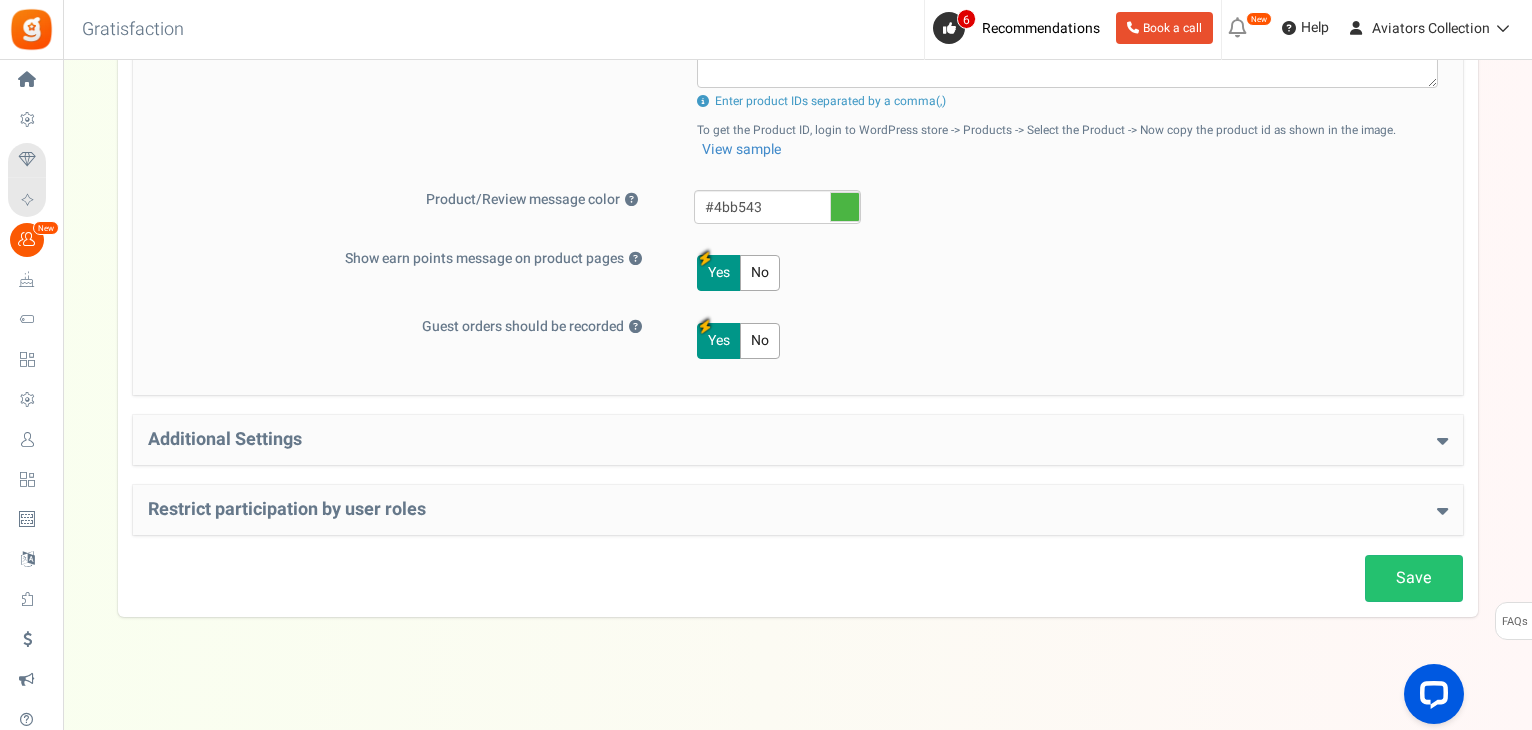 click on "Additional Settings
Welcome Bonus
?
Yes
No
Enter Welcome Points
100
Welcome Note
Terms and Conditions URL
Signin URL
https://renaissanceartists.store/avaition/my-account/" at bounding box center [798, 440] 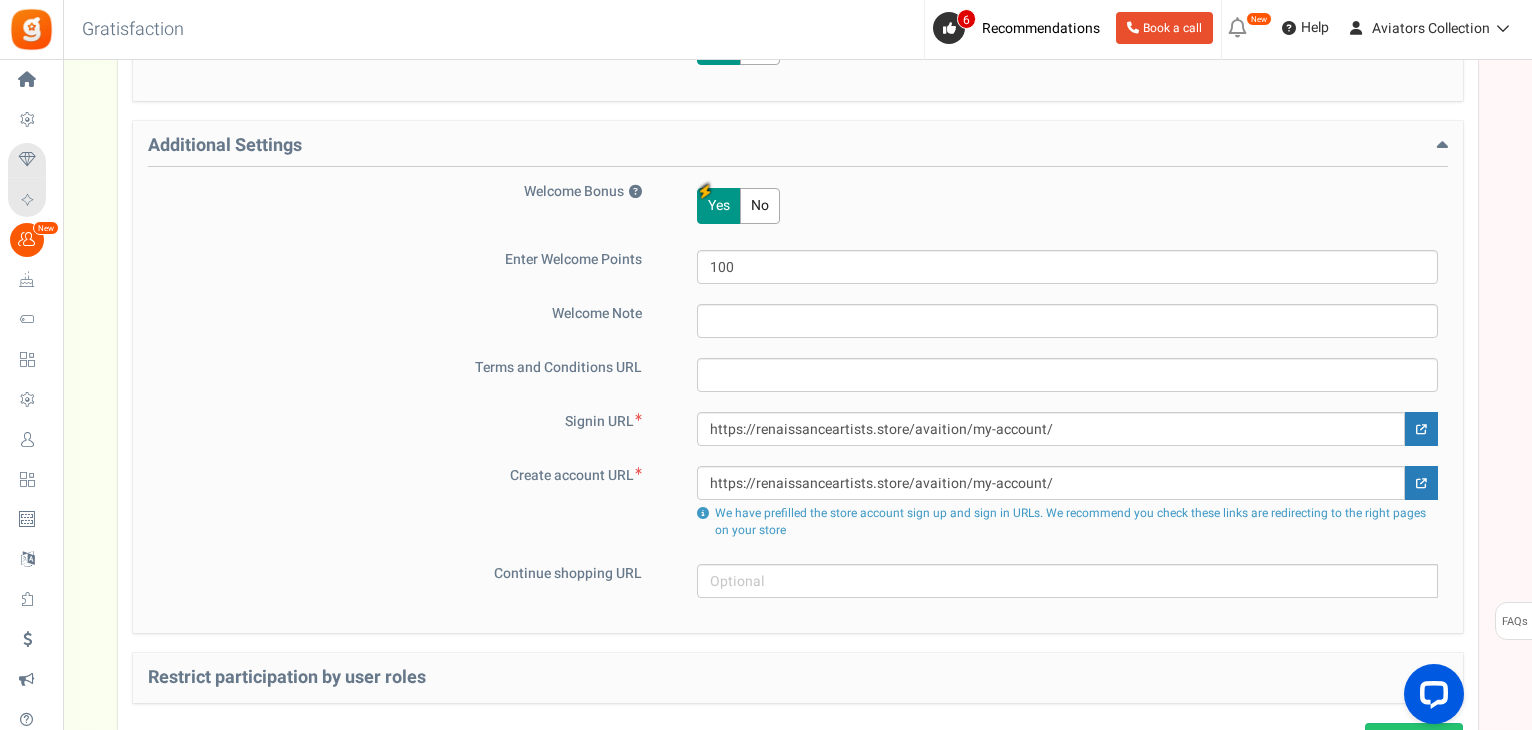 scroll, scrollTop: 1166, scrollLeft: 0, axis: vertical 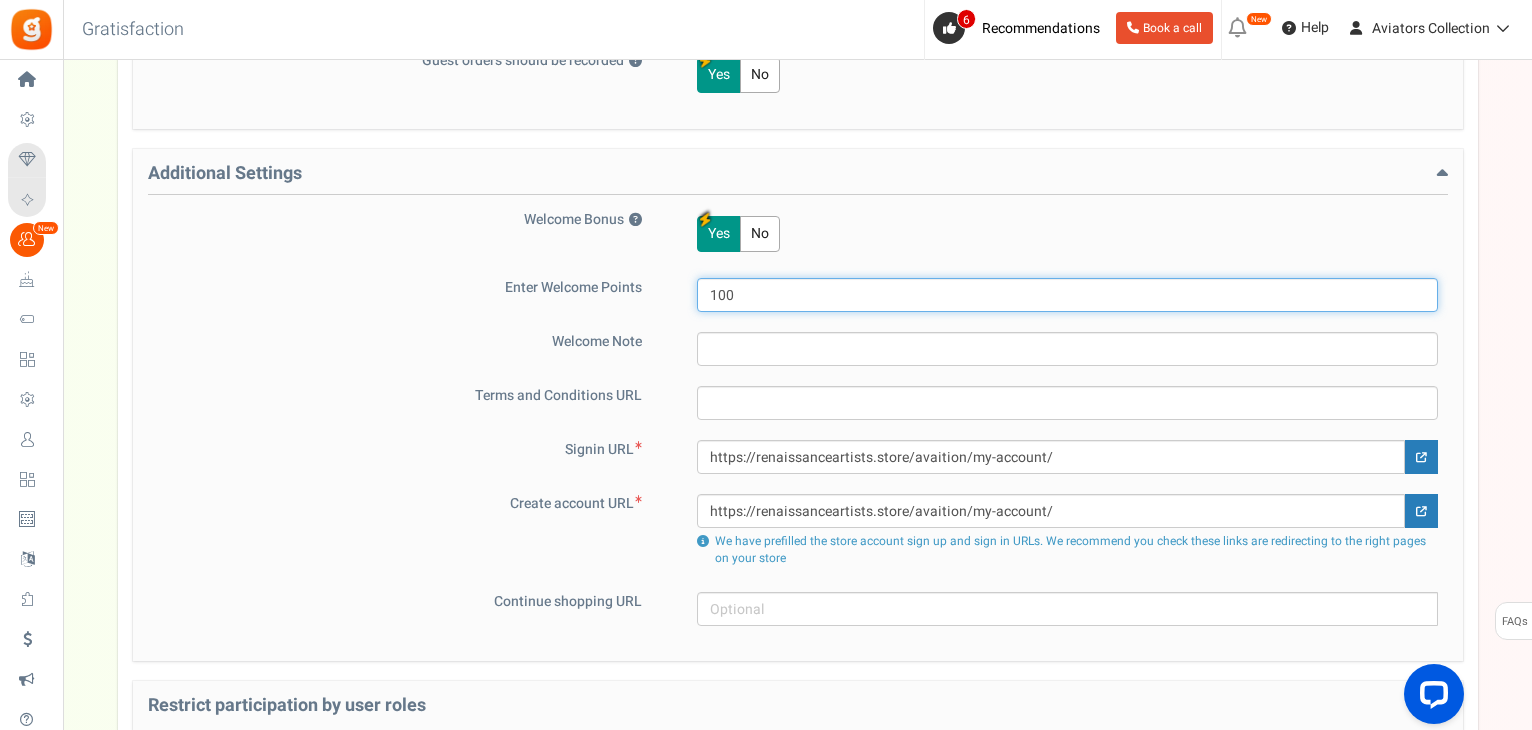 drag, startPoint x: 760, startPoint y: 286, endPoint x: 682, endPoint y: 282, distance: 78.10249 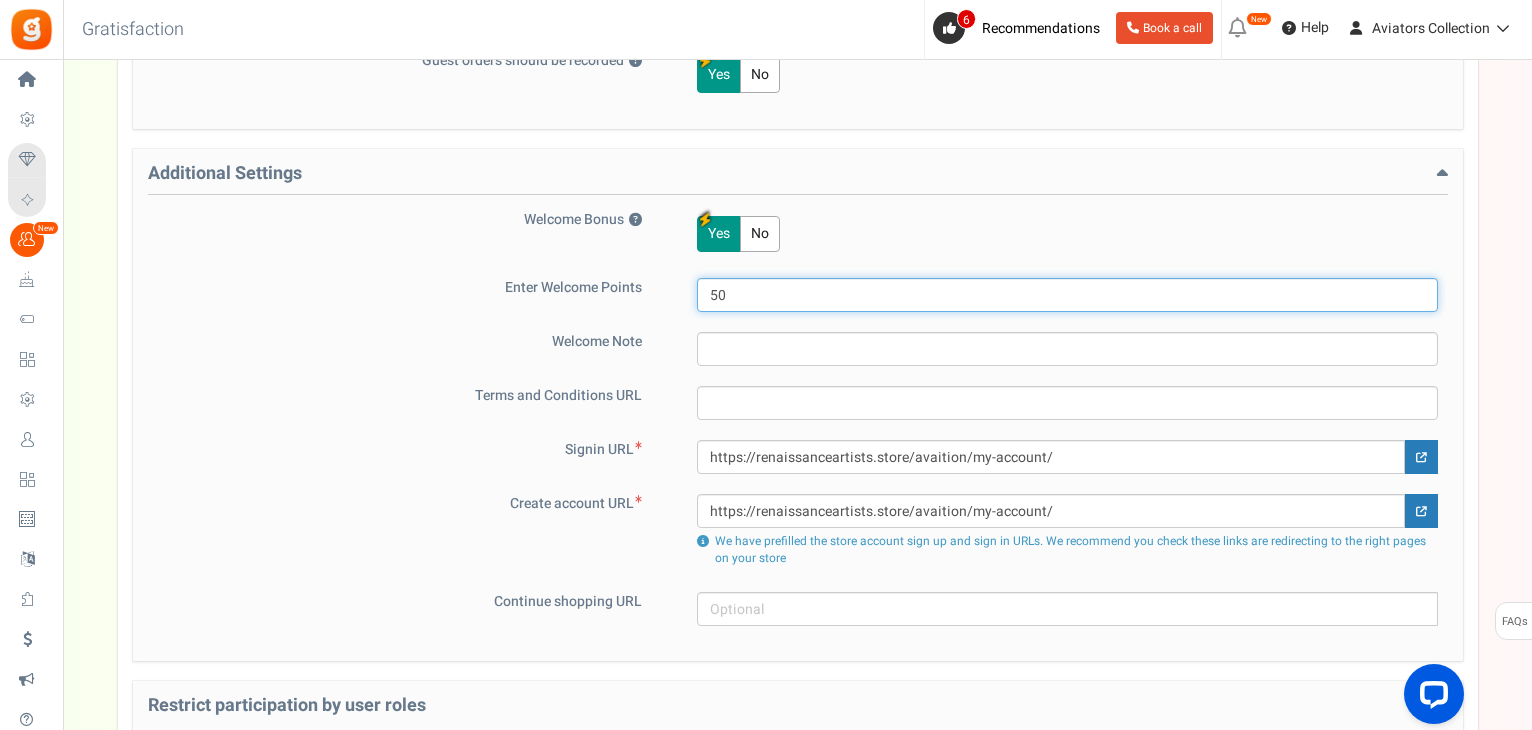 type on "5" 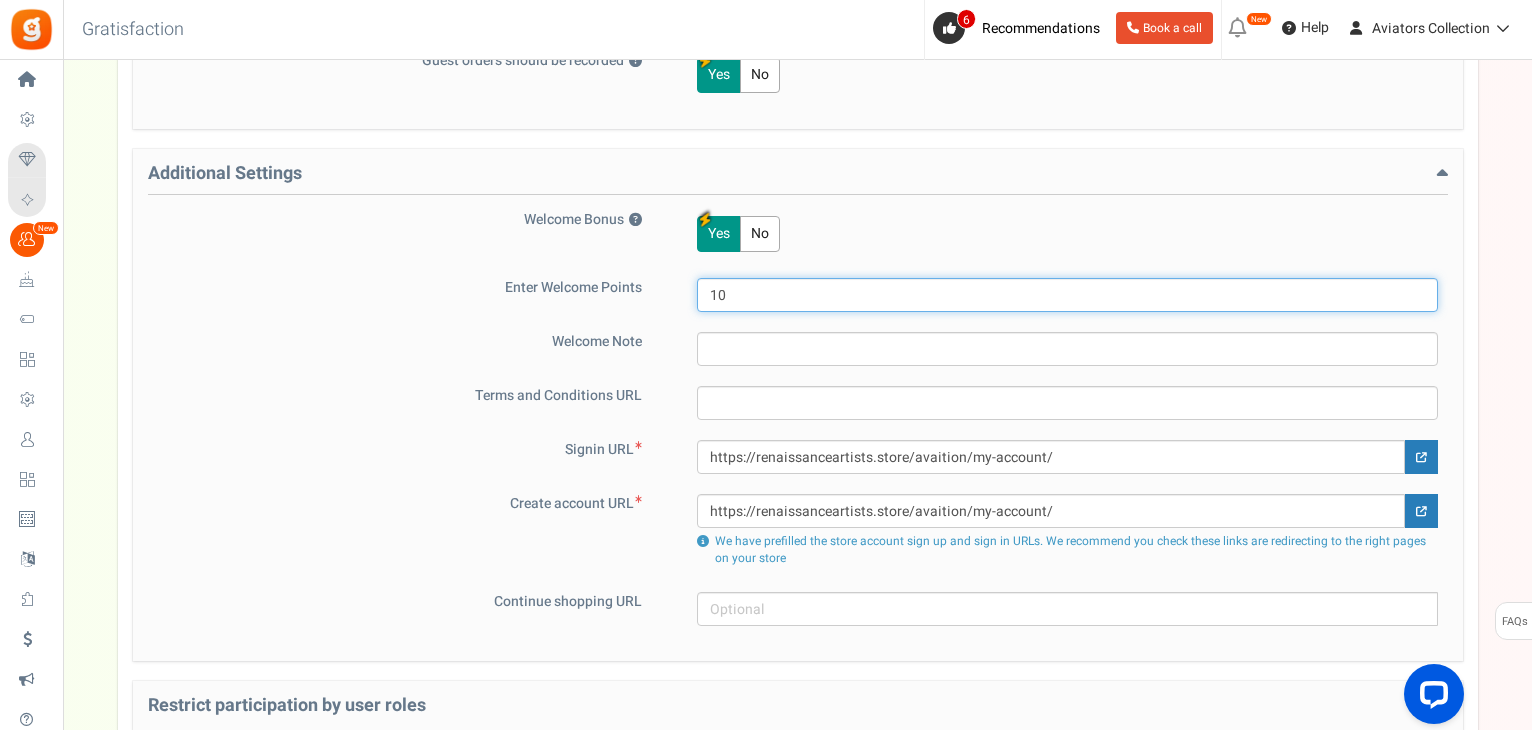 type on "100" 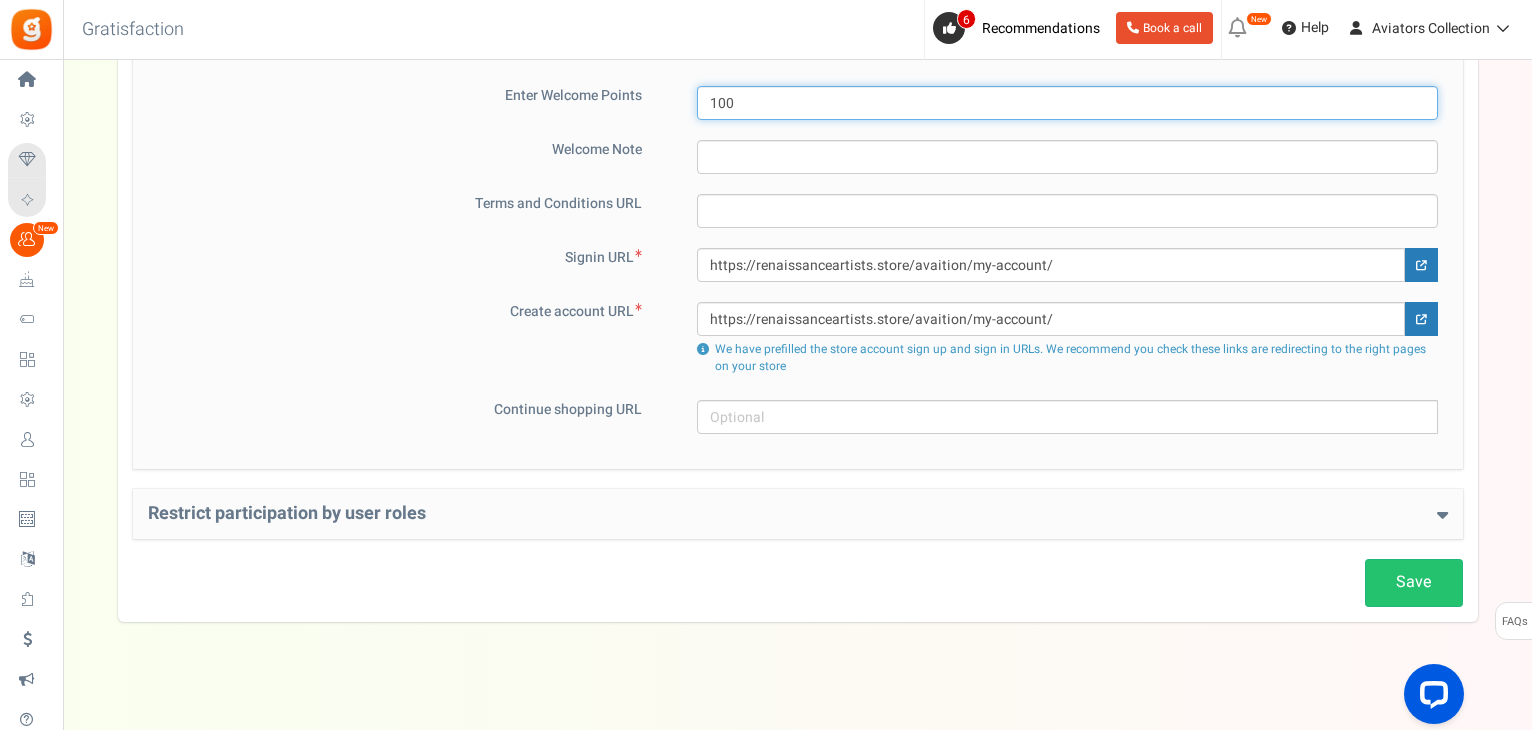 scroll, scrollTop: 1366, scrollLeft: 0, axis: vertical 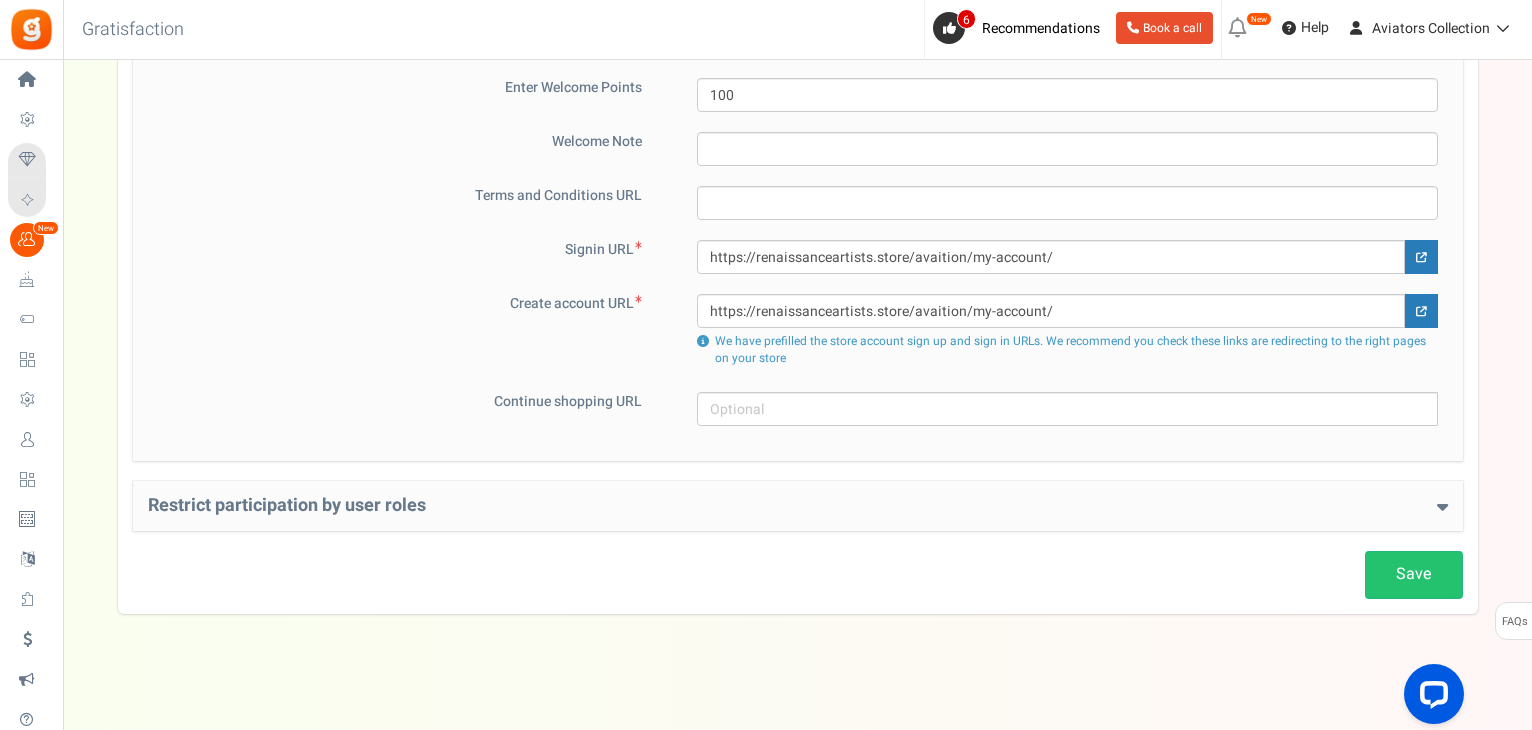 click on "Restrict participation by user roles" at bounding box center [798, 506] 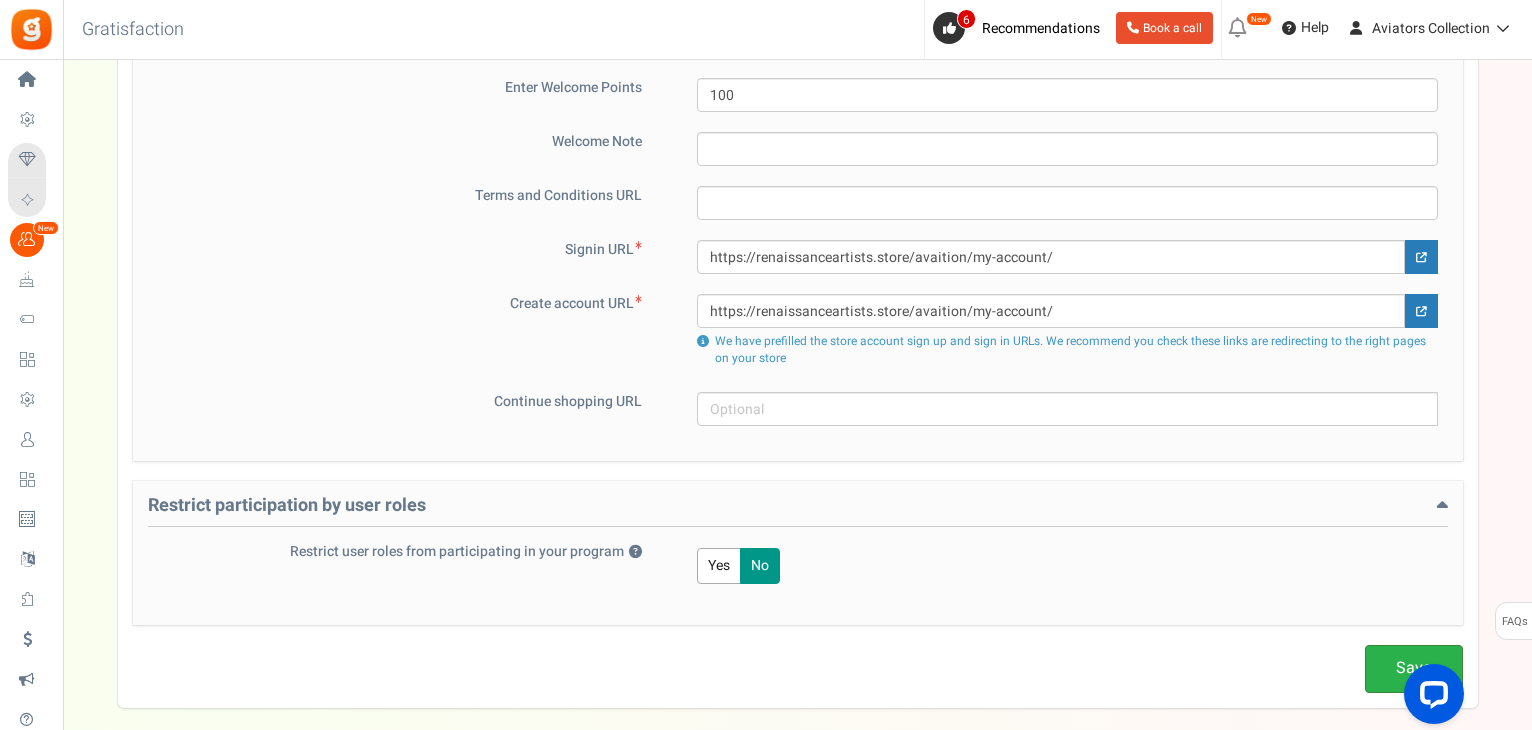 click on "Save" at bounding box center [1414, 668] 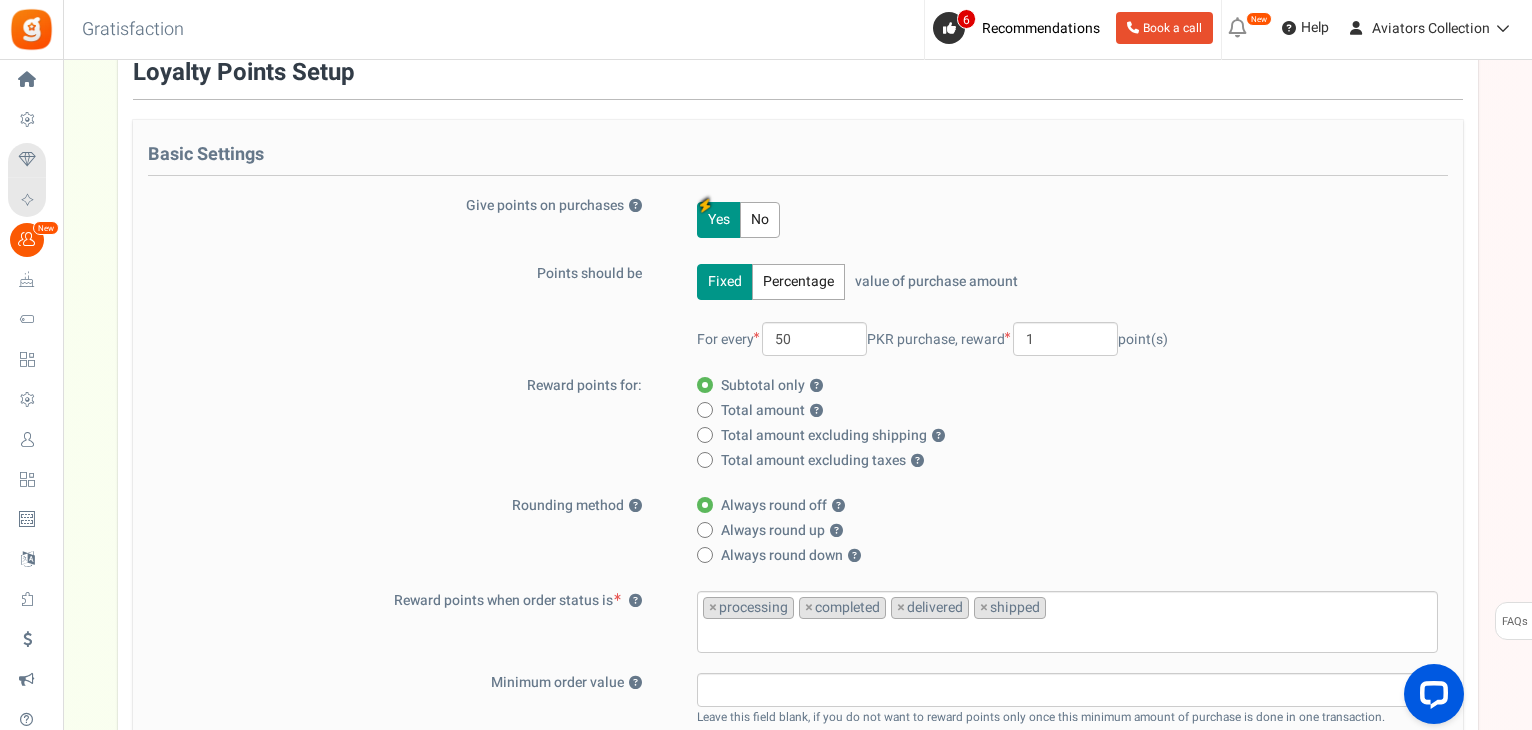 scroll, scrollTop: 66, scrollLeft: 0, axis: vertical 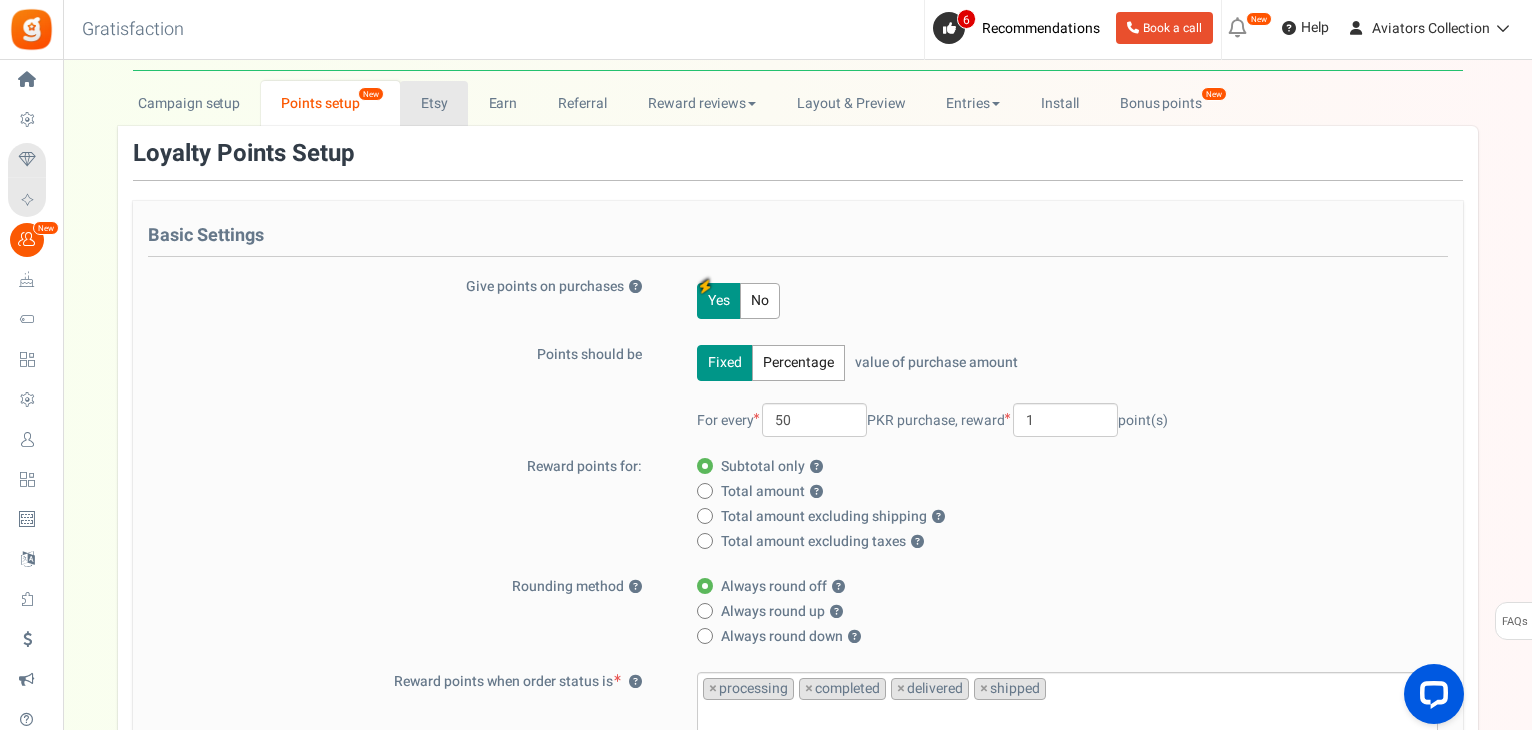 click on "Etsy" at bounding box center [434, 103] 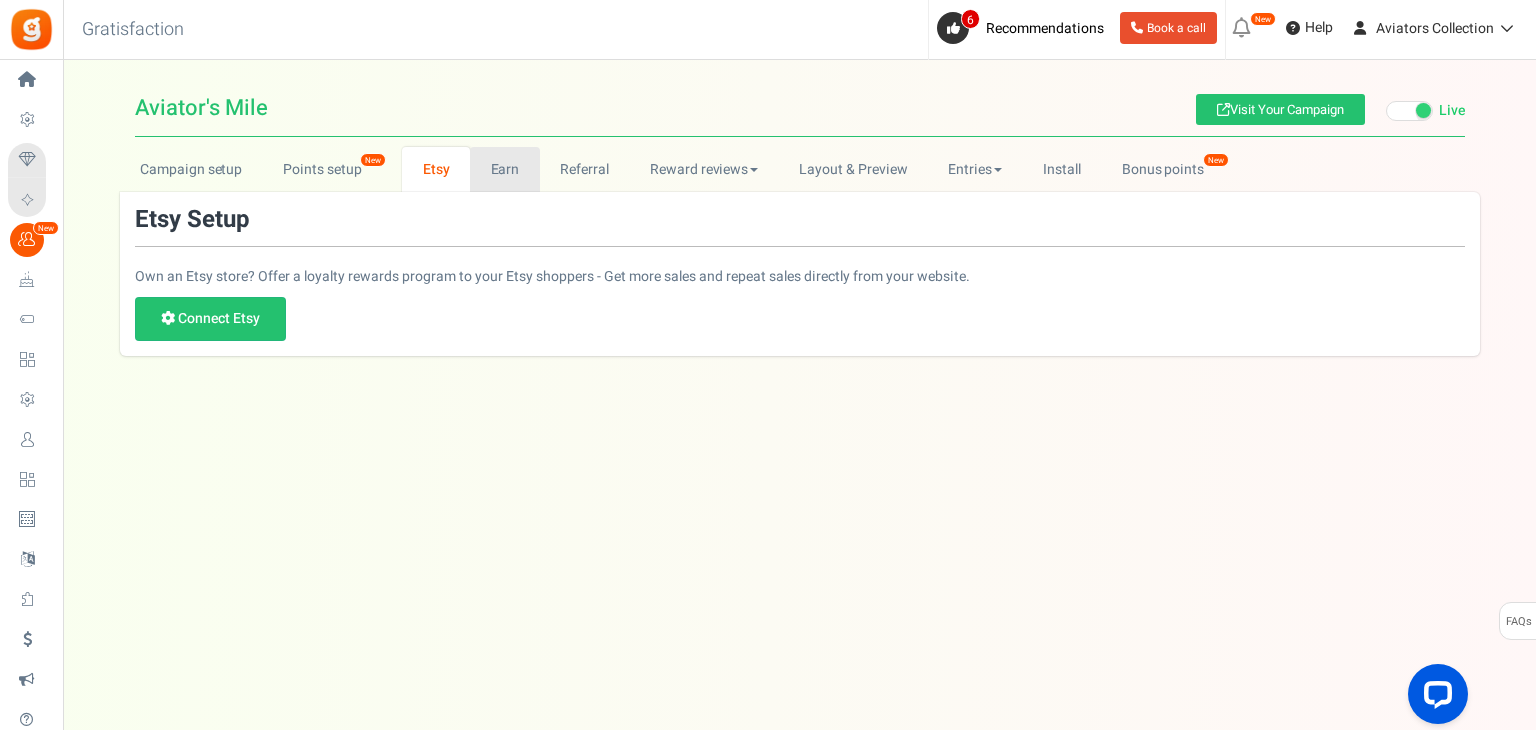 click on "Earn" at bounding box center [505, 169] 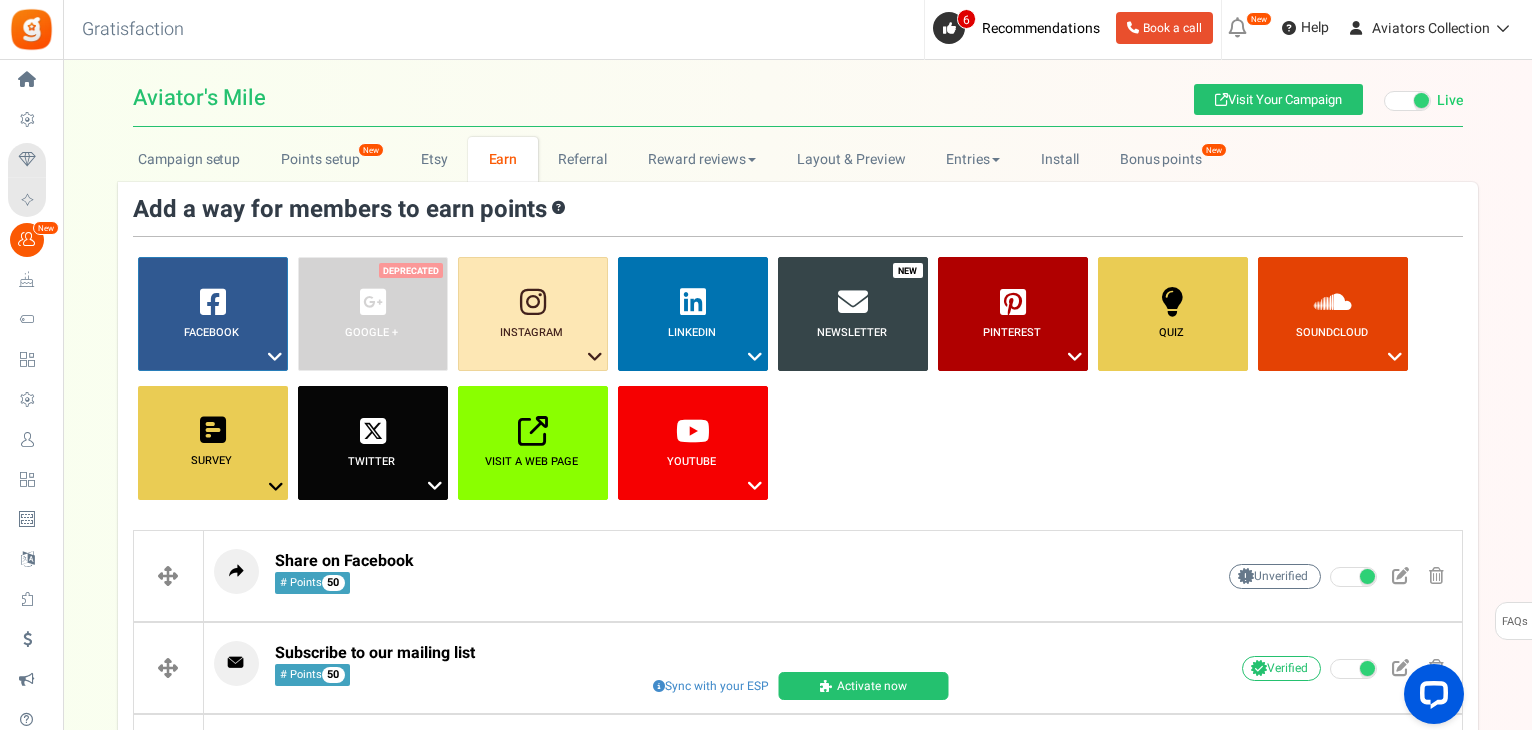 scroll, scrollTop: 0, scrollLeft: 0, axis: both 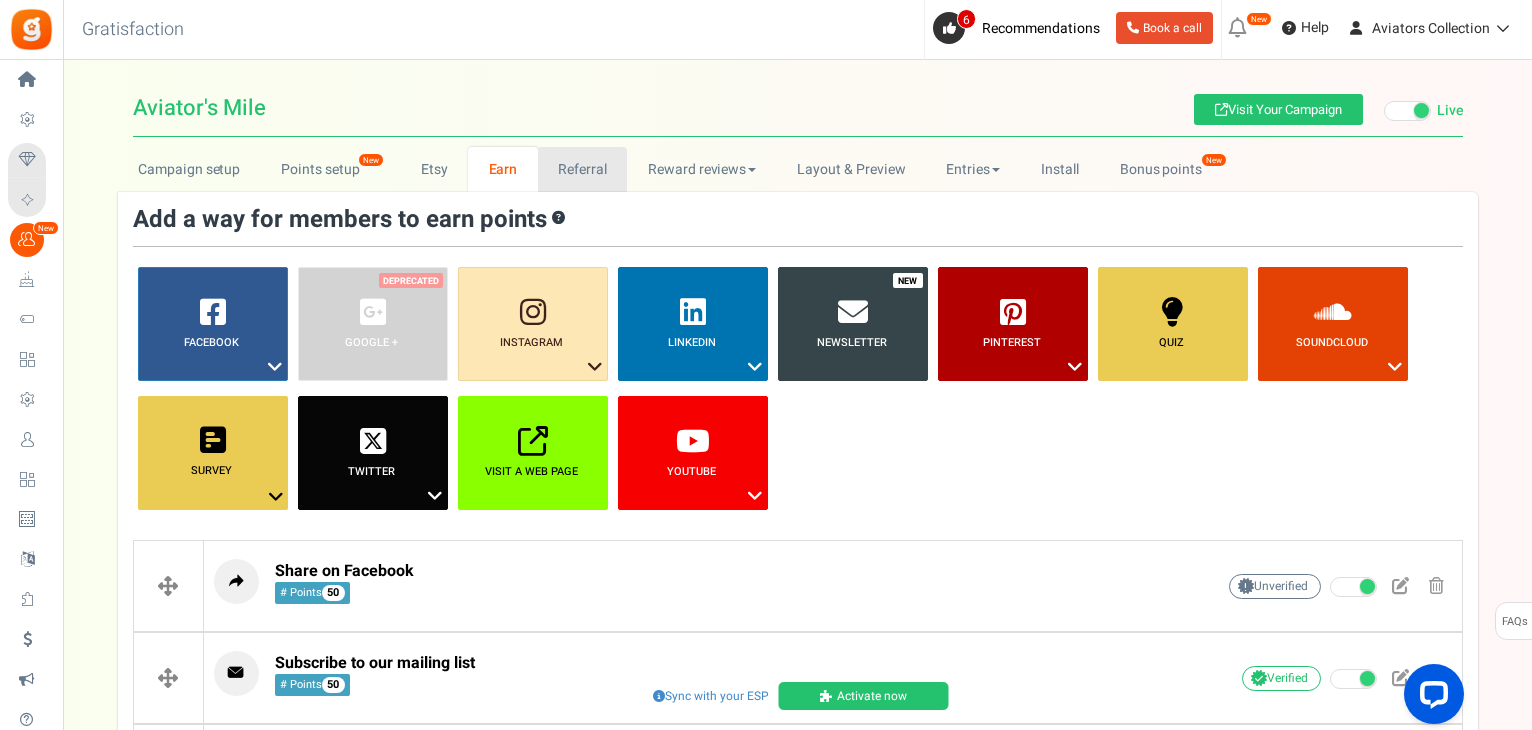 click on "Referral" at bounding box center (583, 169) 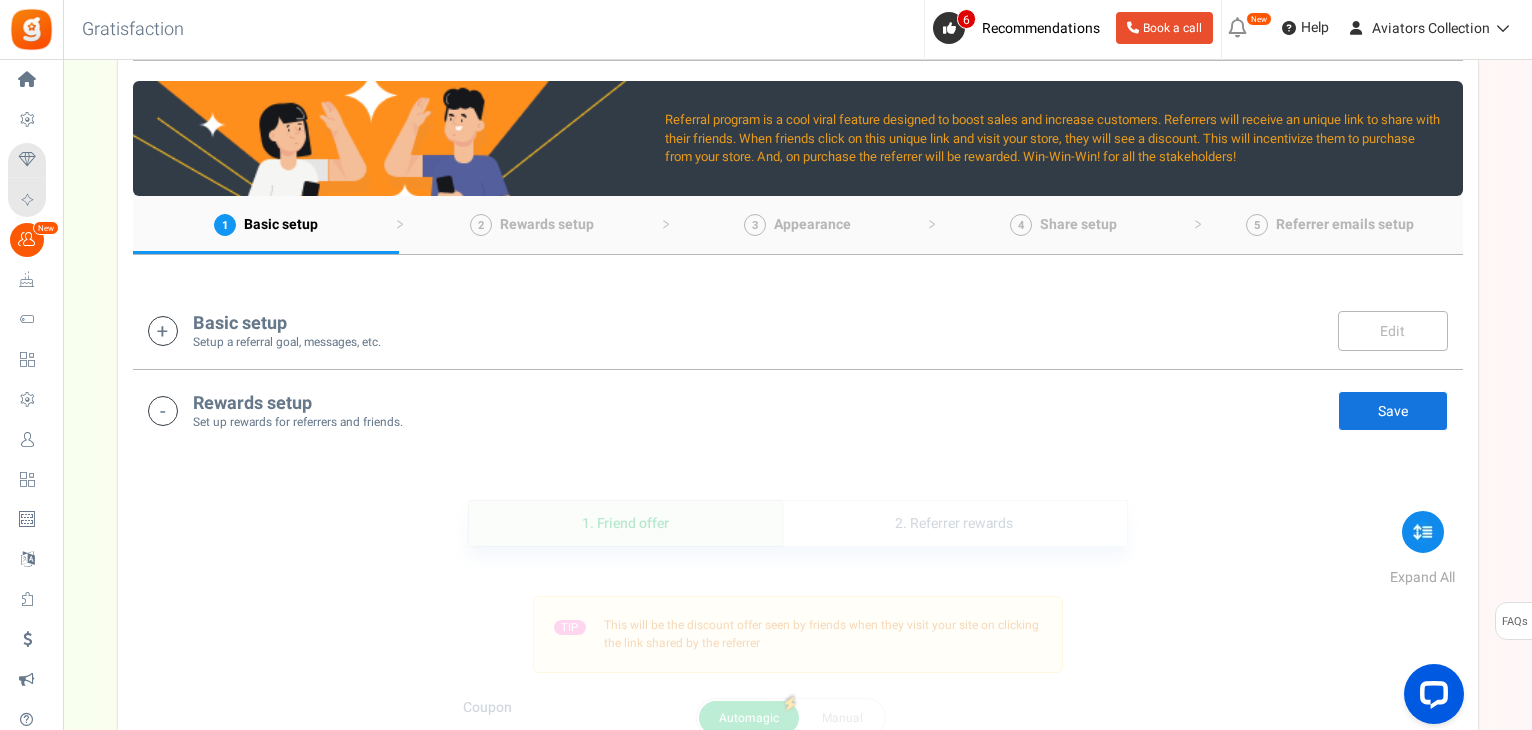 scroll, scrollTop: 200, scrollLeft: 0, axis: vertical 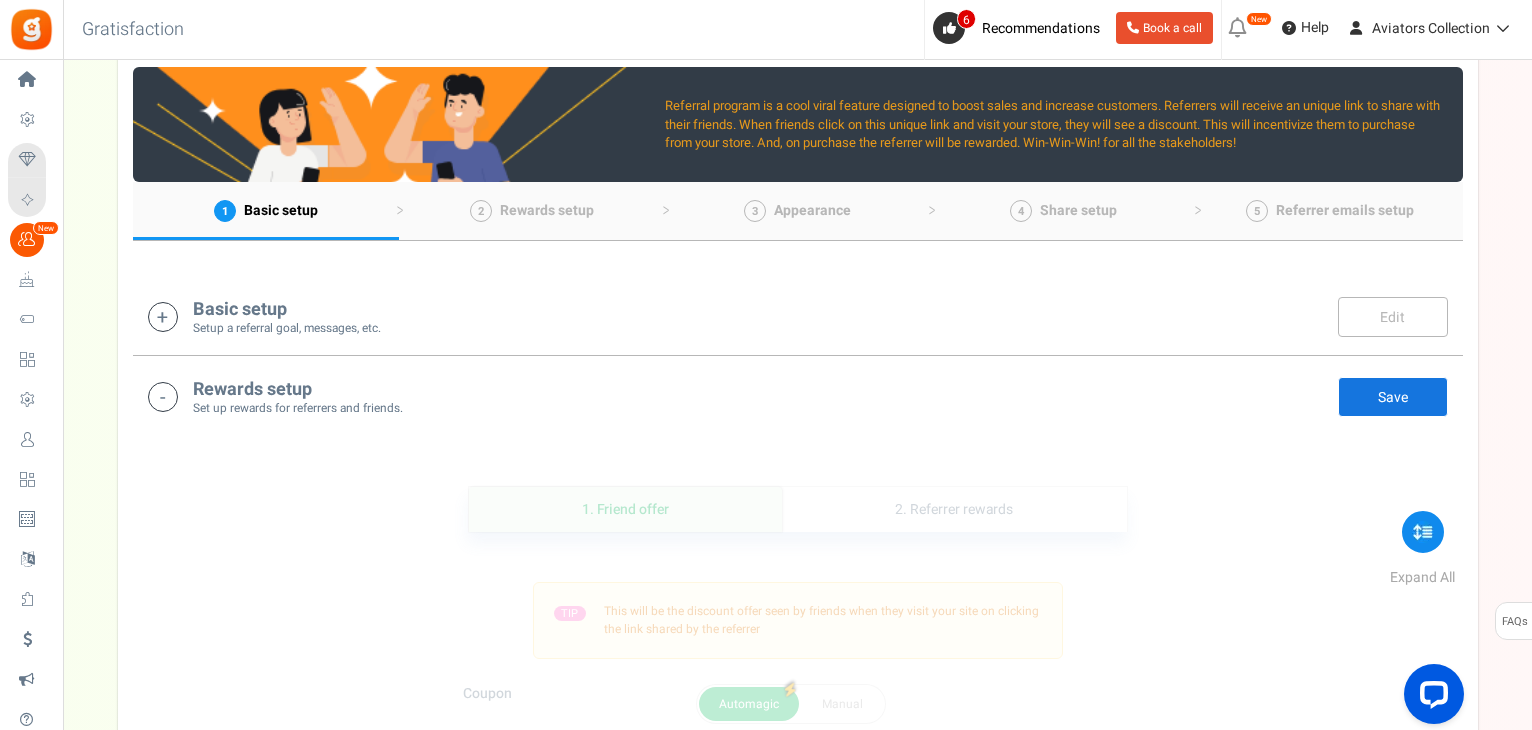 click at bounding box center [163, 317] 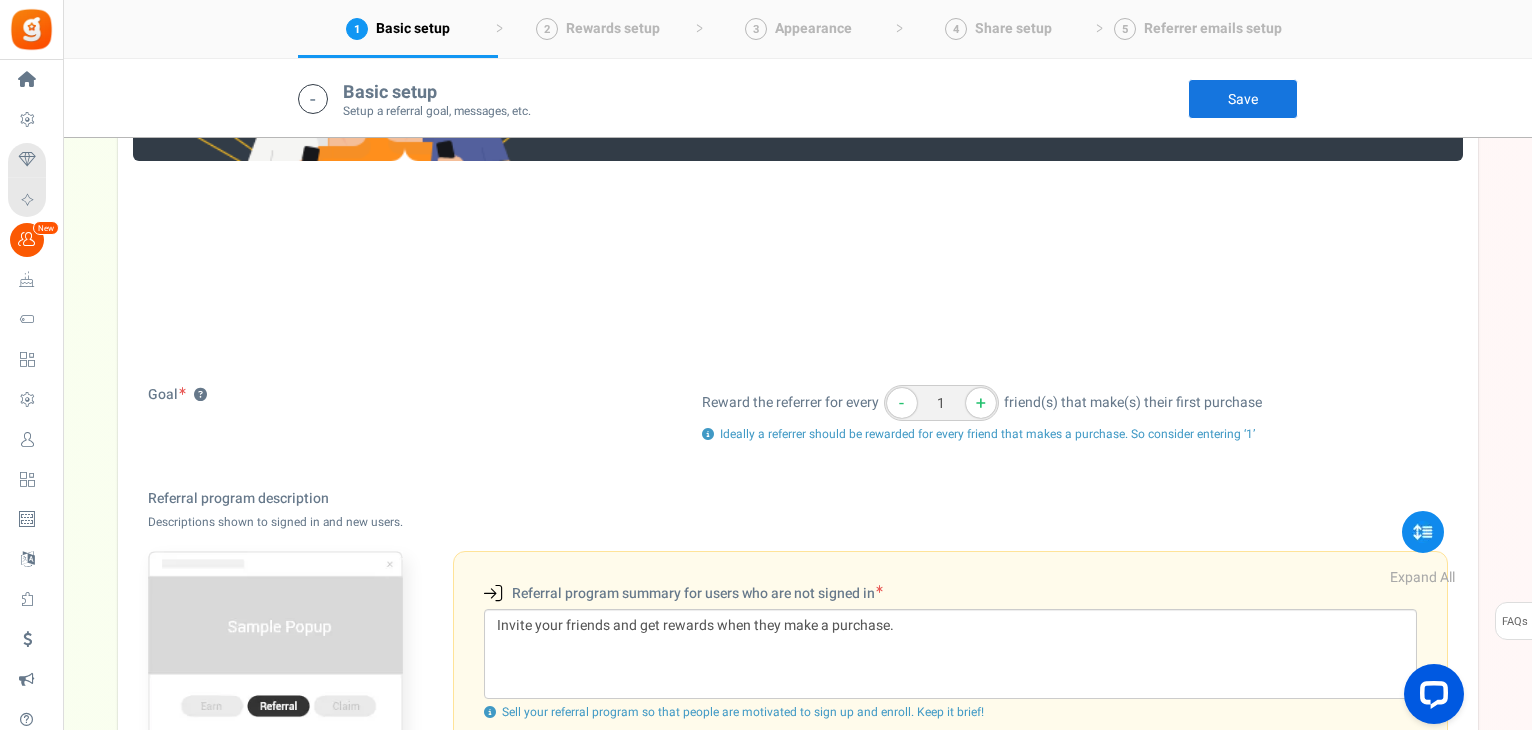 scroll, scrollTop: 218, scrollLeft: 0, axis: vertical 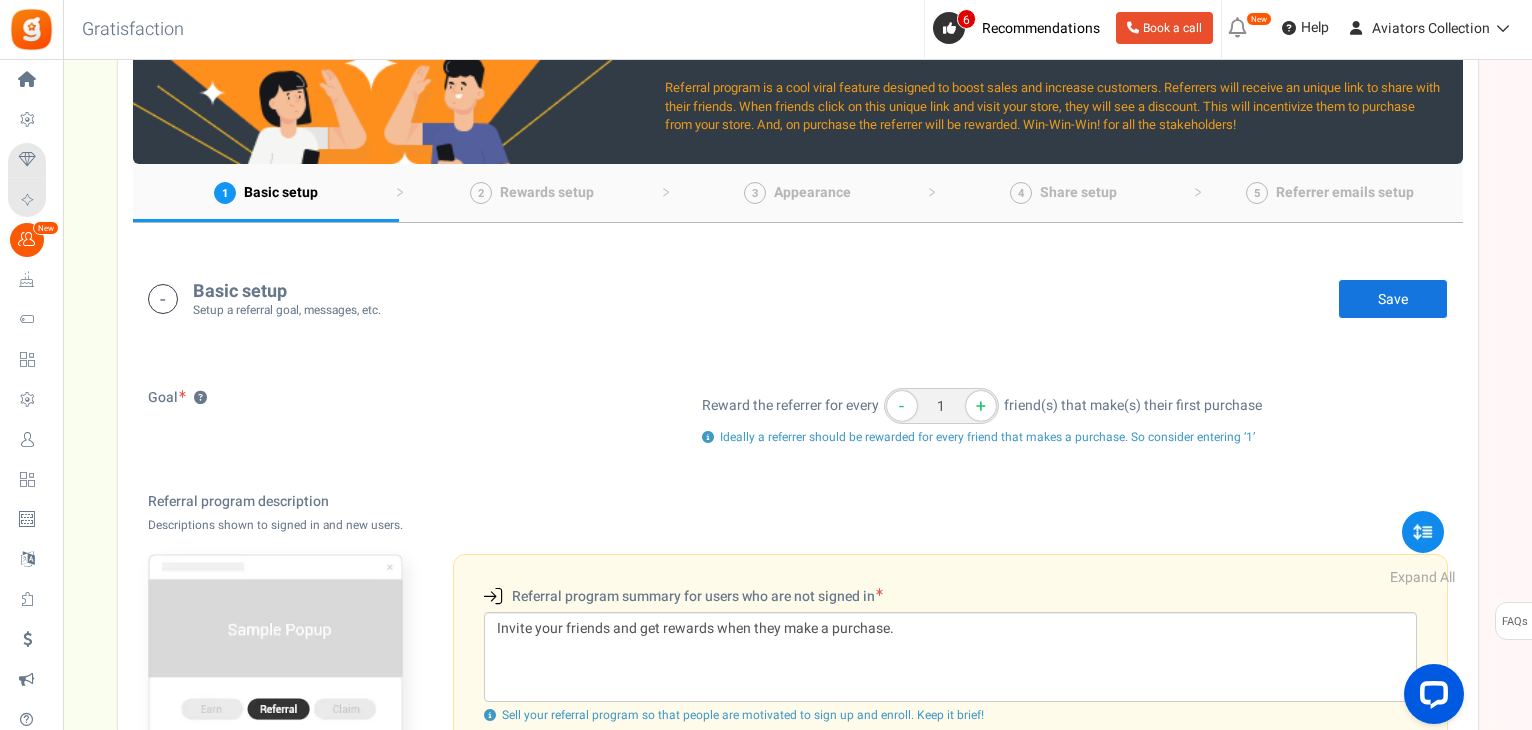 click at bounding box center [163, 299] 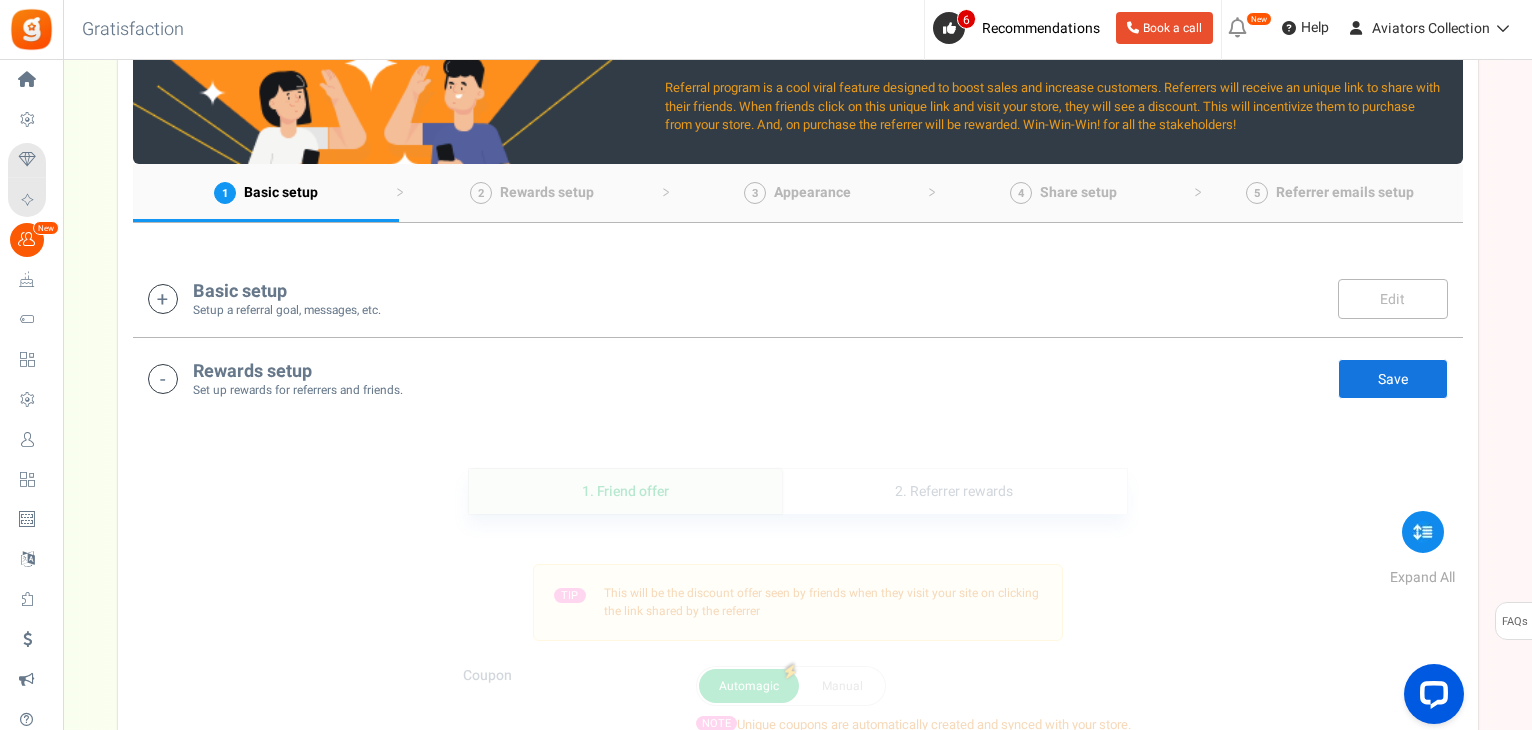 scroll, scrollTop: 118, scrollLeft: 0, axis: vertical 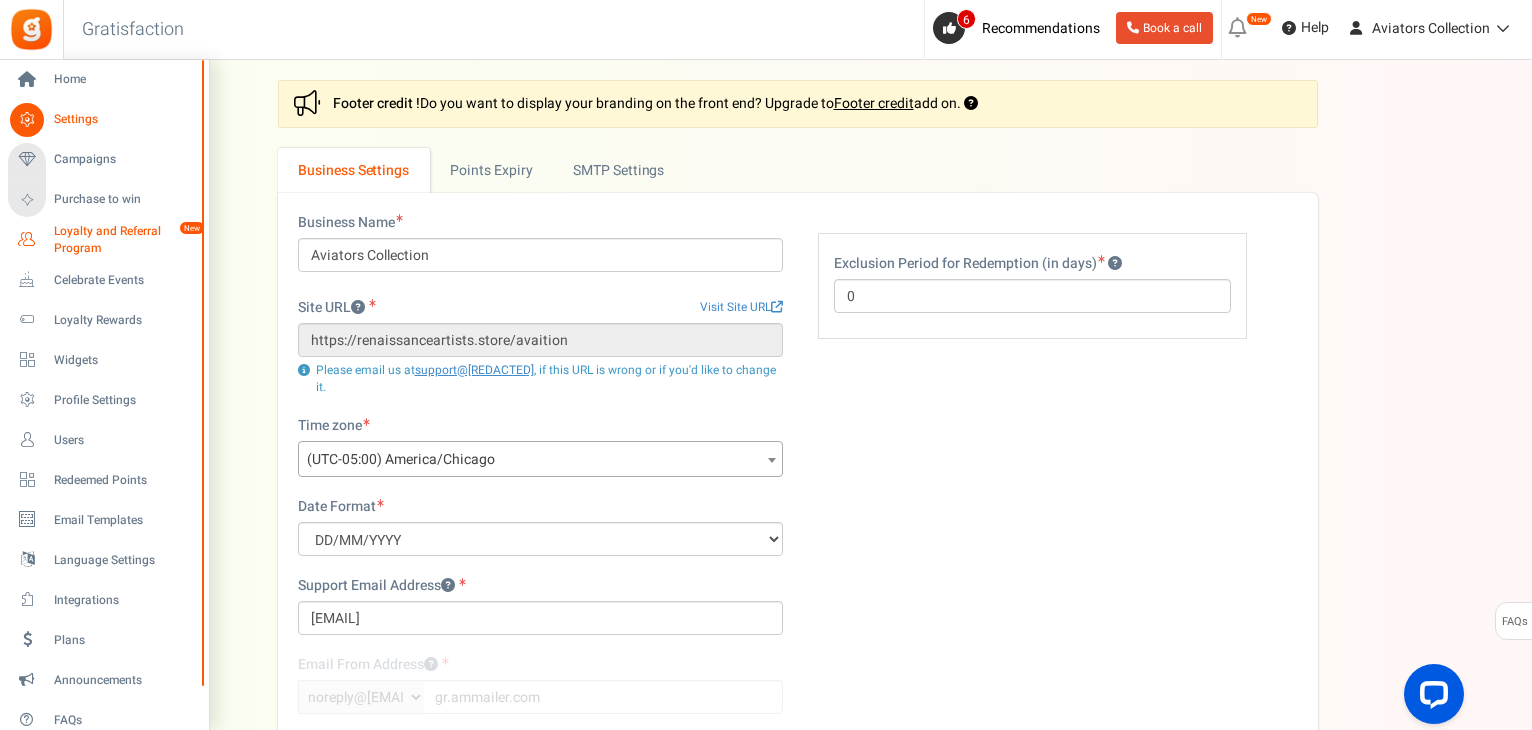 click on "Loyalty and Referral Program" at bounding box center [127, 240] 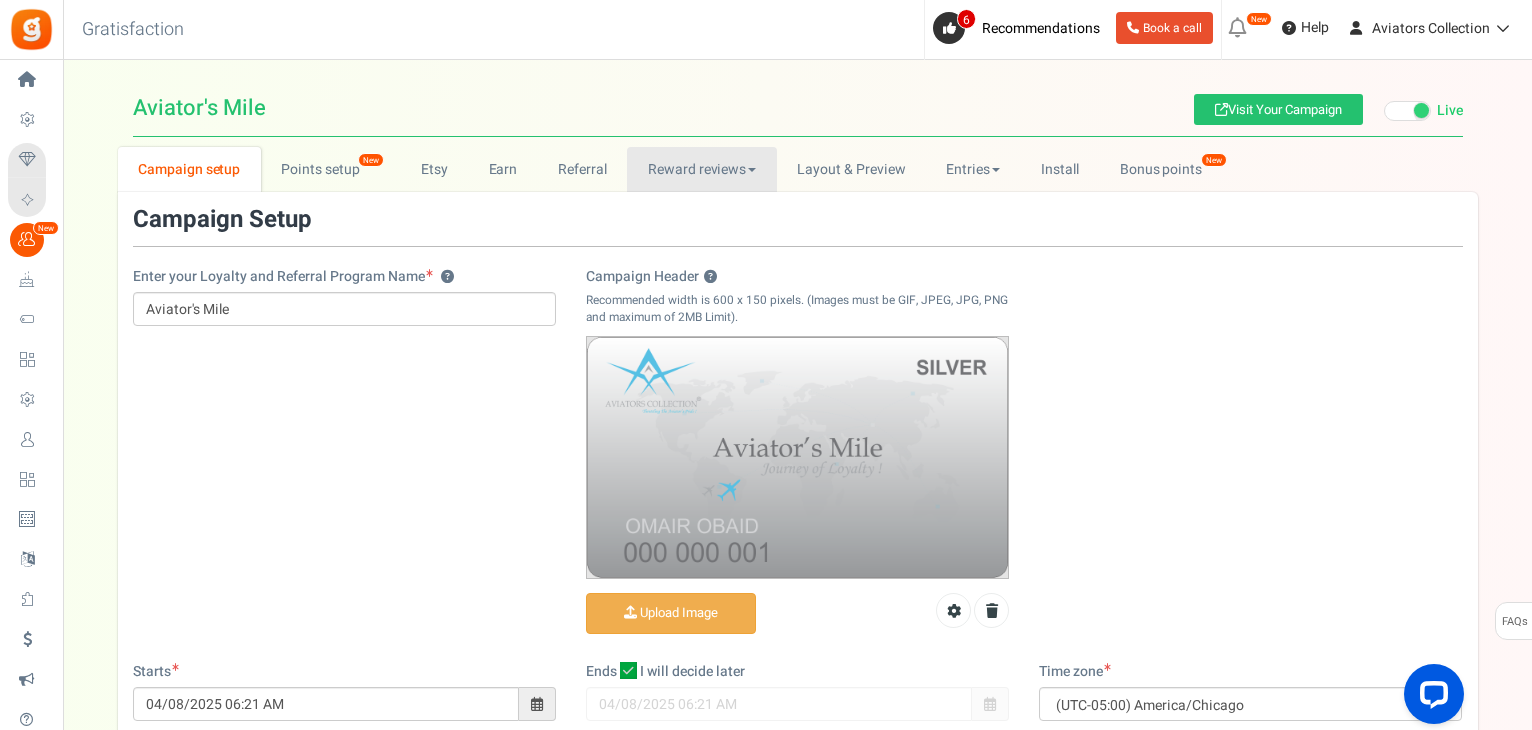 scroll, scrollTop: 0, scrollLeft: 0, axis: both 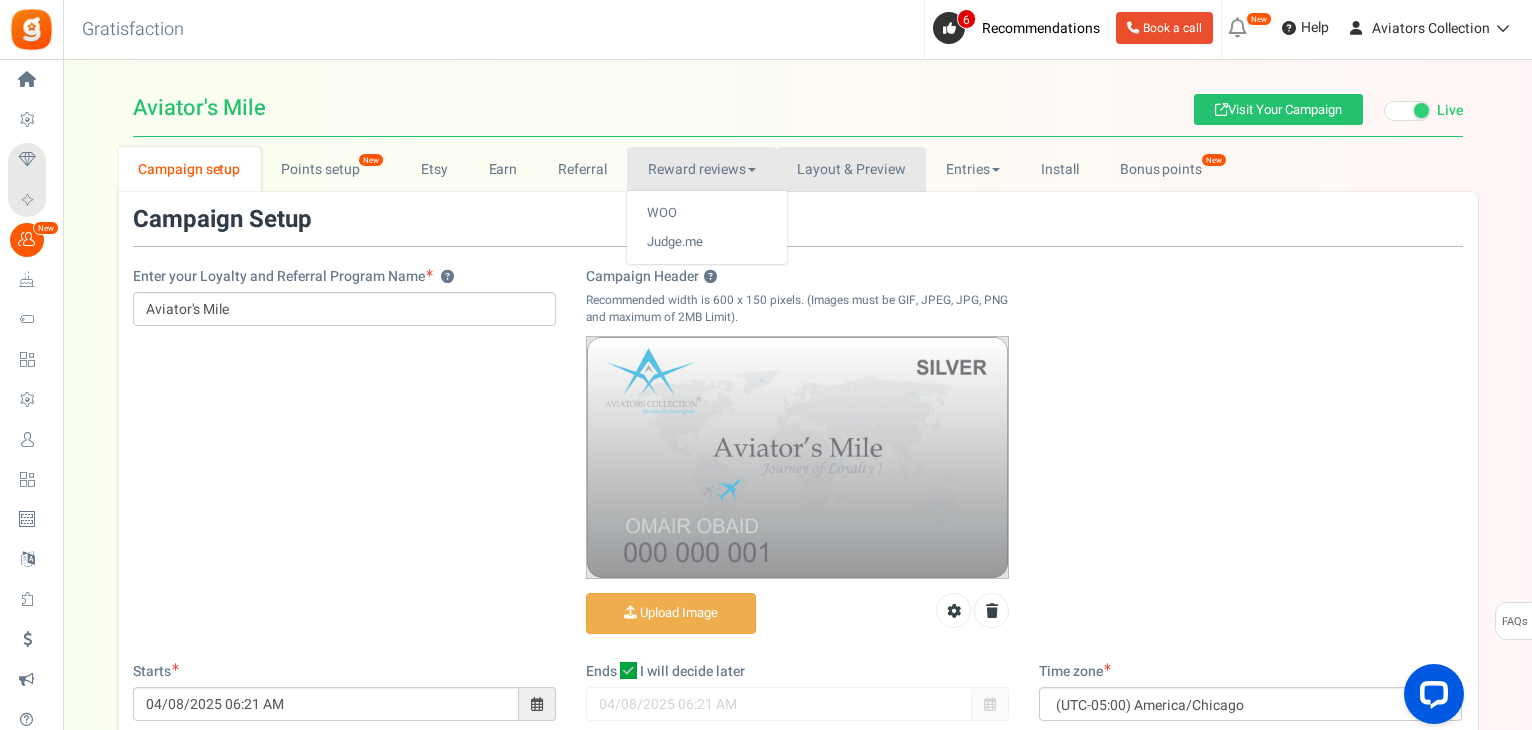 click on "Layout & Preview" at bounding box center [851, 169] 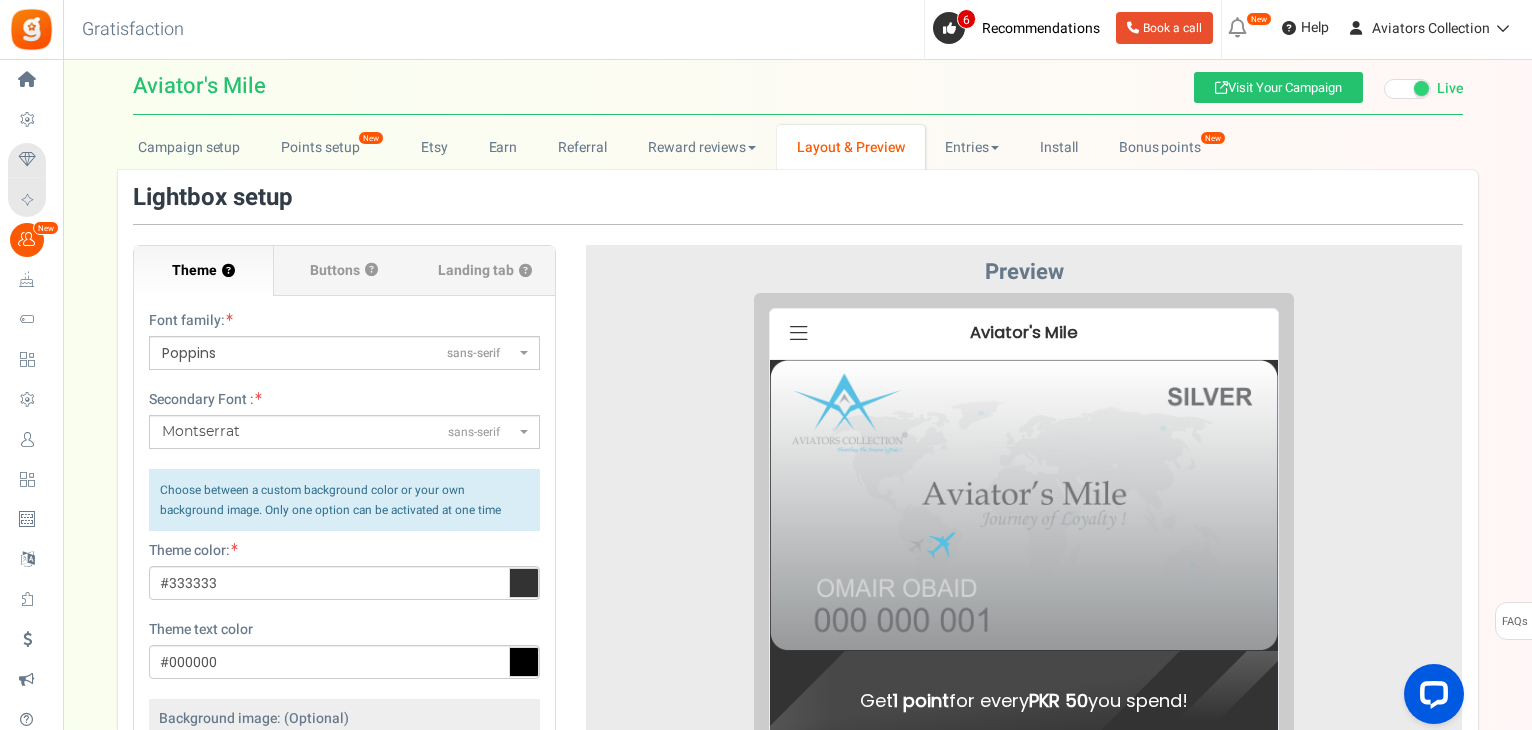 scroll, scrollTop: 0, scrollLeft: 0, axis: both 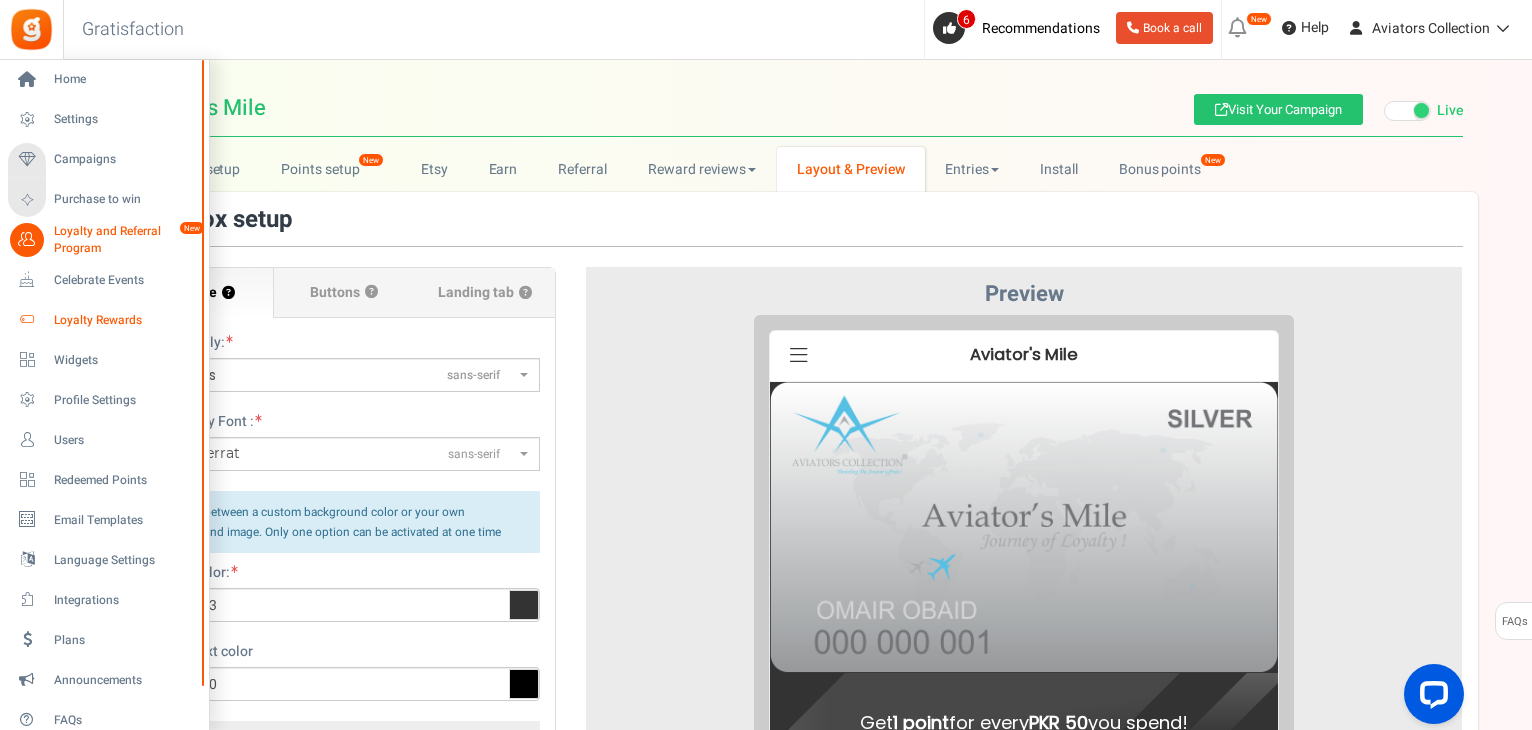 click on "Loyalty Rewards" at bounding box center (124, 320) 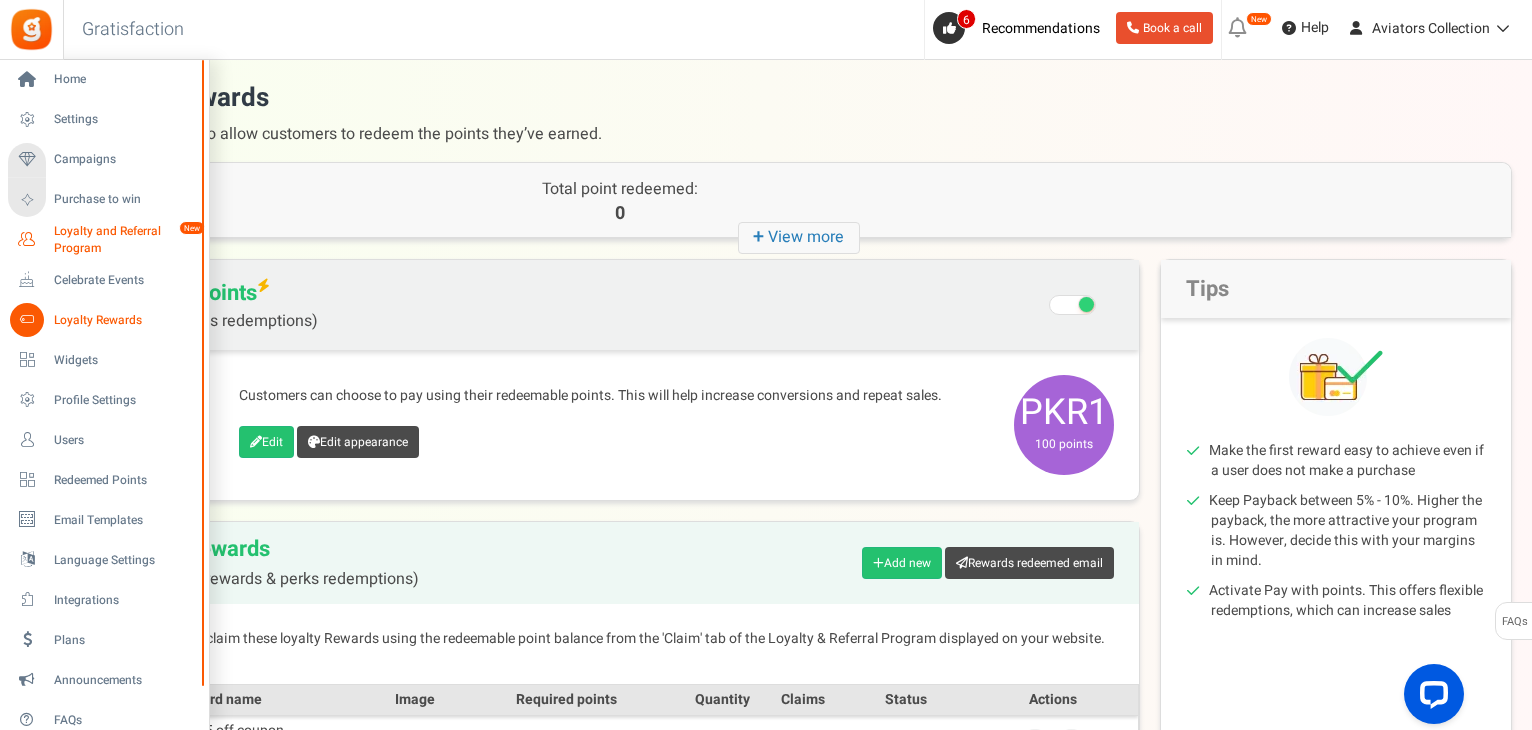 click on "Loyalty and Referral Program" at bounding box center [127, 240] 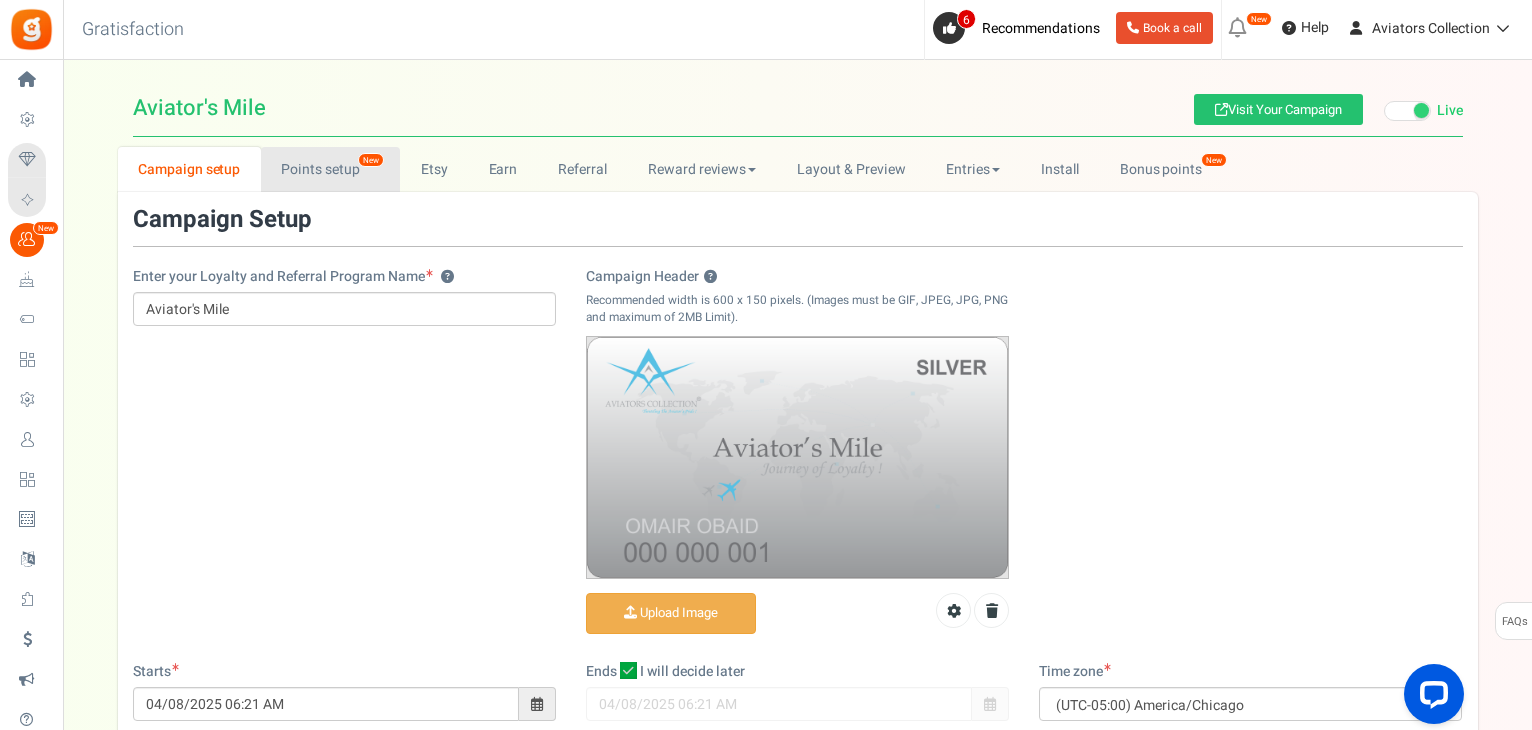 scroll, scrollTop: 0, scrollLeft: 0, axis: both 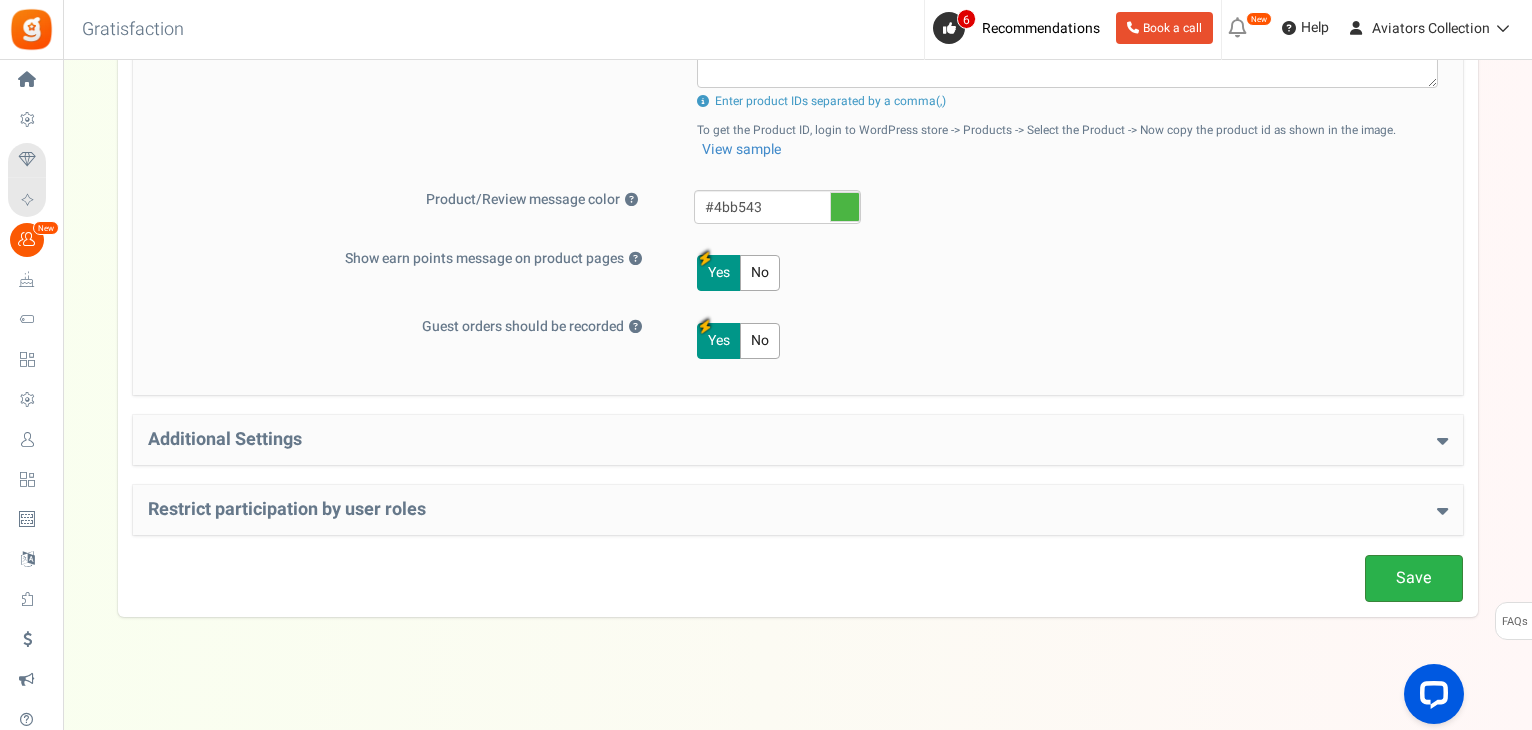 click on "Save" at bounding box center (1414, 578) 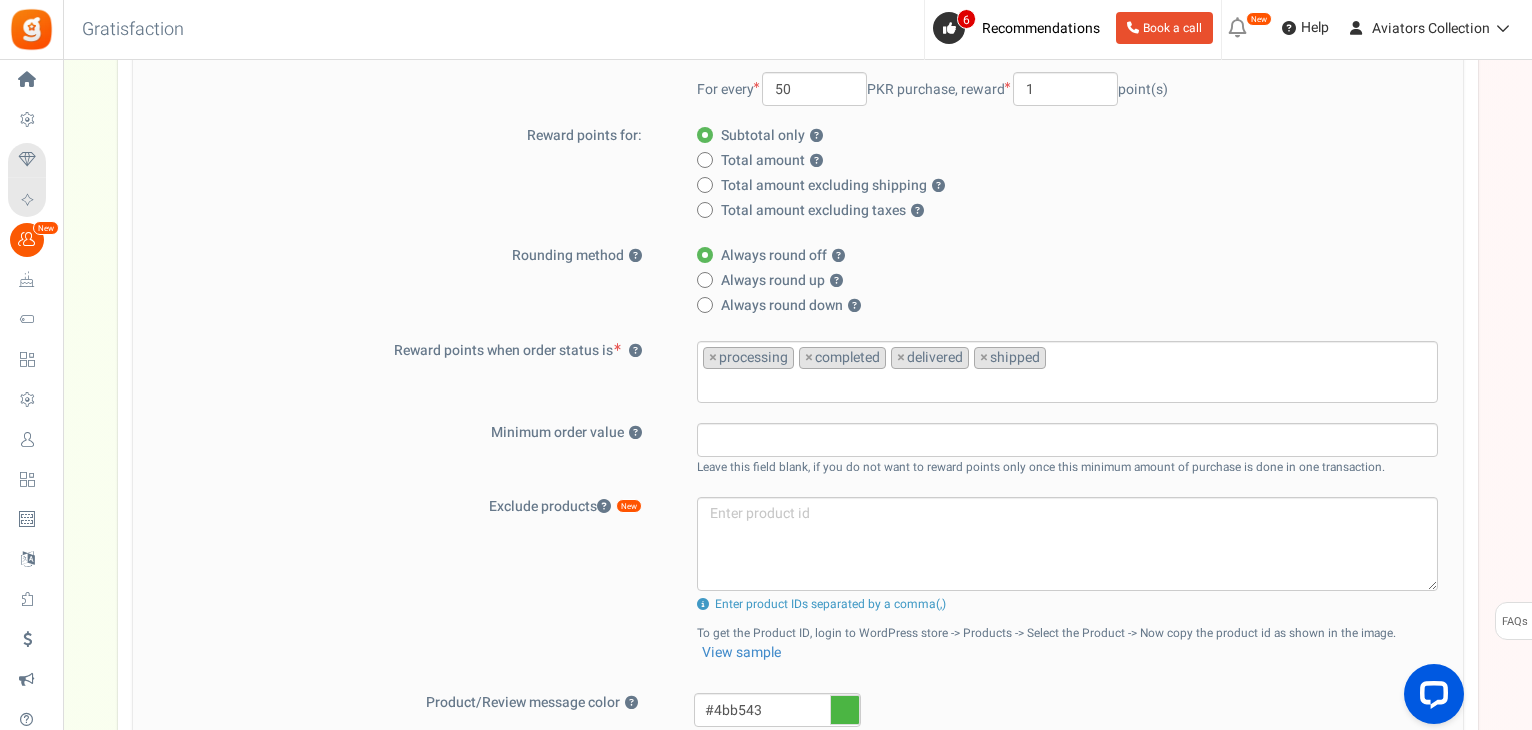 scroll, scrollTop: 0, scrollLeft: 0, axis: both 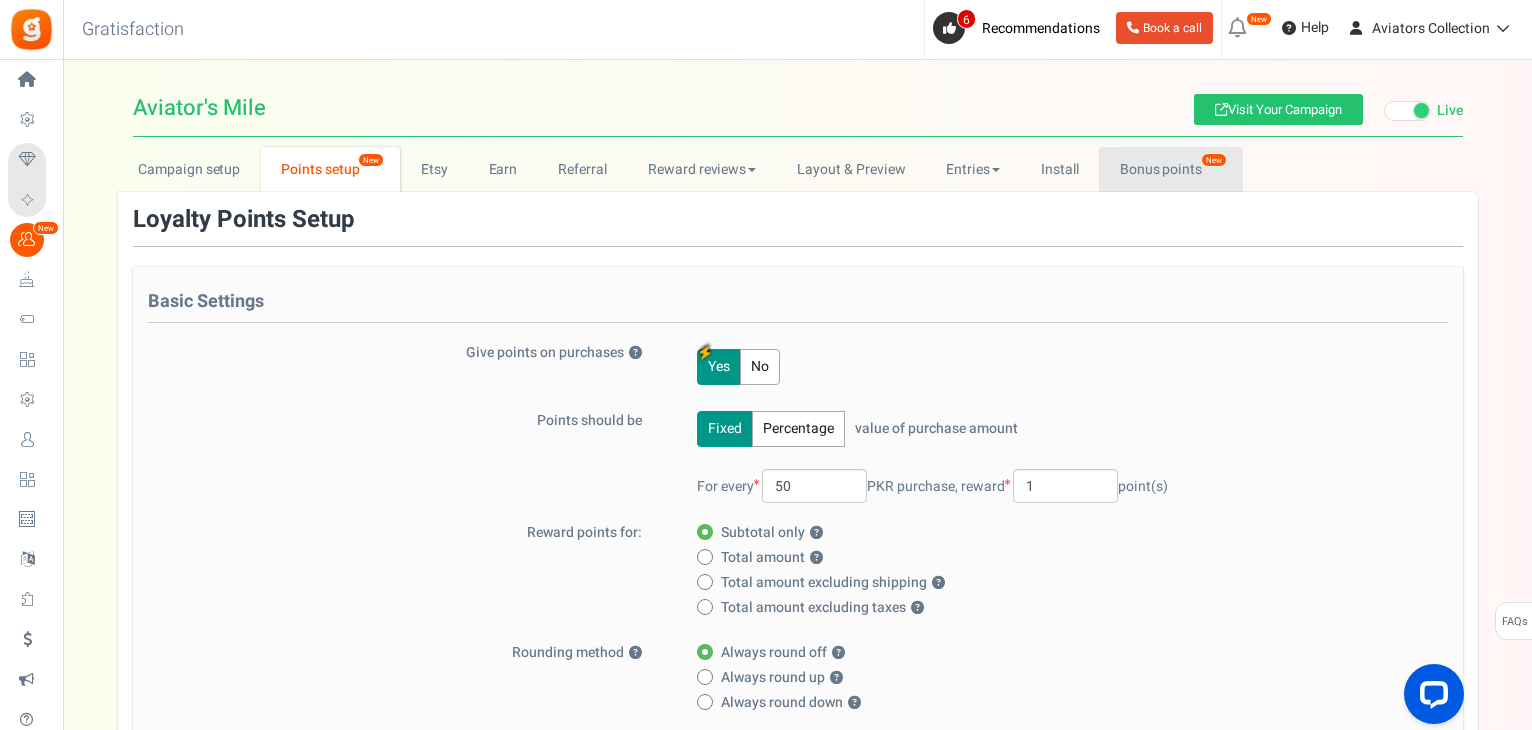 click on "Bonus points
New" at bounding box center (1170, 169) 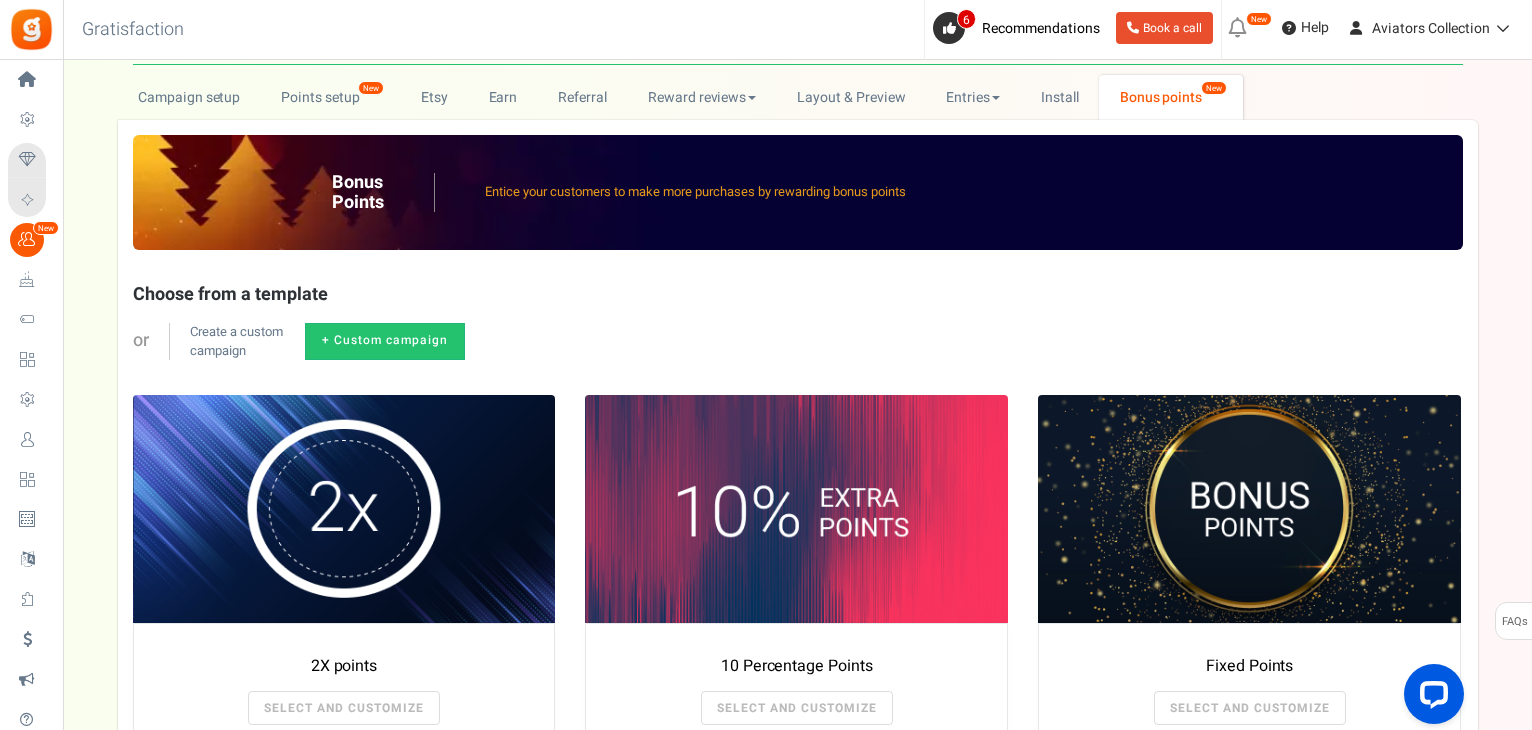 scroll, scrollTop: 0, scrollLeft: 0, axis: both 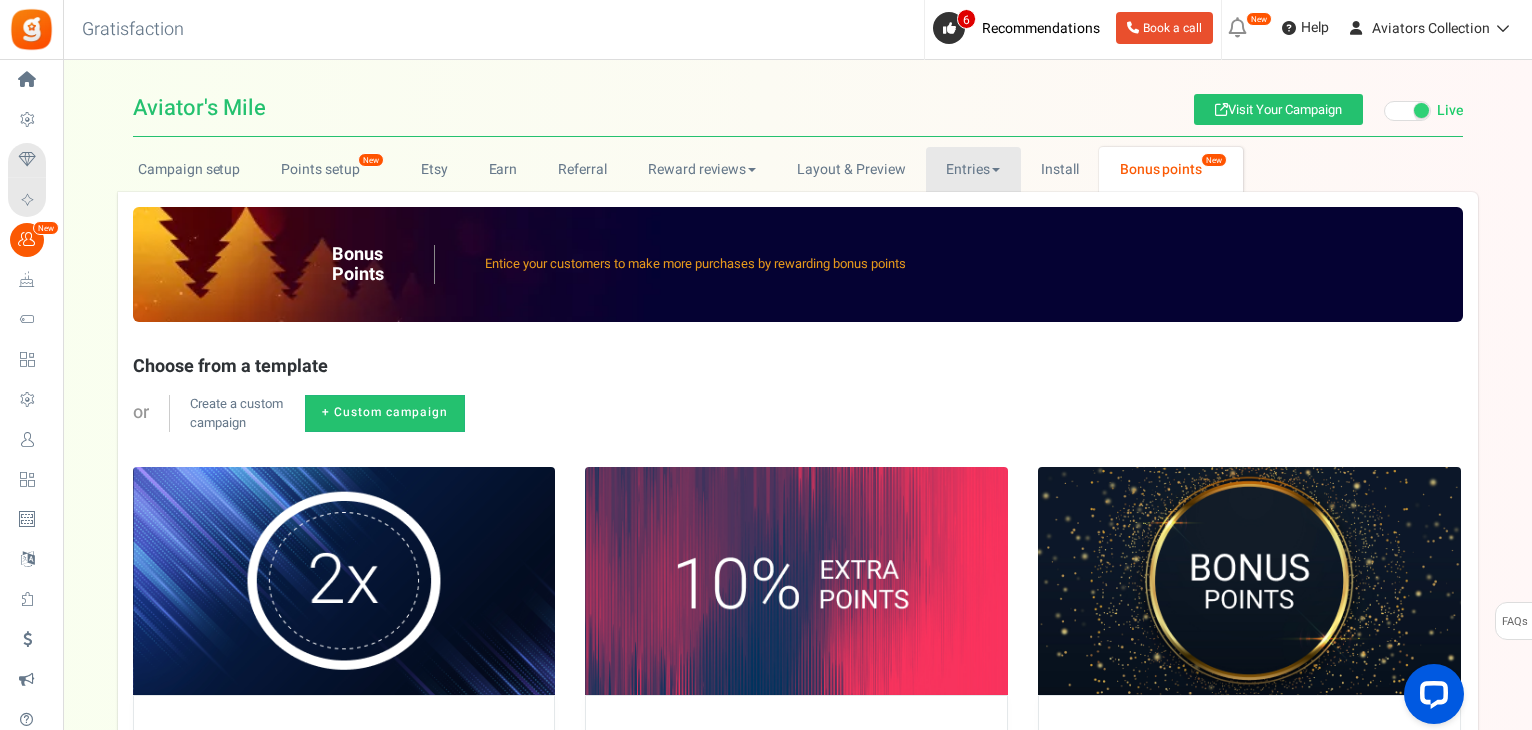 click on "Entries" at bounding box center (973, 169) 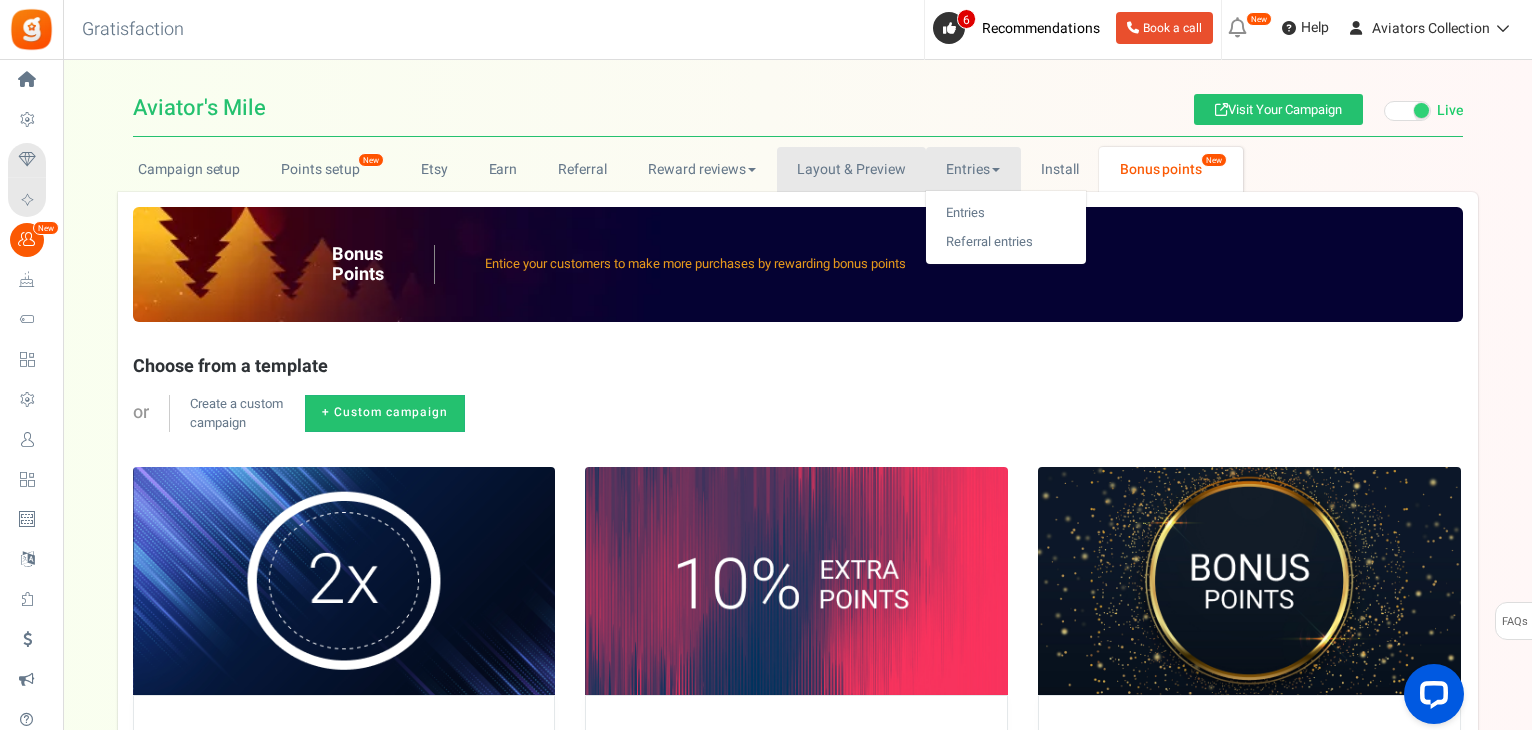 click on "Layout & Preview" at bounding box center (851, 169) 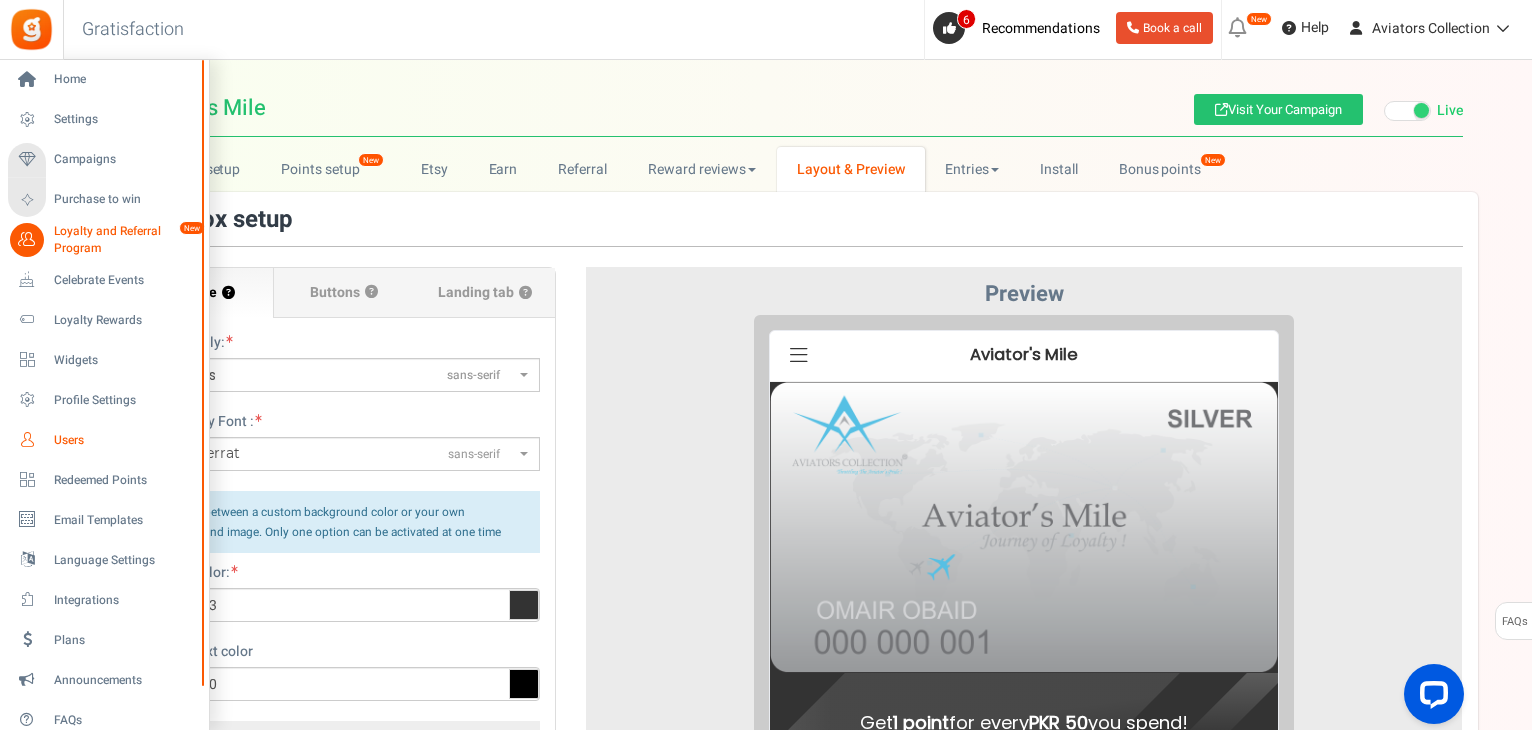 click on "Users" at bounding box center (124, 440) 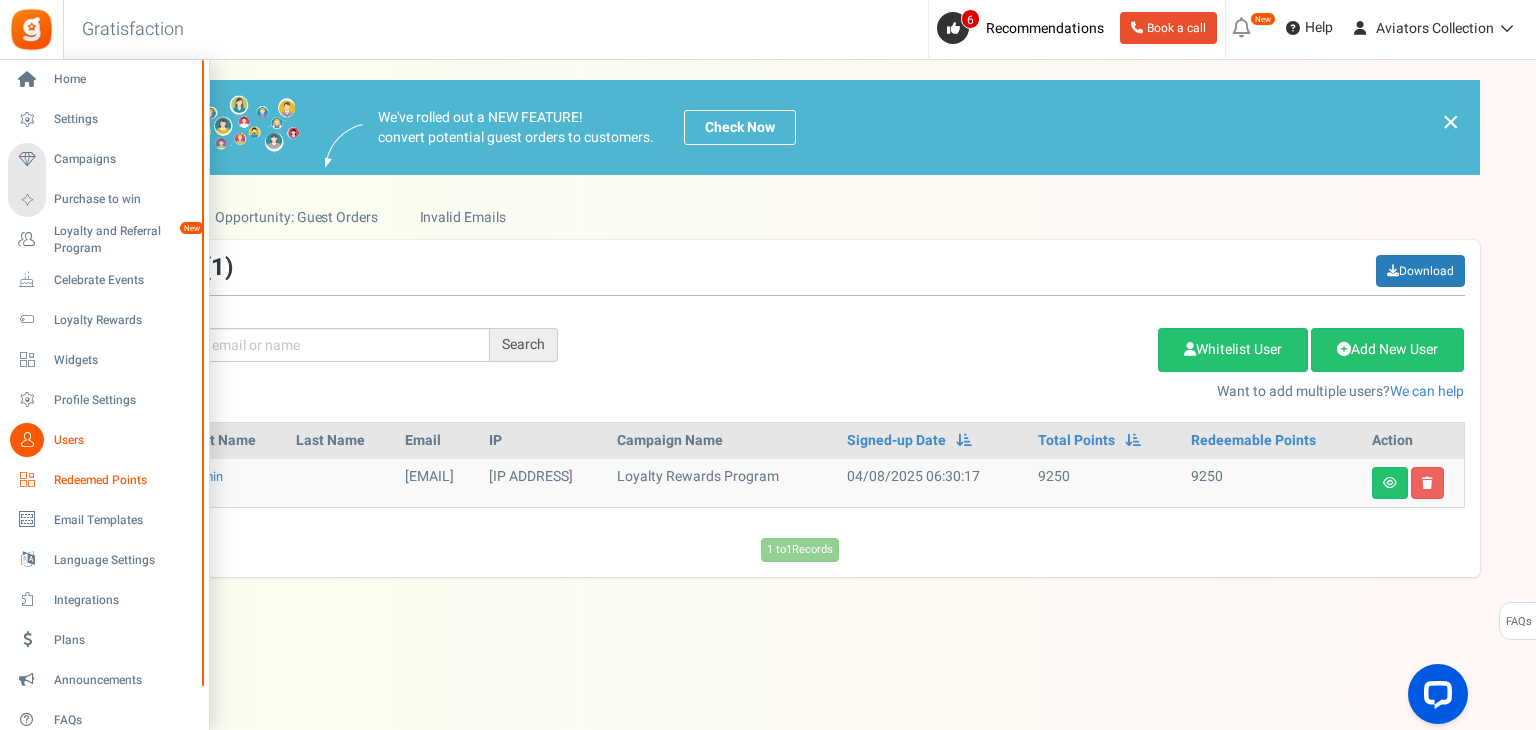 click on "Redeemed Points" at bounding box center (124, 480) 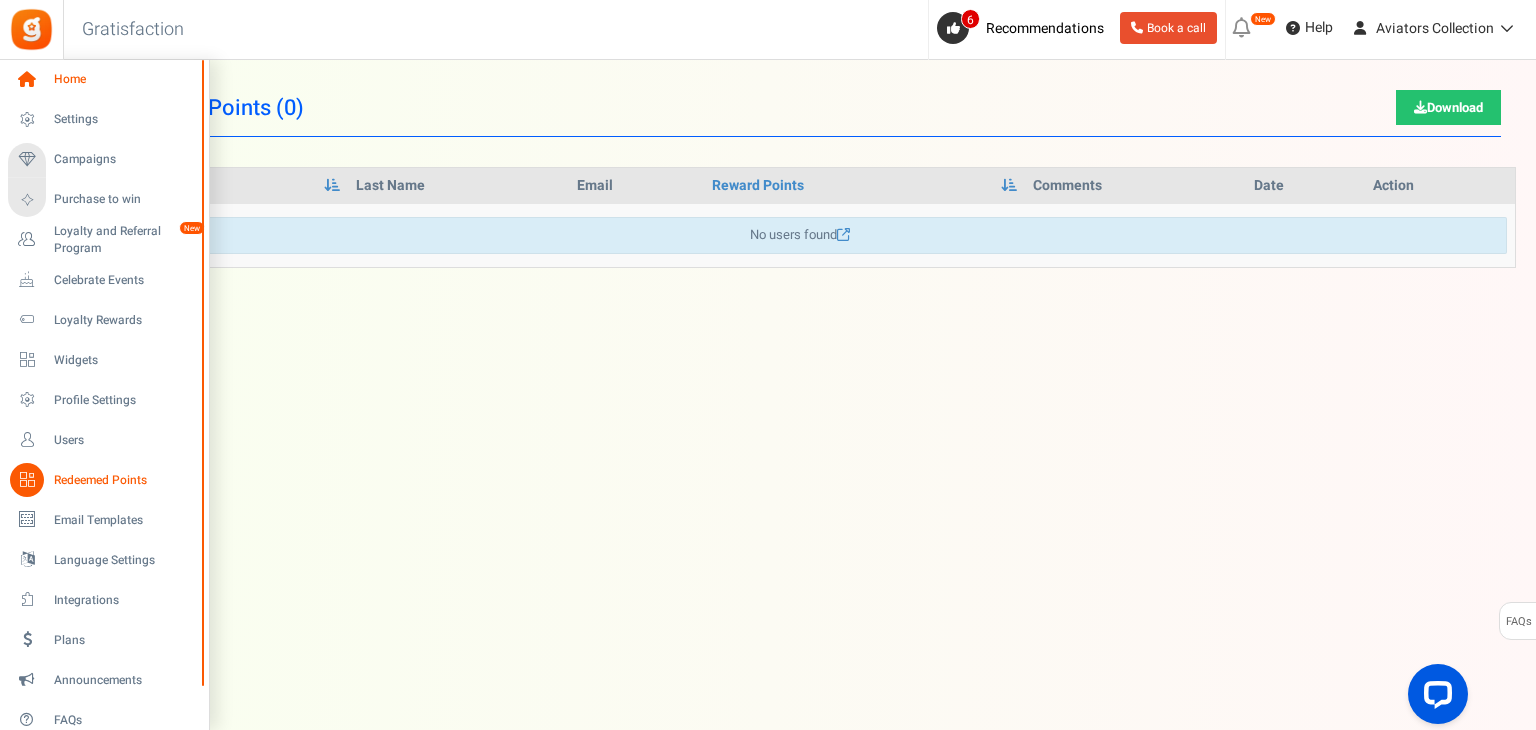click at bounding box center [27, 80] 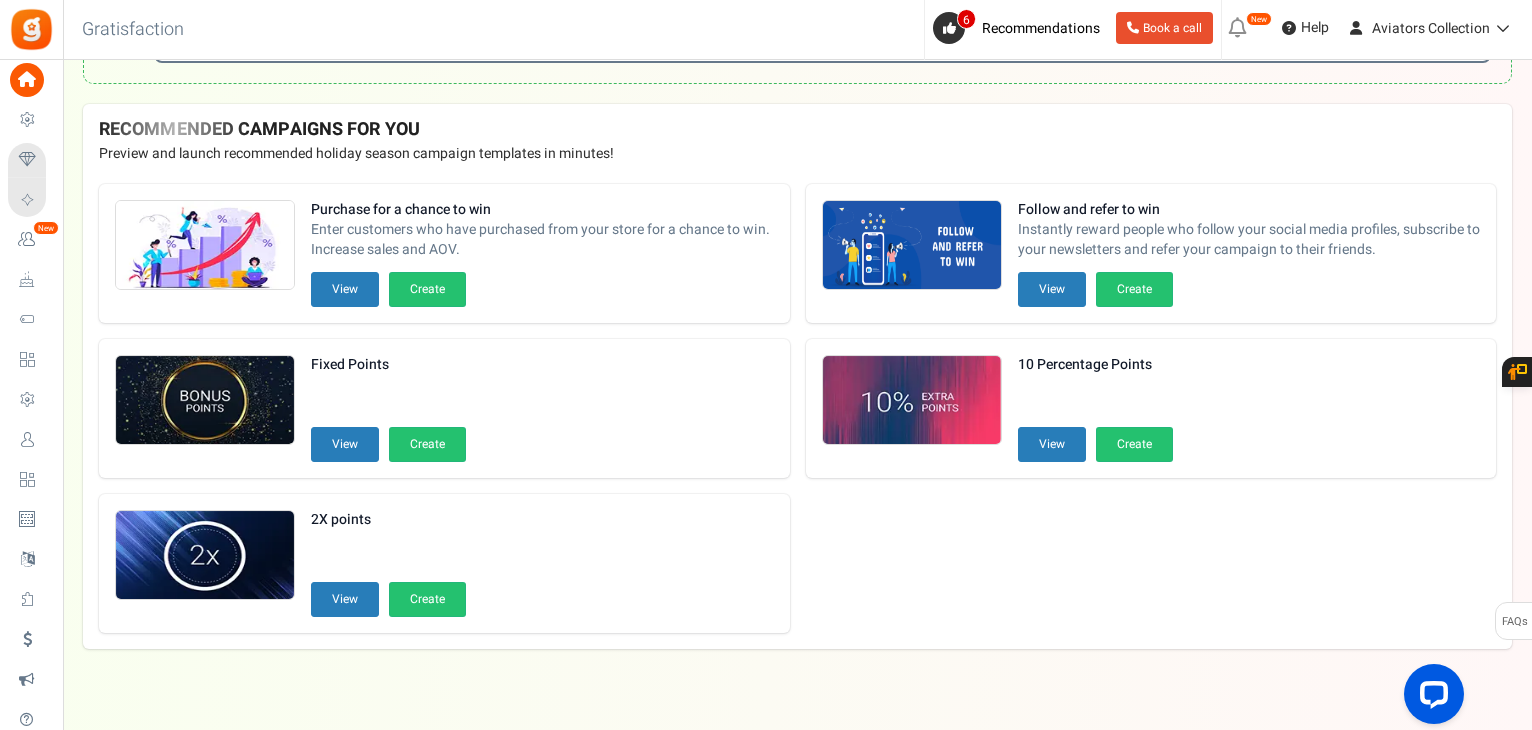 scroll, scrollTop: 572, scrollLeft: 0, axis: vertical 